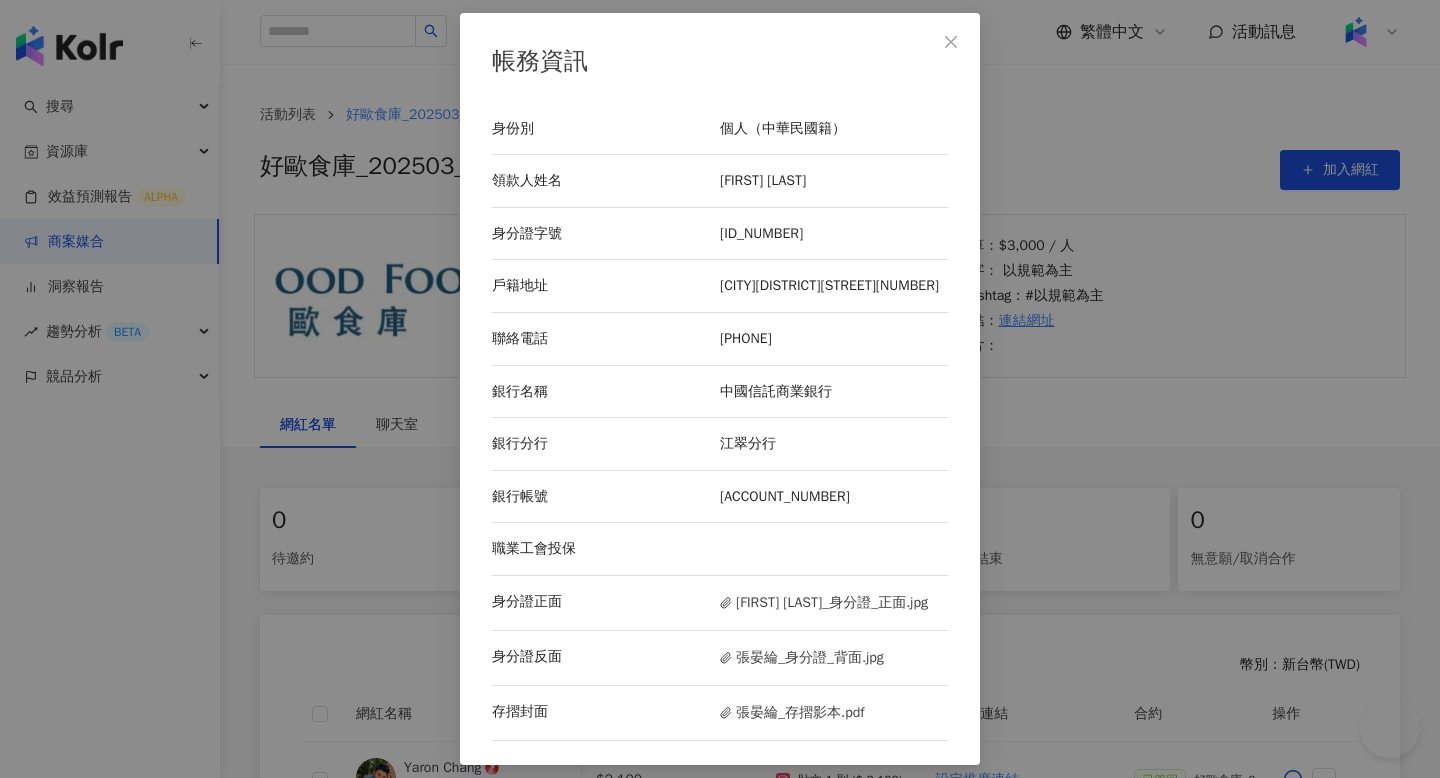 scroll, scrollTop: 363, scrollLeft: 0, axis: vertical 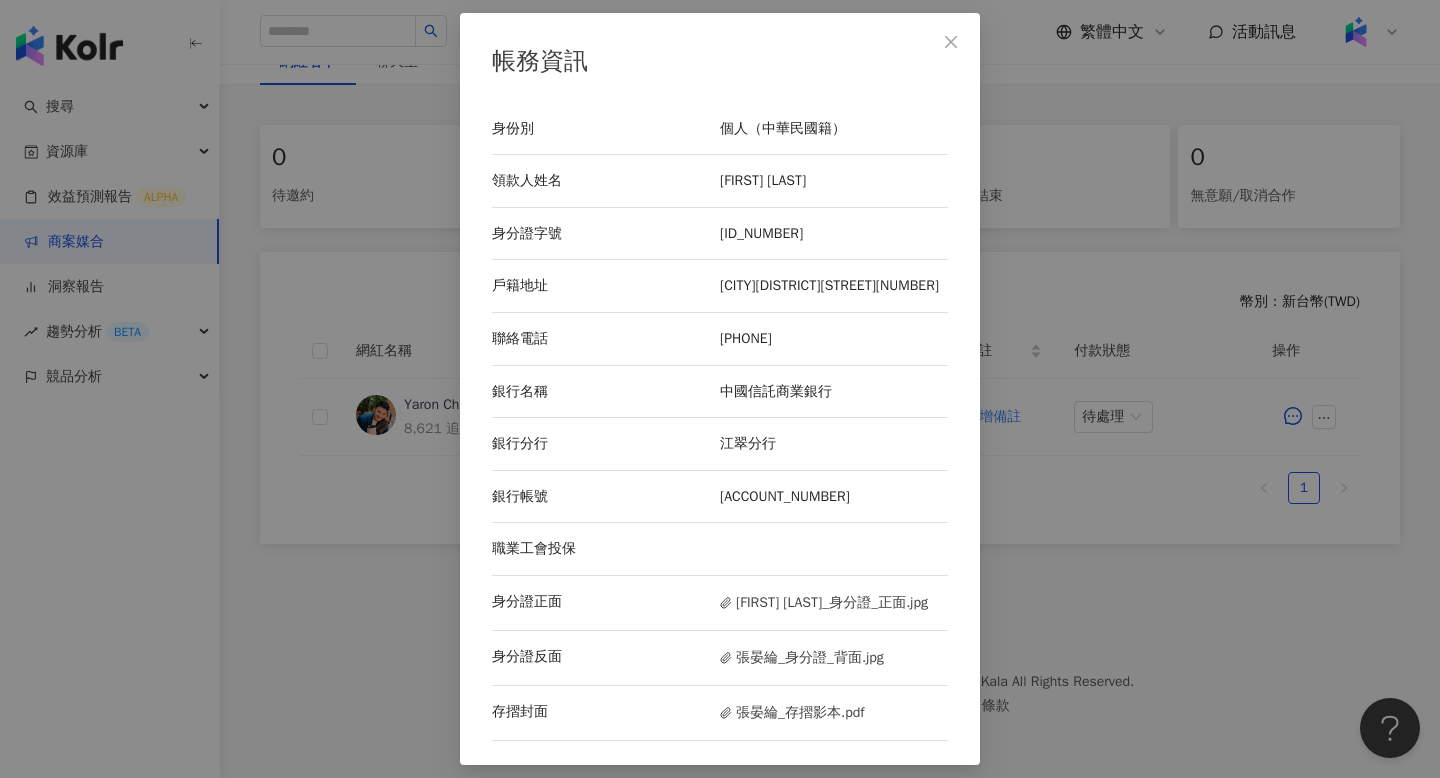 drag, startPoint x: 0, startPoint y: 0, endPoint x: 345, endPoint y: 403, distance: 530.50354 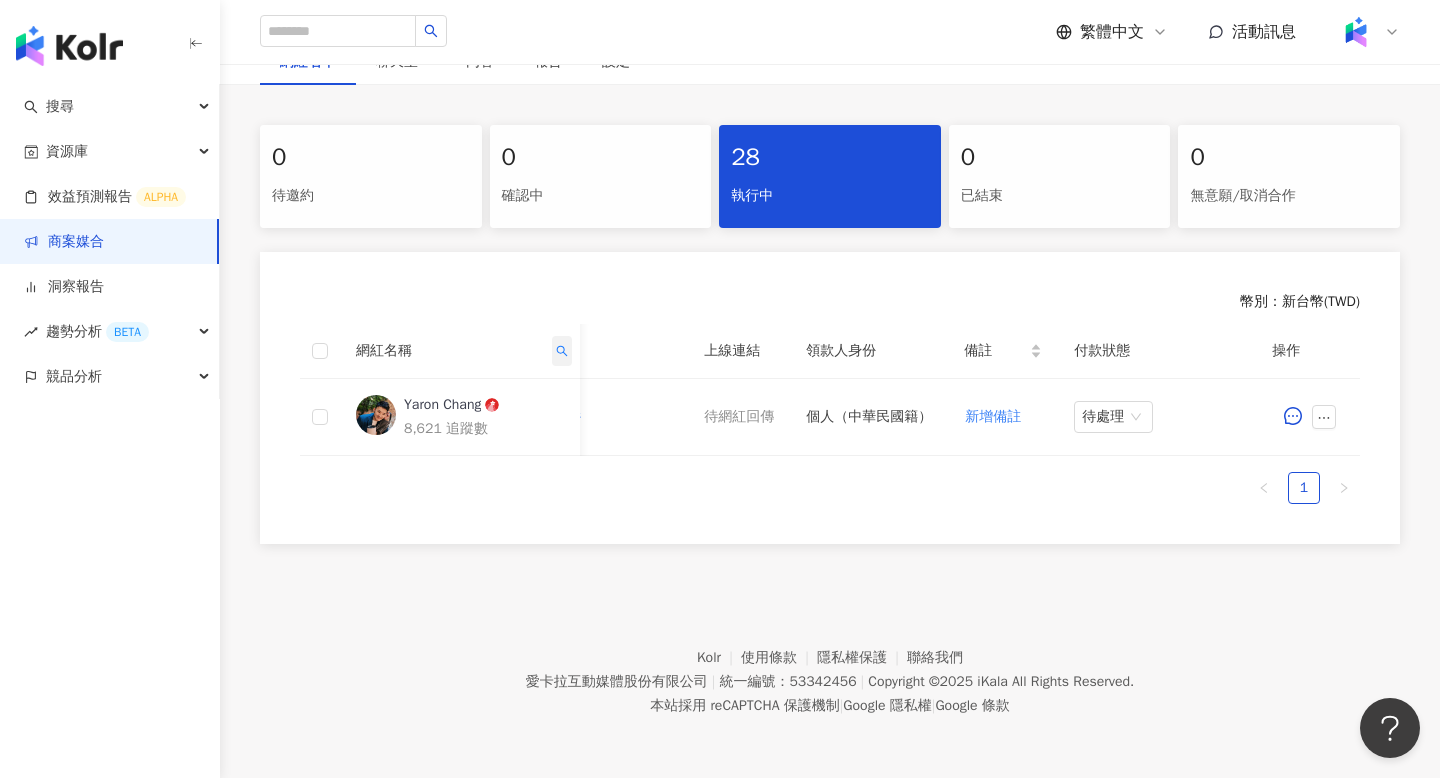 click at bounding box center [562, 351] 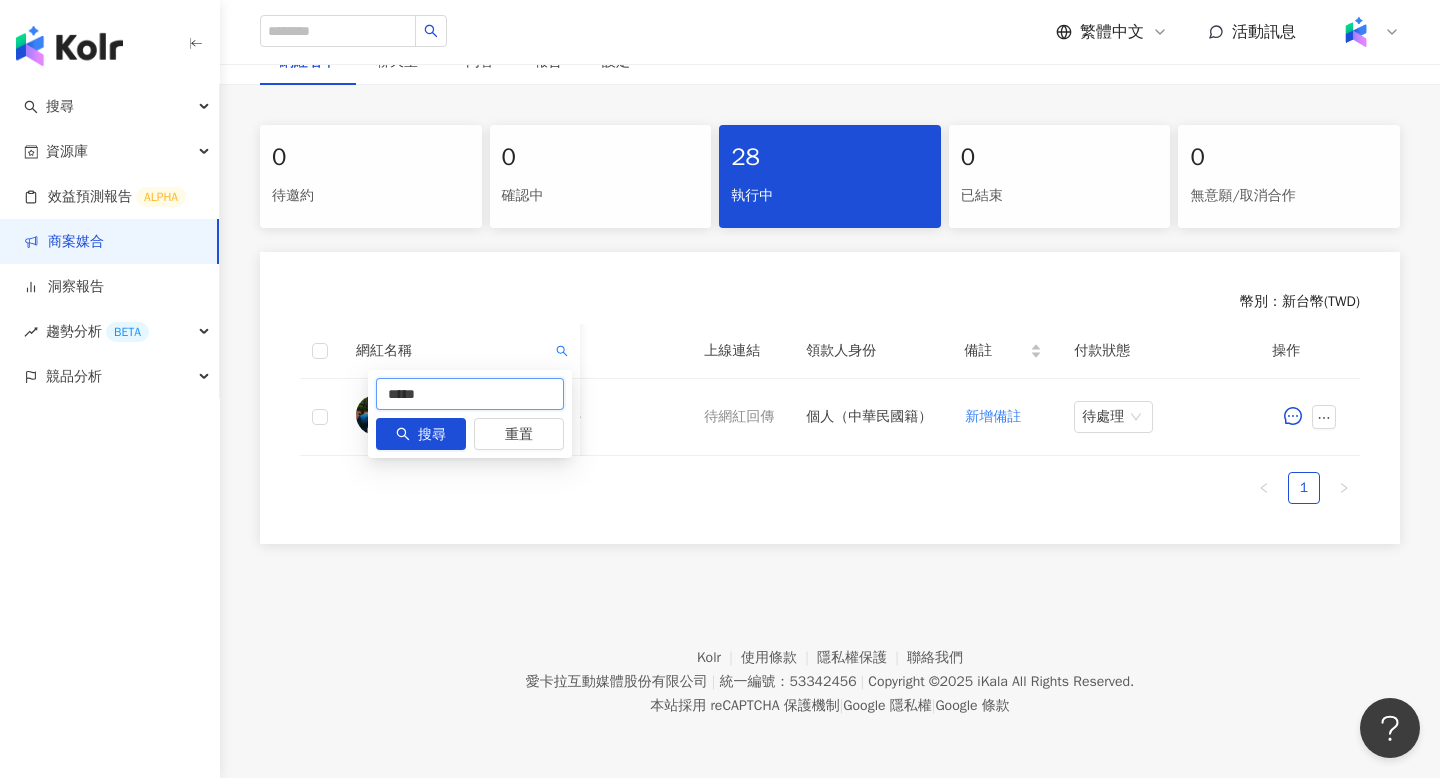 click on "*****" at bounding box center [470, 394] 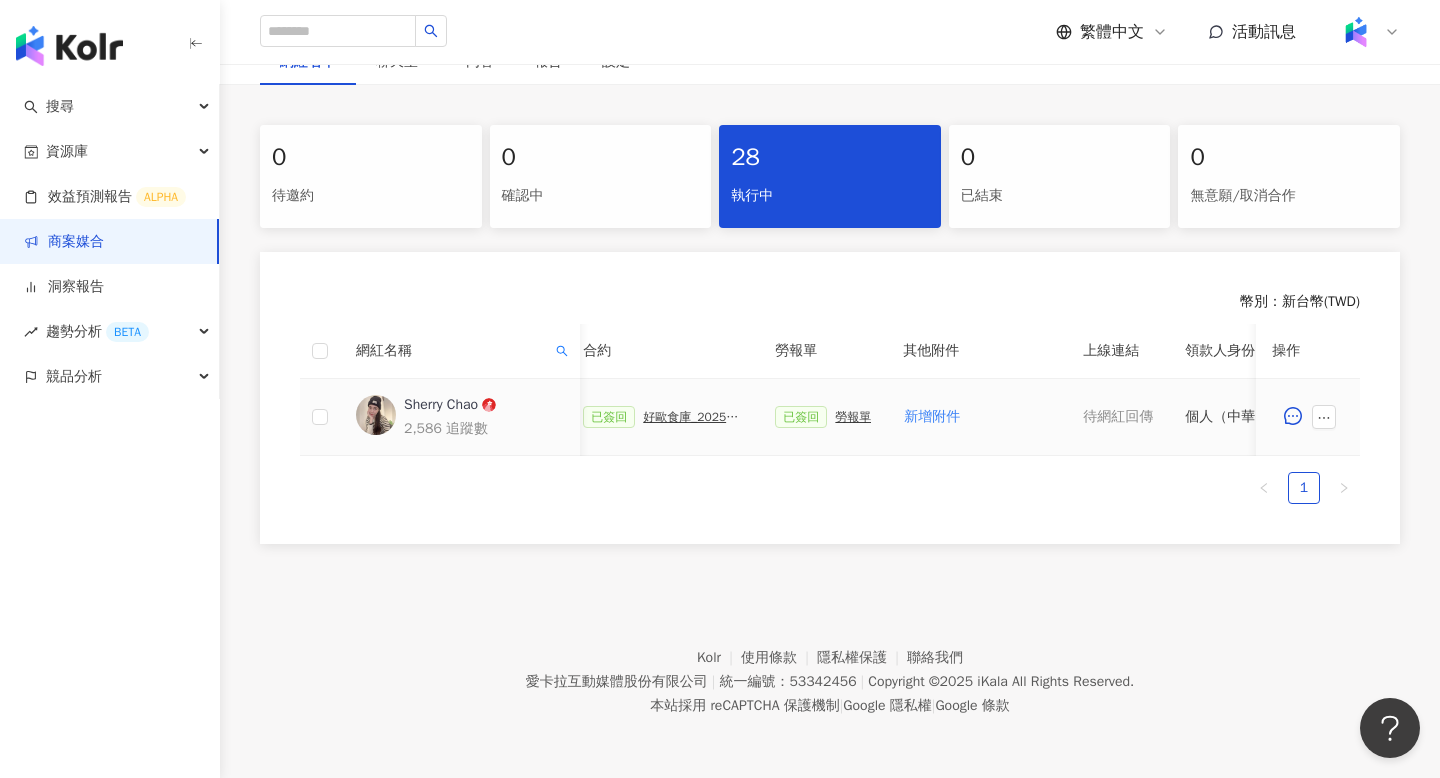 scroll, scrollTop: 0, scrollLeft: 383, axis: horizontal 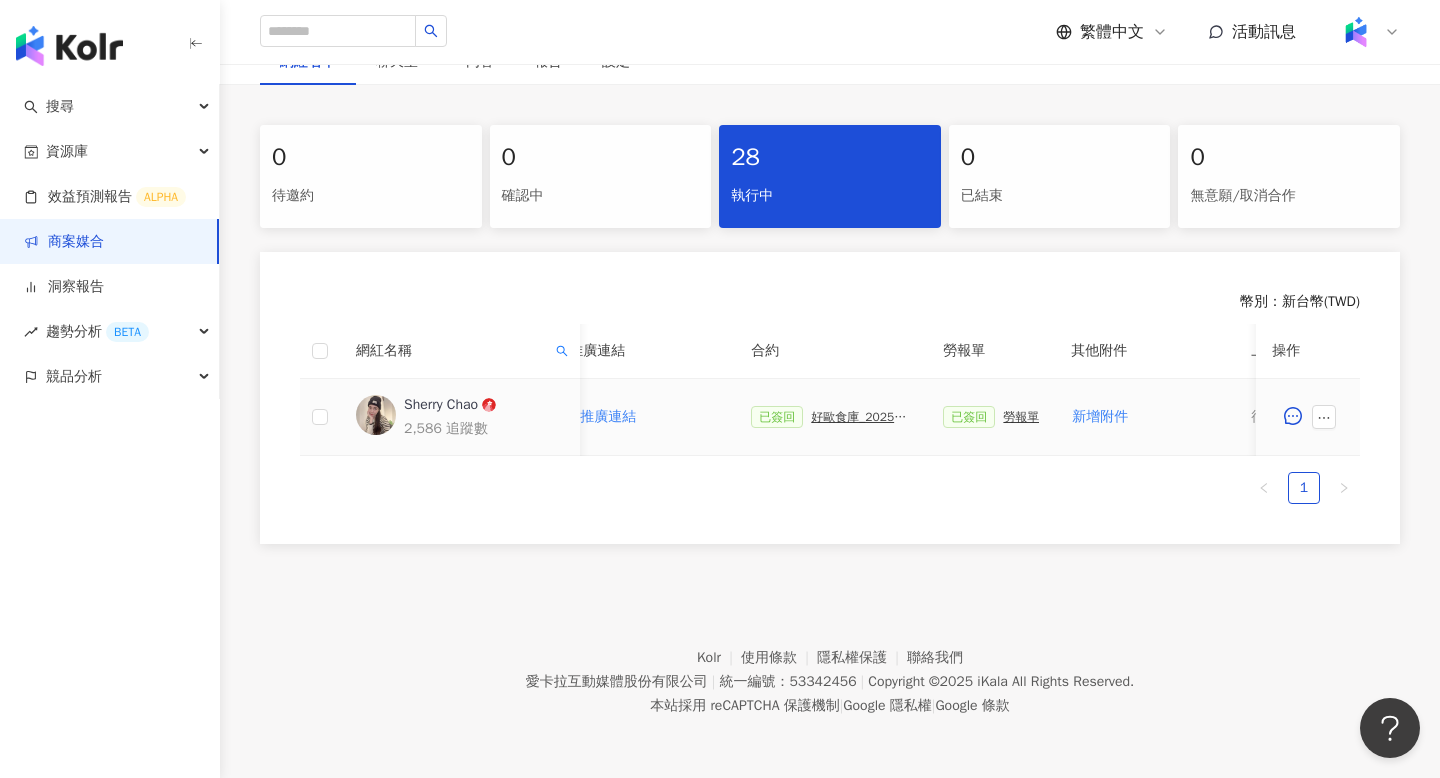 click on "好歐食庫_202503_口碑牆專案" at bounding box center [861, 417] 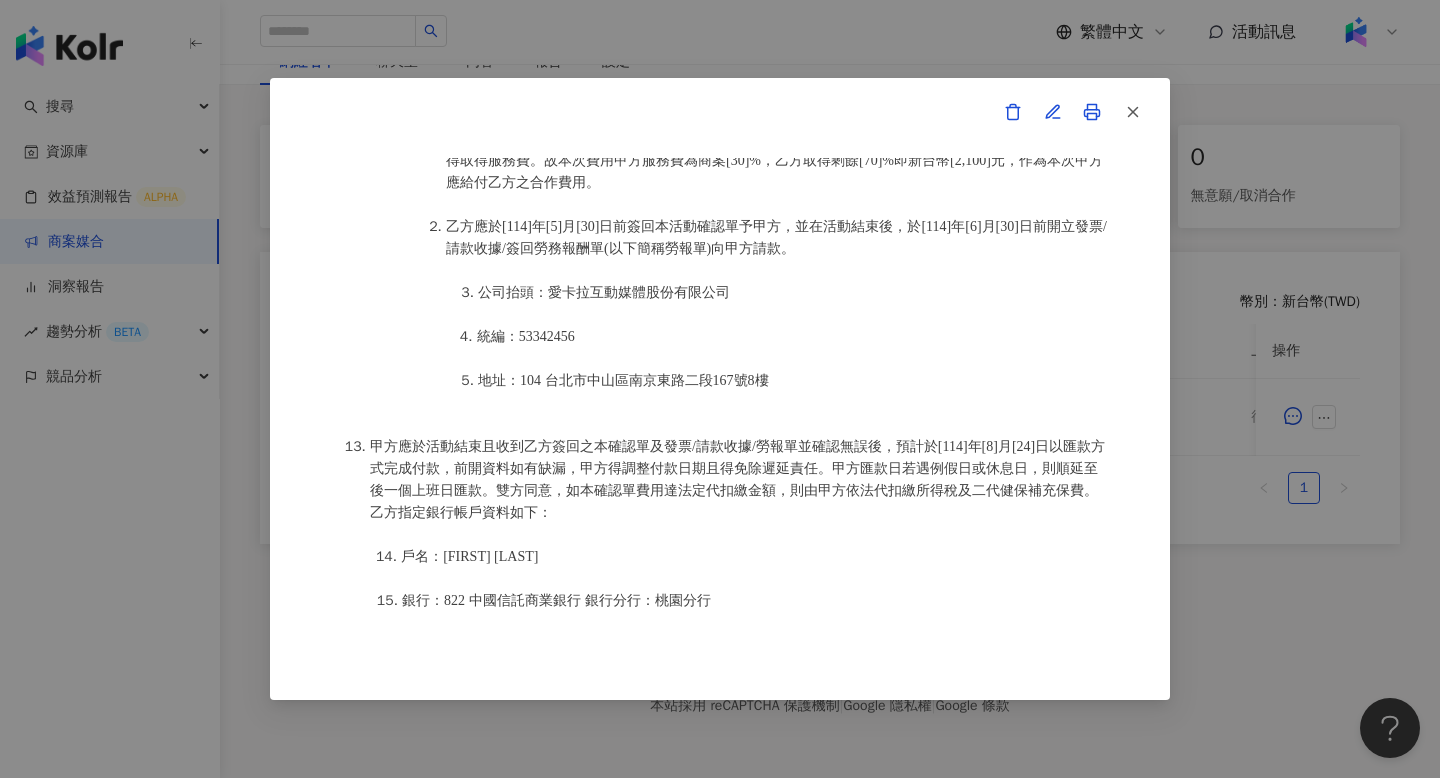 scroll, scrollTop: 2690, scrollLeft: 0, axis: vertical 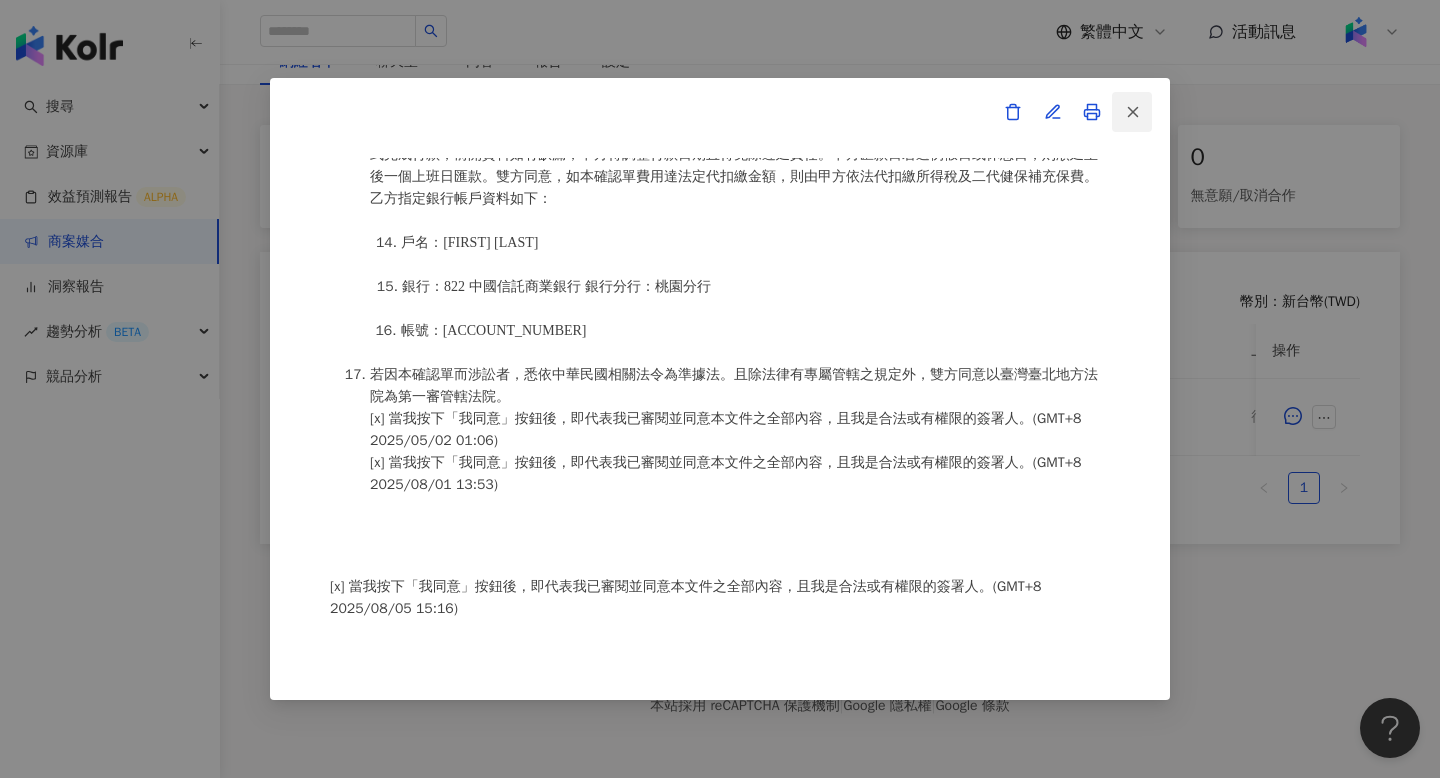 click 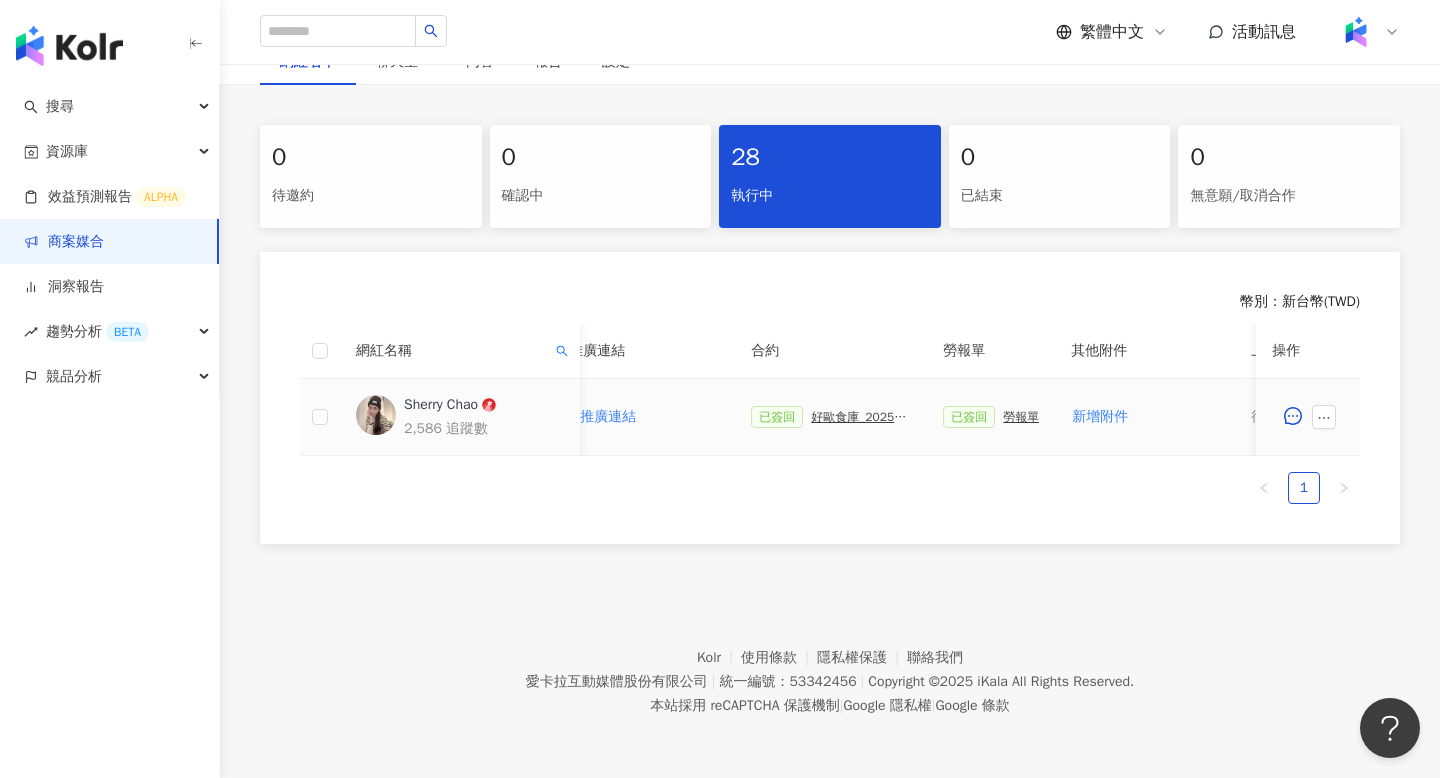 click on "勞報單" at bounding box center [1021, 417] 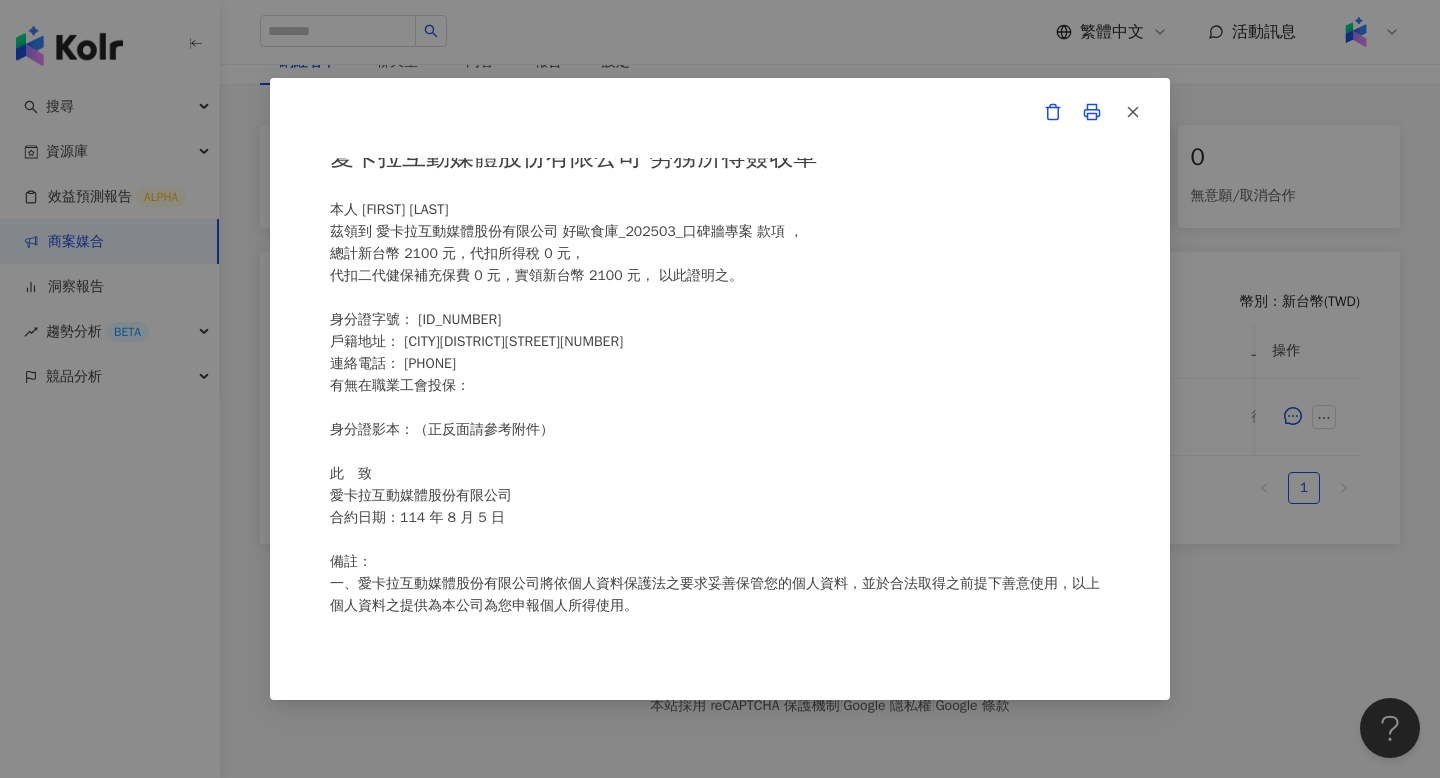 scroll, scrollTop: 40, scrollLeft: 0, axis: vertical 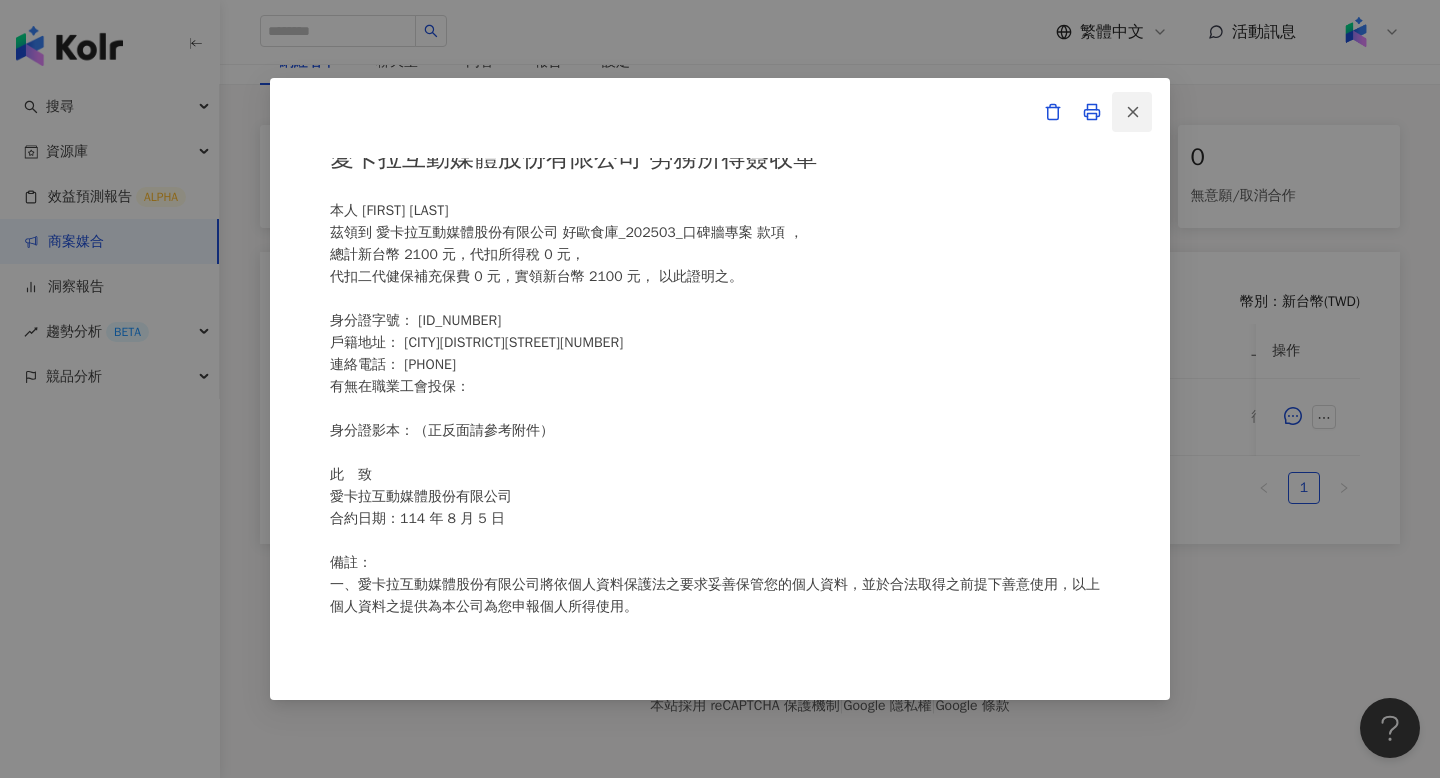 click 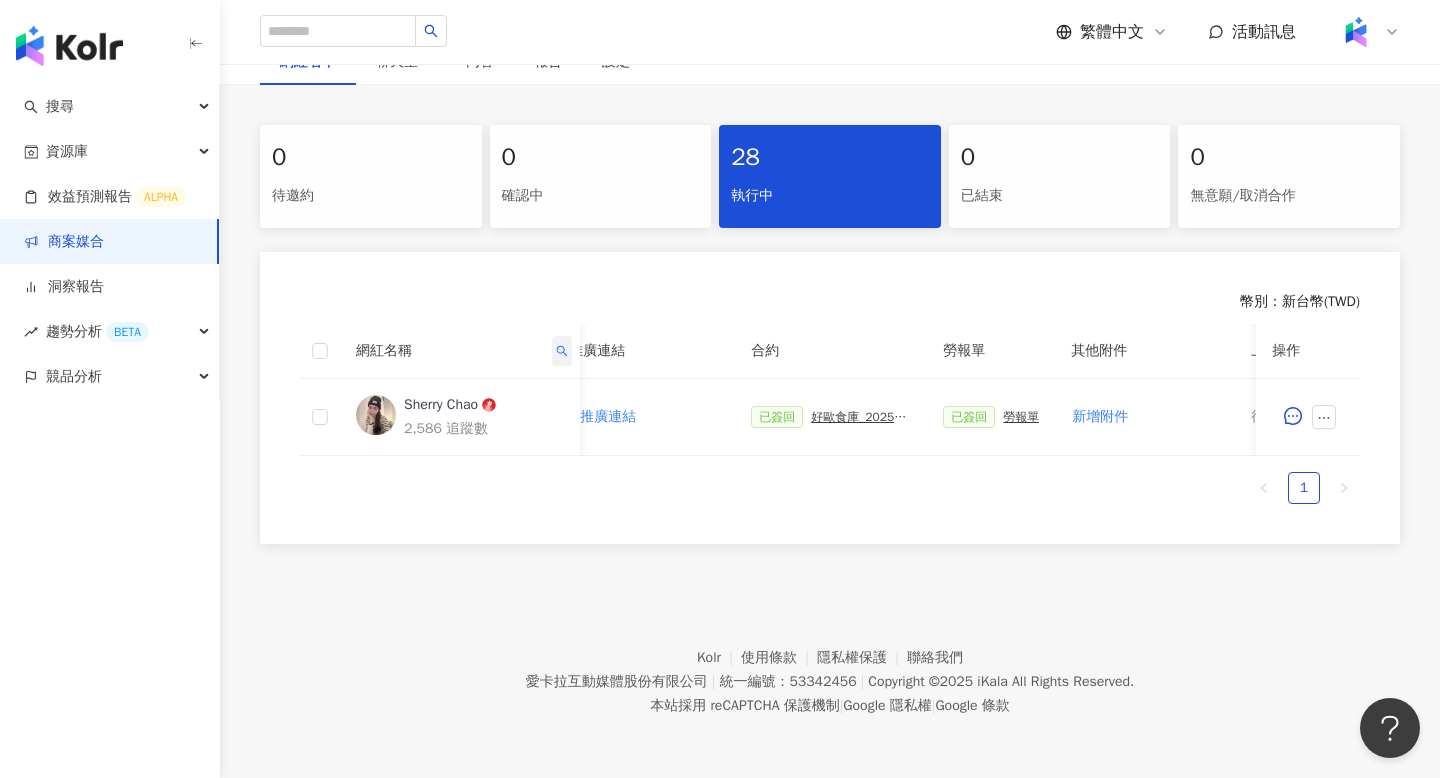click 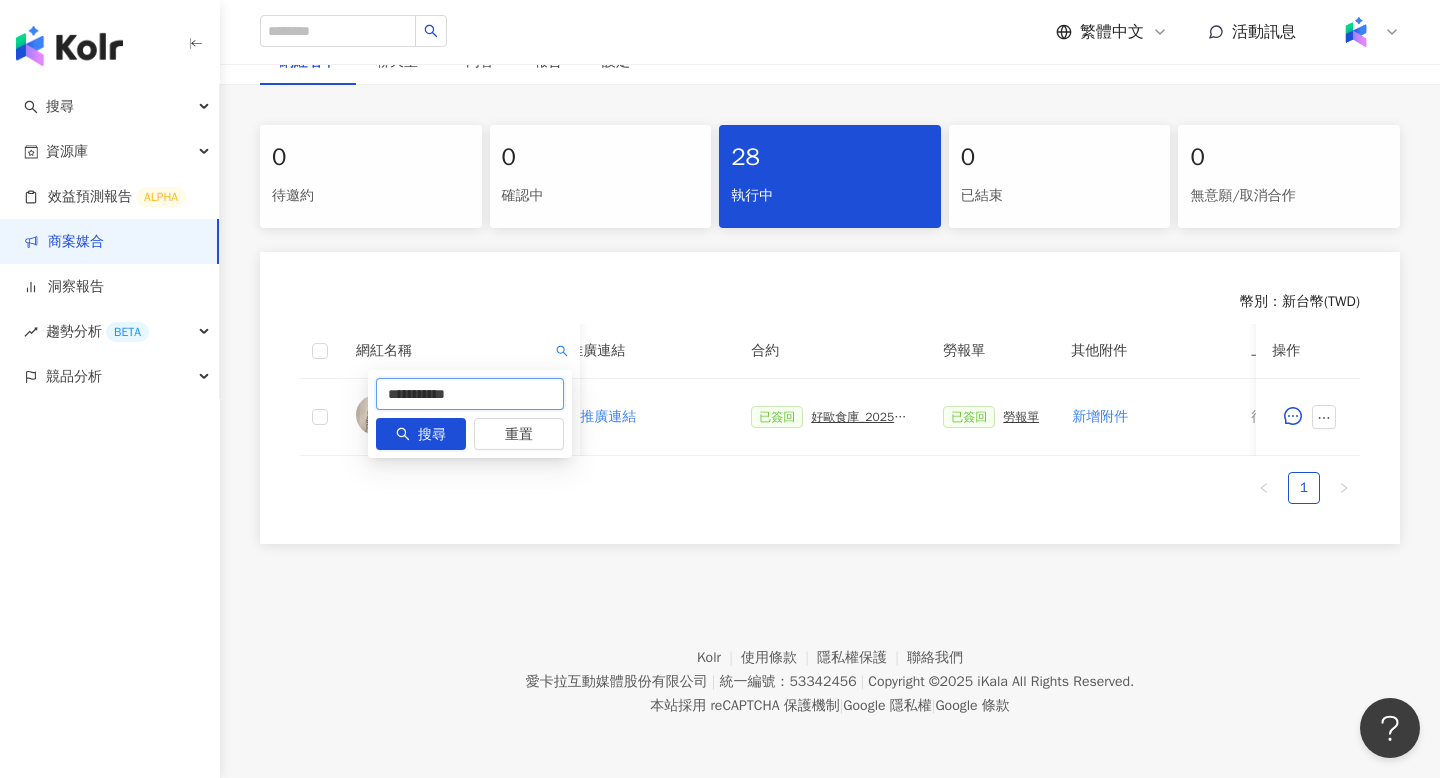 click on "**********" at bounding box center (470, 394) 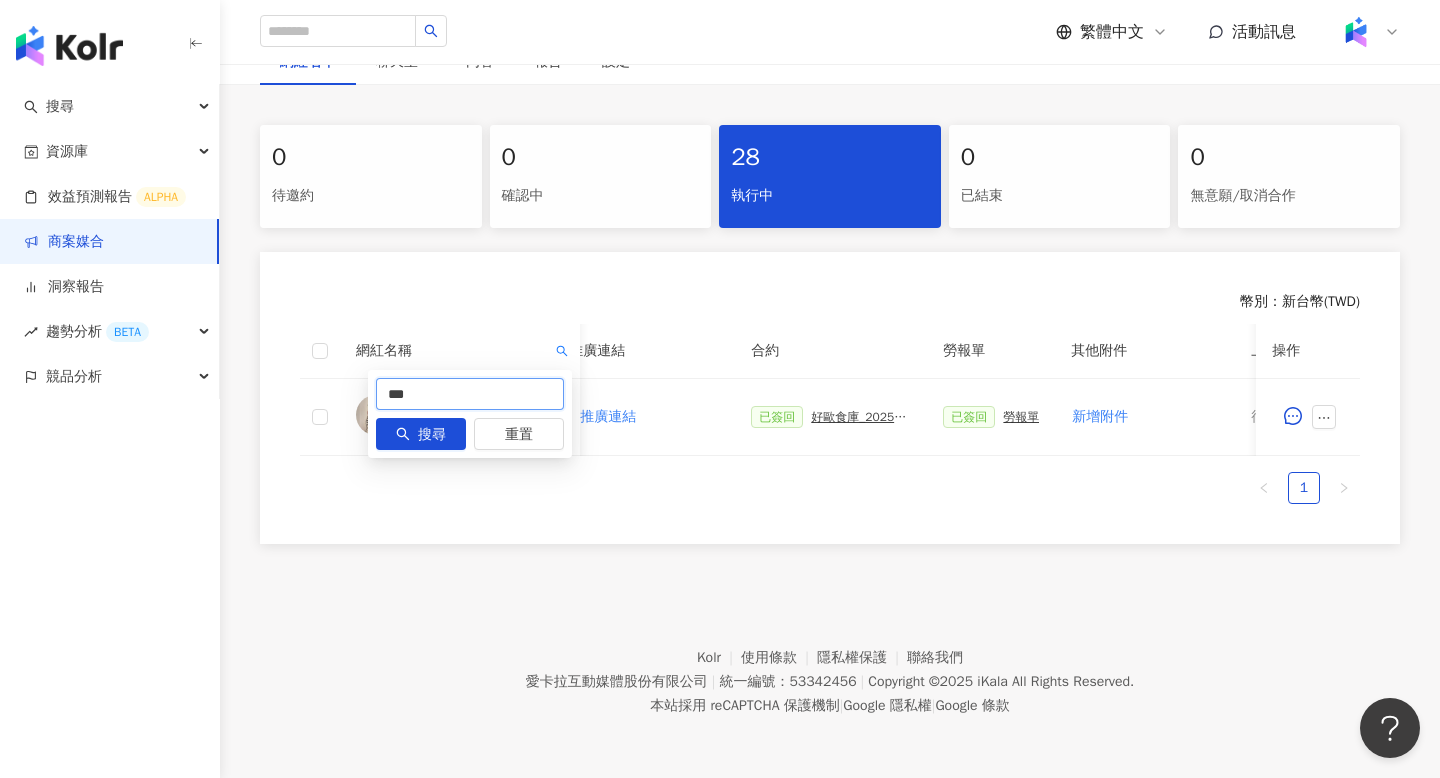 type on "***" 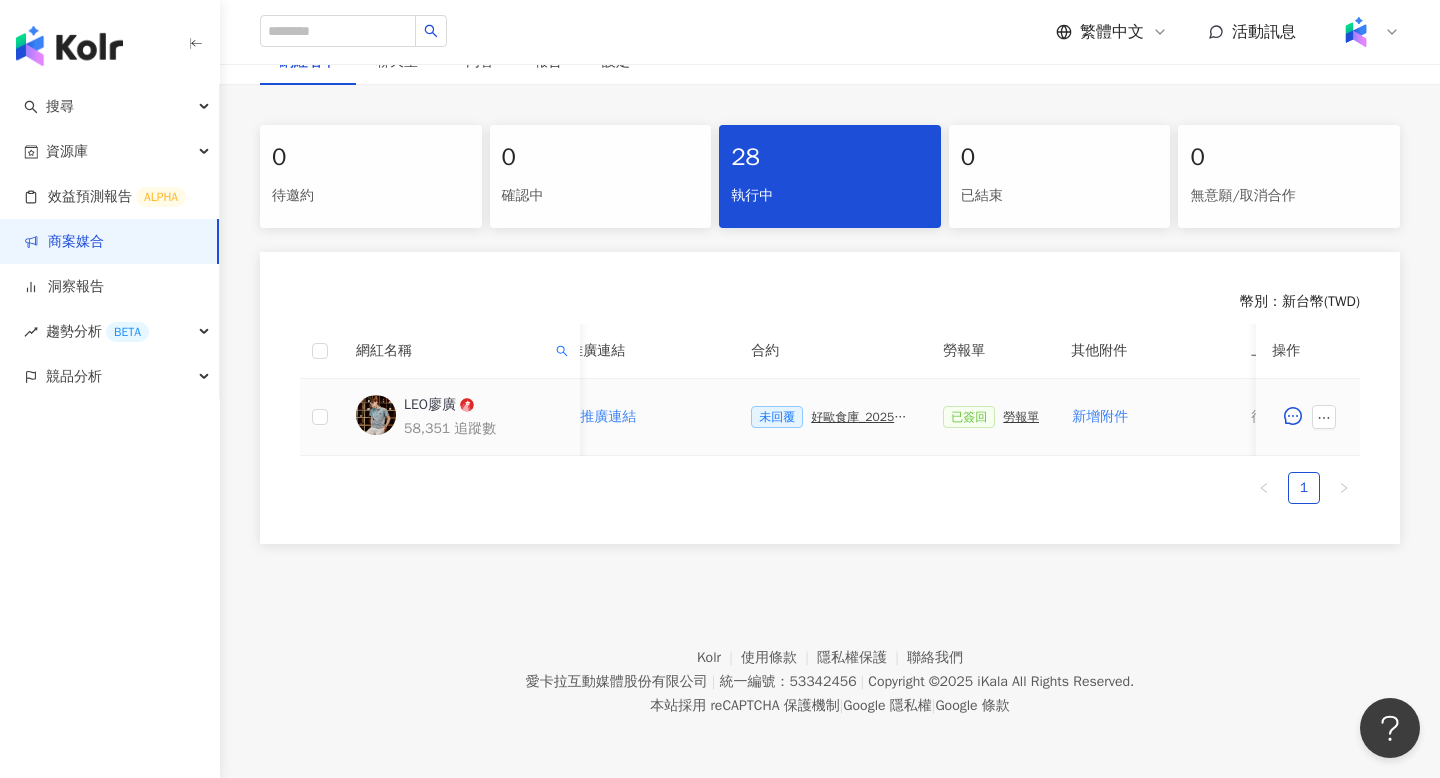 scroll, scrollTop: 0, scrollLeft: 426, axis: horizontal 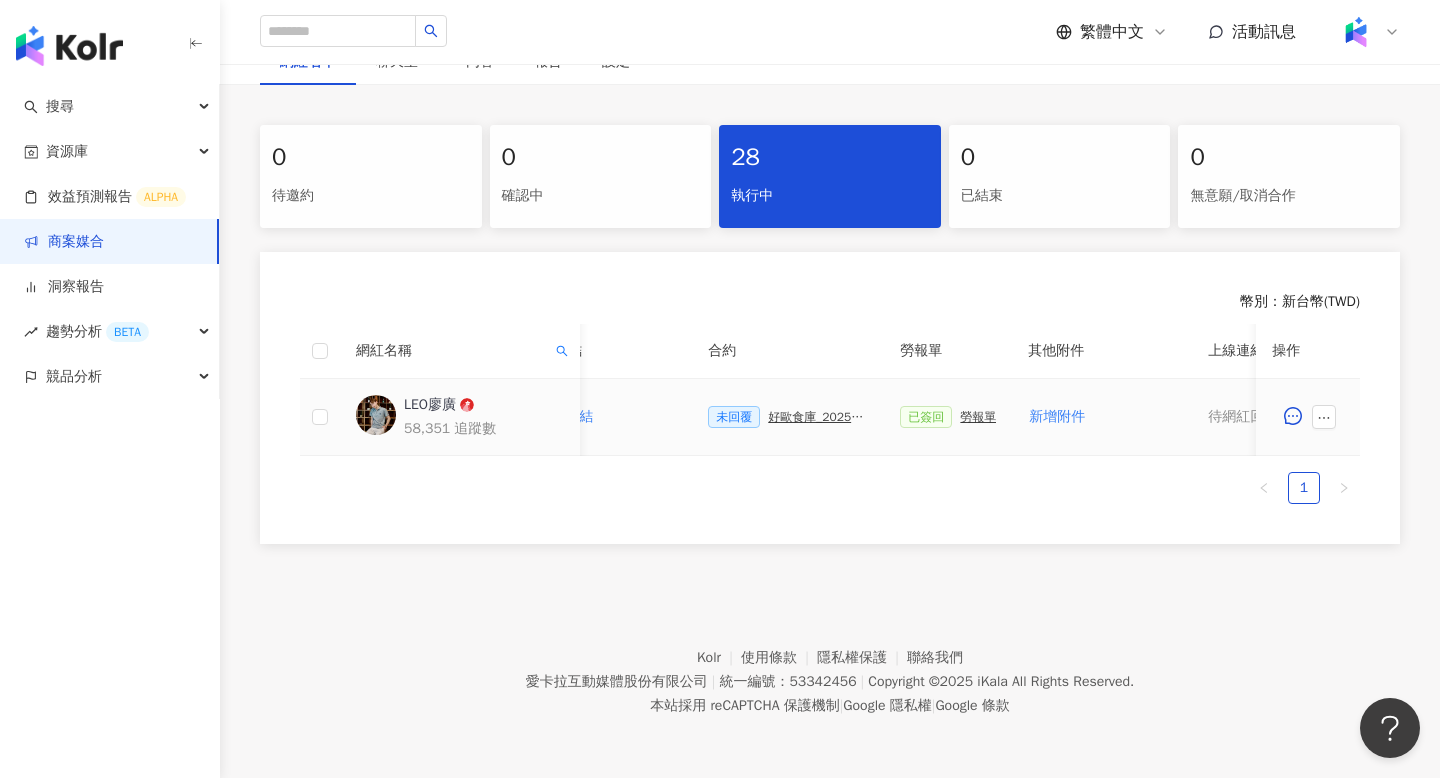 click on "好歐食庫_202503_口碑牆專案" at bounding box center [818, 417] 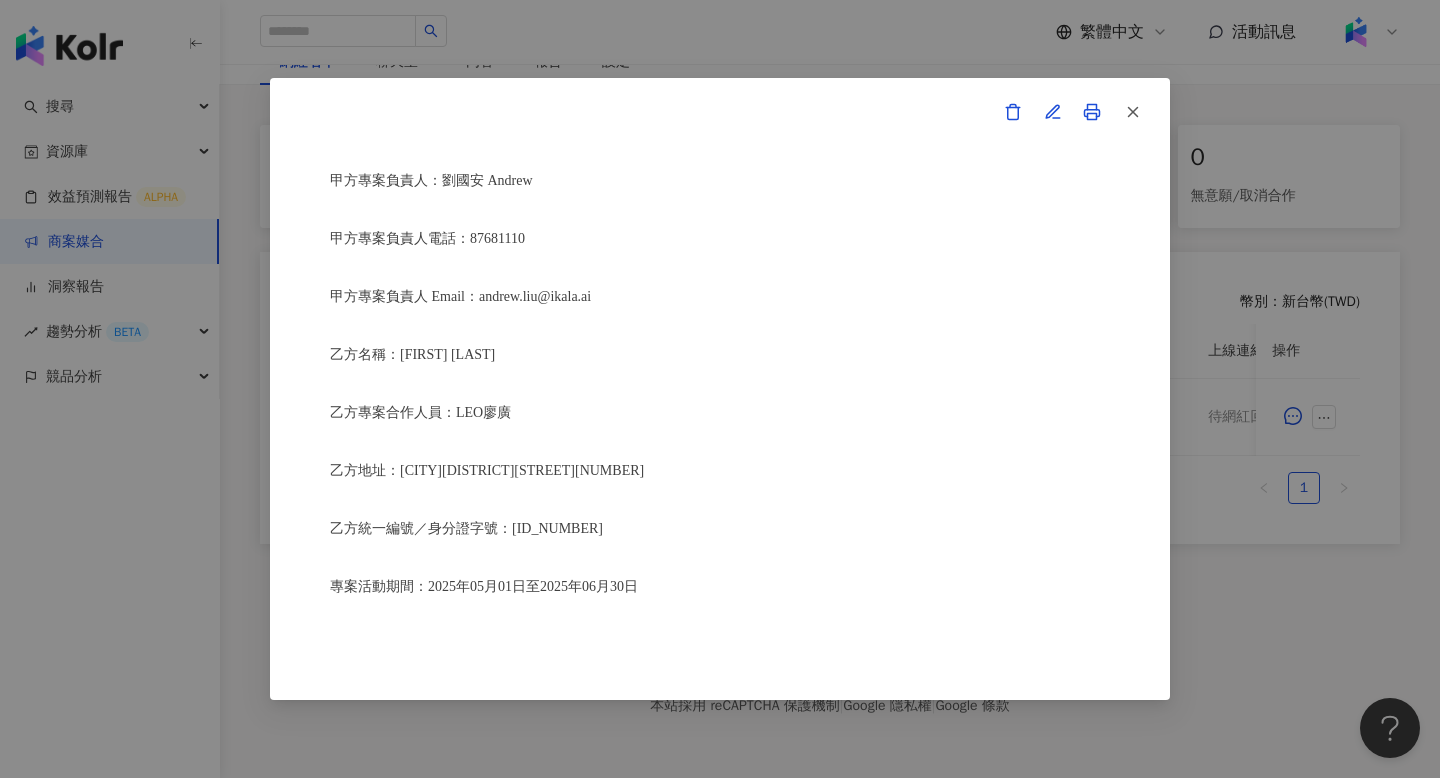 scroll, scrollTop: 411, scrollLeft: 0, axis: vertical 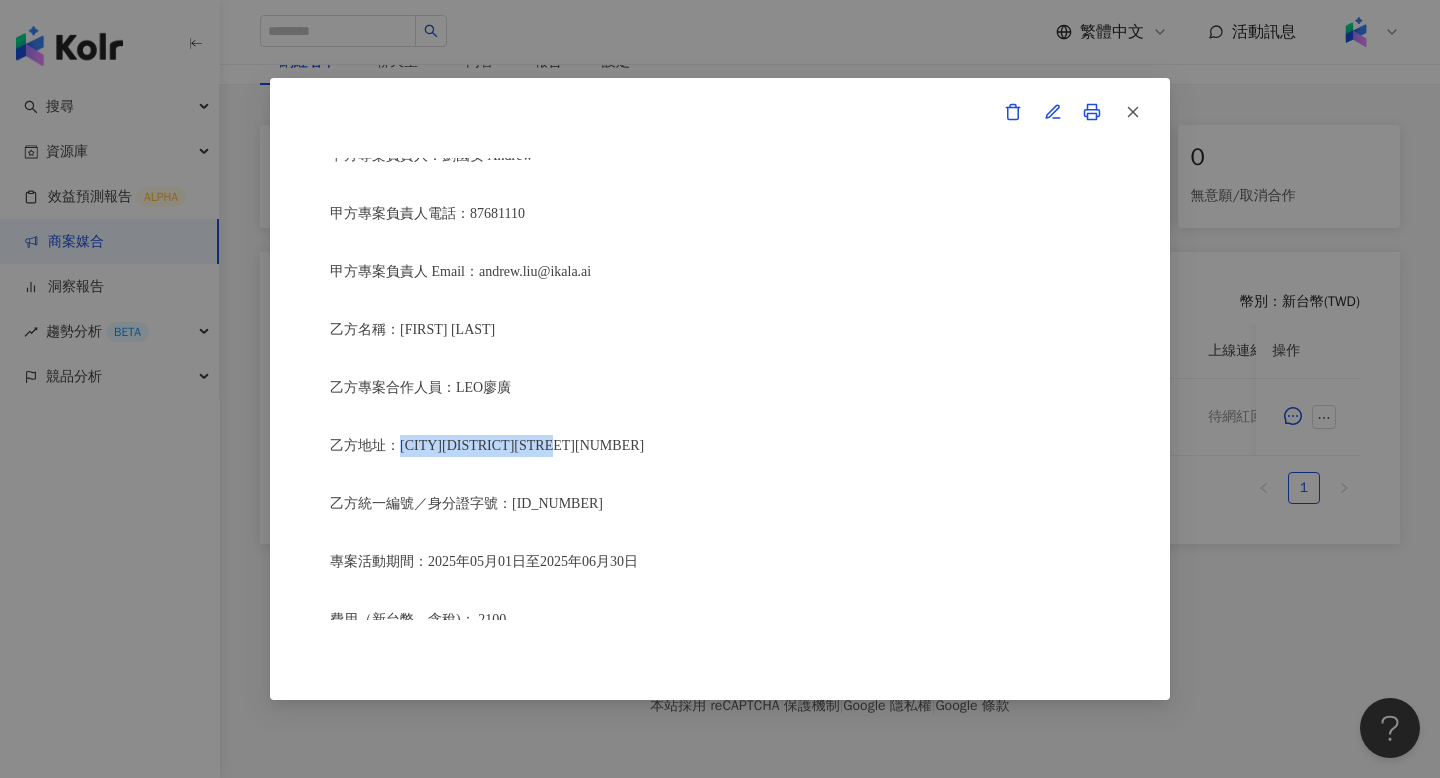 drag, startPoint x: 399, startPoint y: 450, endPoint x: 702, endPoint y: 450, distance: 303 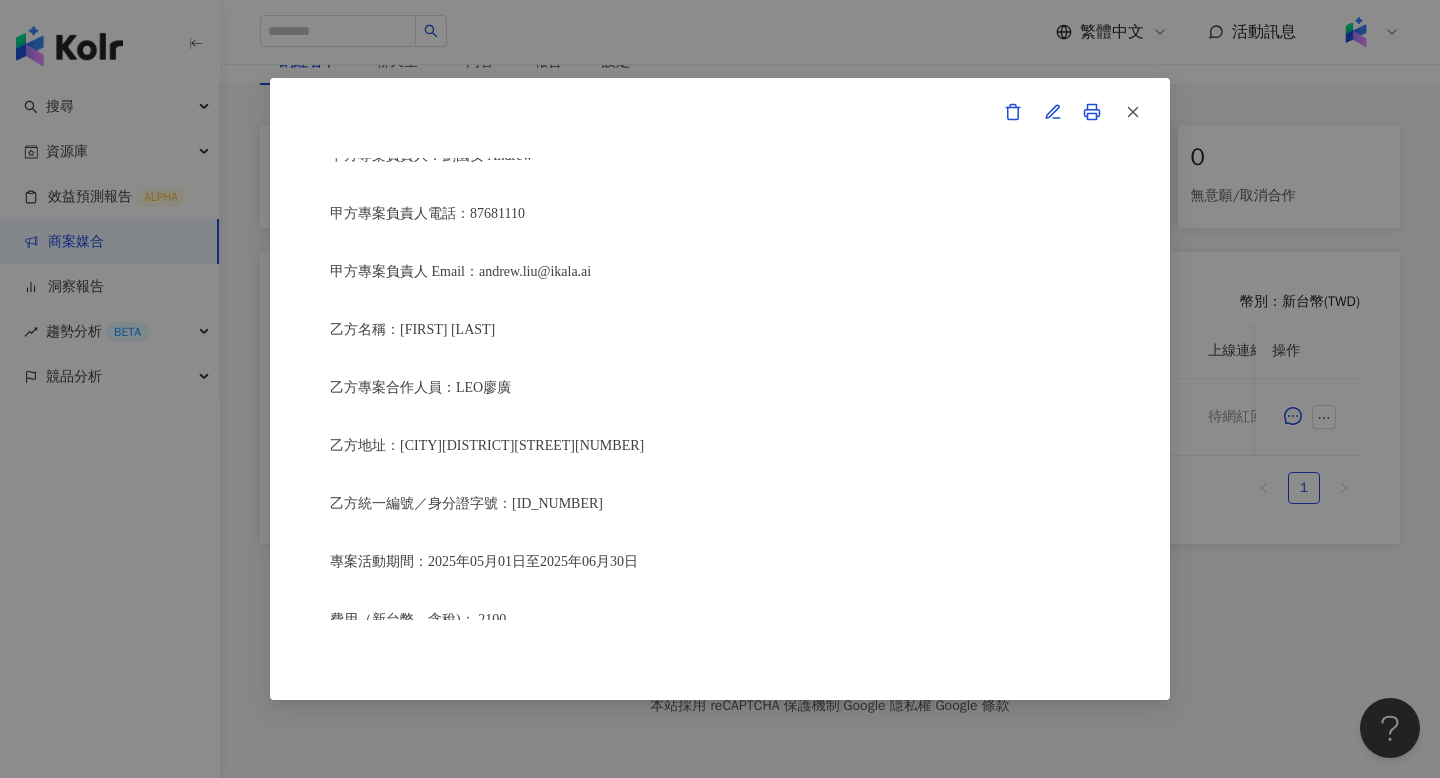 click on "Kolr Star-活動確認單
約定雙方
甲方名稱：愛卡拉互動媒體股份有限公司
甲方負責人：程世嘉
甲方統一編號：53342456
甲方地址：104 台北市中山區南京東路二段167號8樓
甲方專案負責人：劉國安 Andrew
甲方專案負責人電話：87681110
甲方專案負責人 Email：andrew.liu@ikala.ai
乙方名稱：廖顯廣
乙方專案合作人員：LEO廖廣
乙方地址：台中市西屯區西墩里漢翔路337號十一樓之2
乙方統一編號／身分證字號：B123181724
專案活動期間：2025年05月01日至2025年06月30日
費用（新台幣，含稅)： 2100
約定條款
廖顯廣(以下簡稱乙方)保證有權簽署本確認單，簽署後即表示上列專案合作人員接受與愛卡拉互動媒體股份有限公司(以下簡稱甲方)簽署之活動確認單，並同意執行雙方所約定之合作項目。
簽署本確認單後，雙方需遵從 好歐食庫_202503_口碑牆專案
執行時間：" at bounding box center (720, 389) 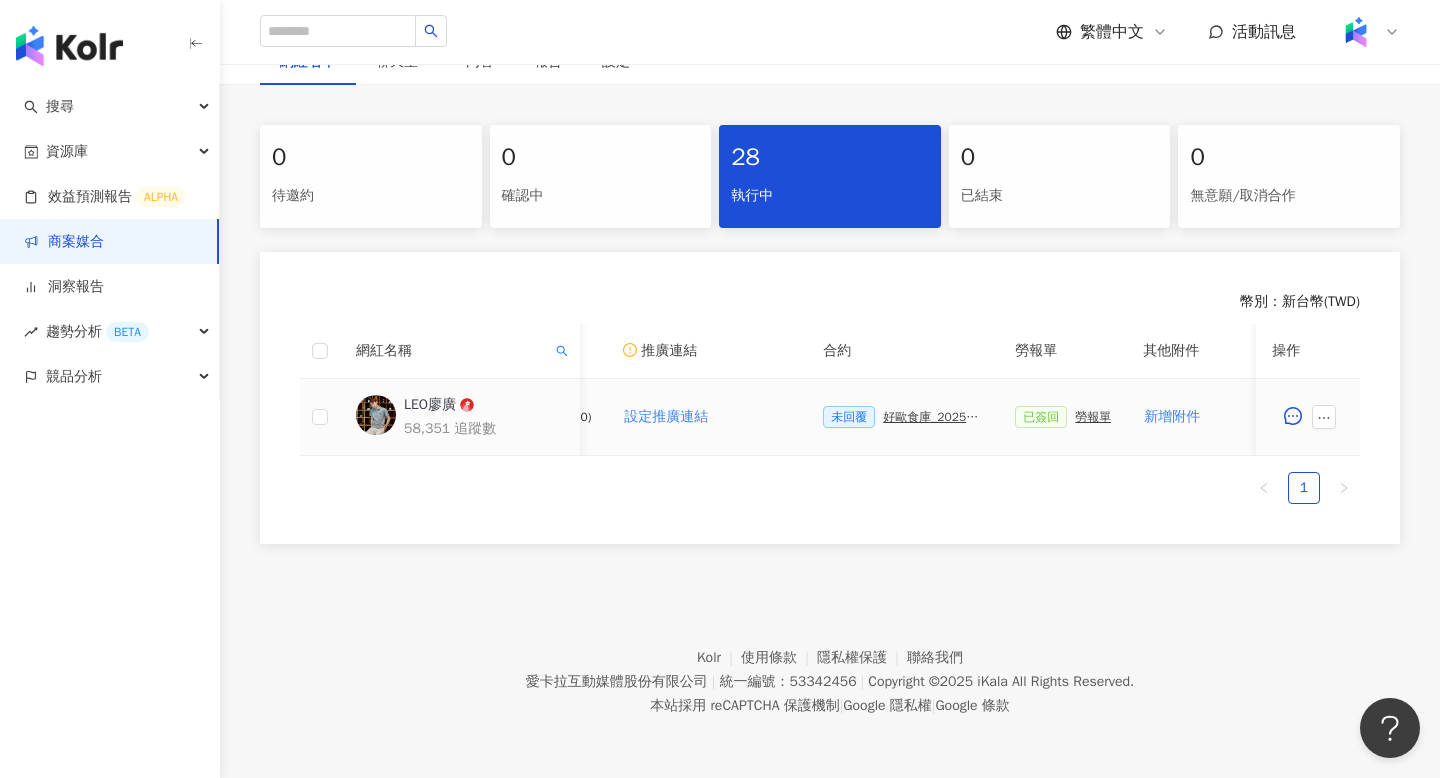 scroll, scrollTop: 0, scrollLeft: 254, axis: horizontal 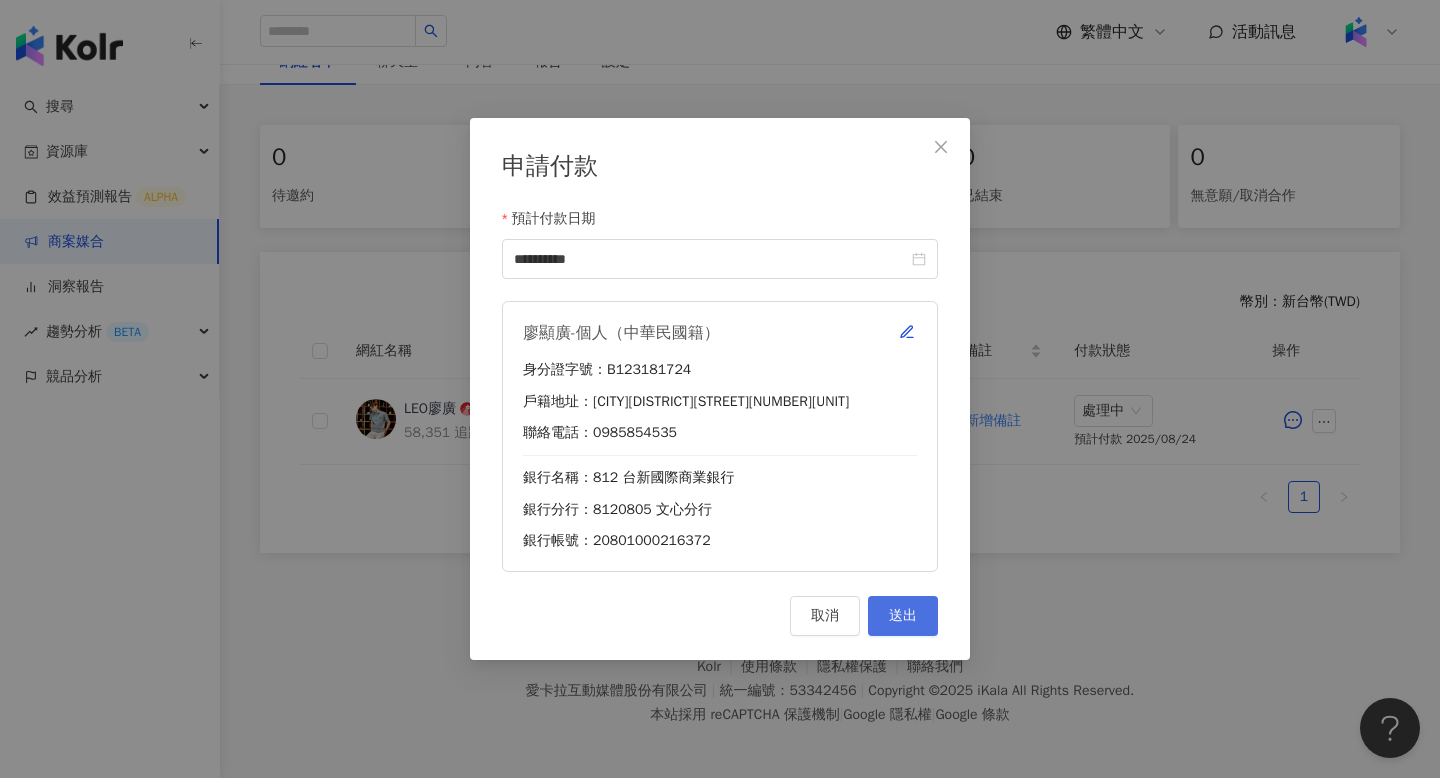 click on "送出" at bounding box center (903, 616) 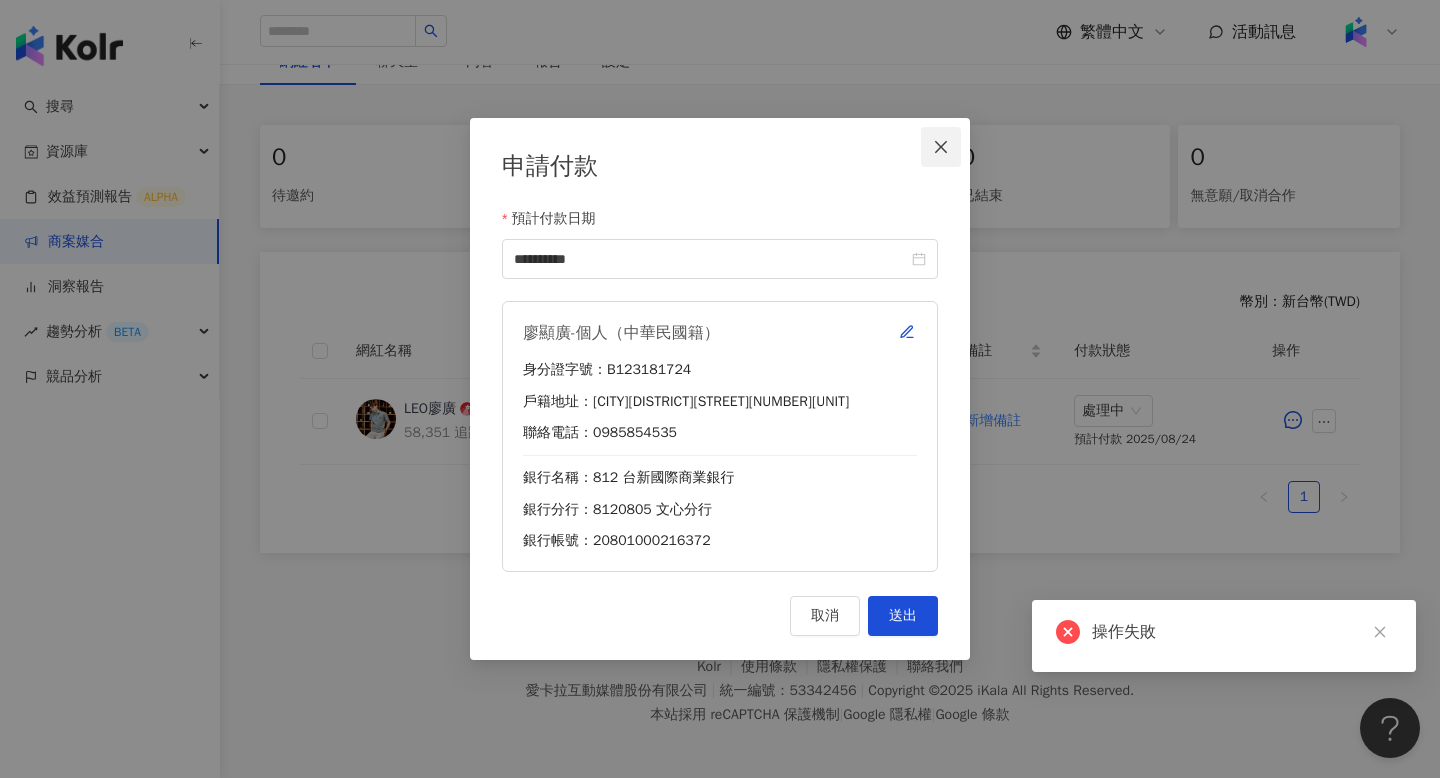 click 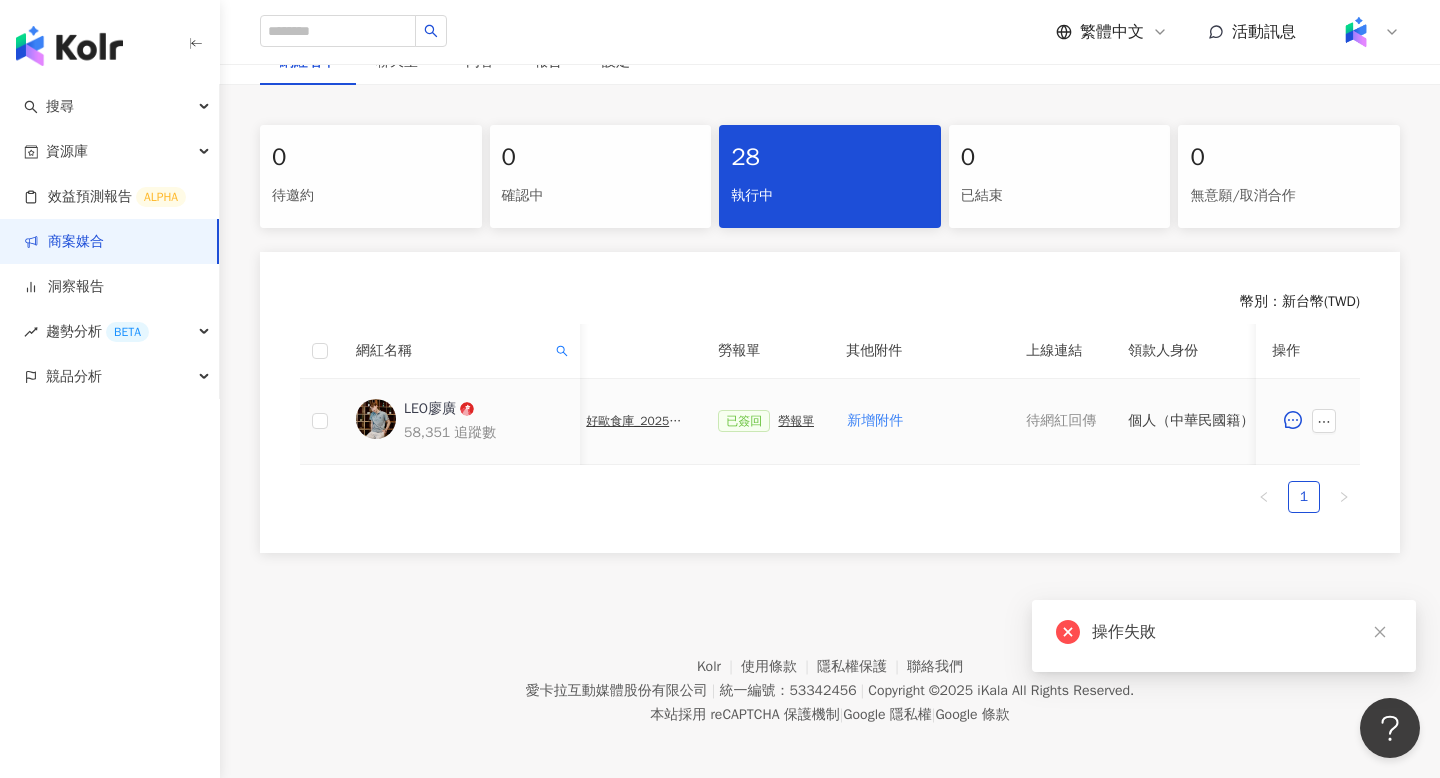scroll, scrollTop: 0, scrollLeft: 397, axis: horizontal 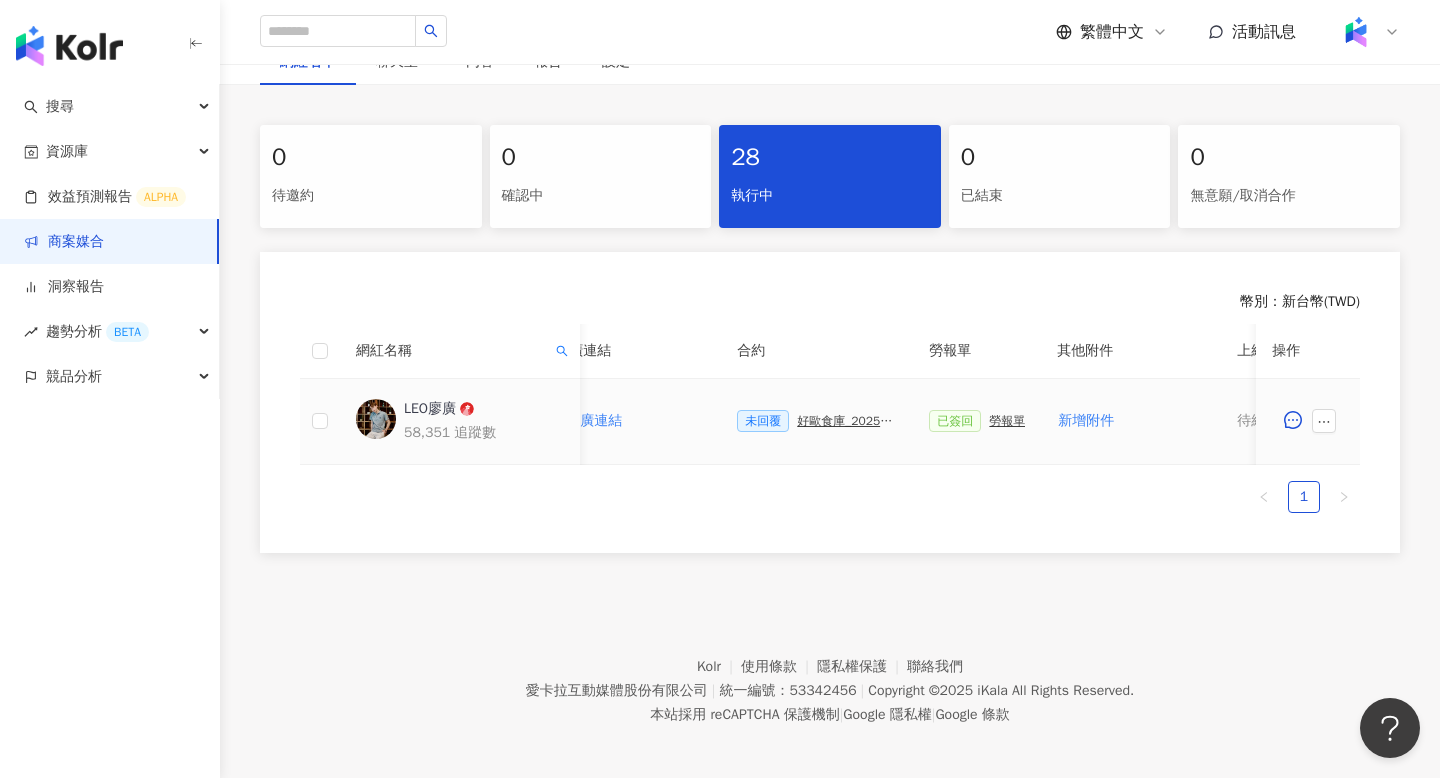 click on "勞報單" at bounding box center (1007, 421) 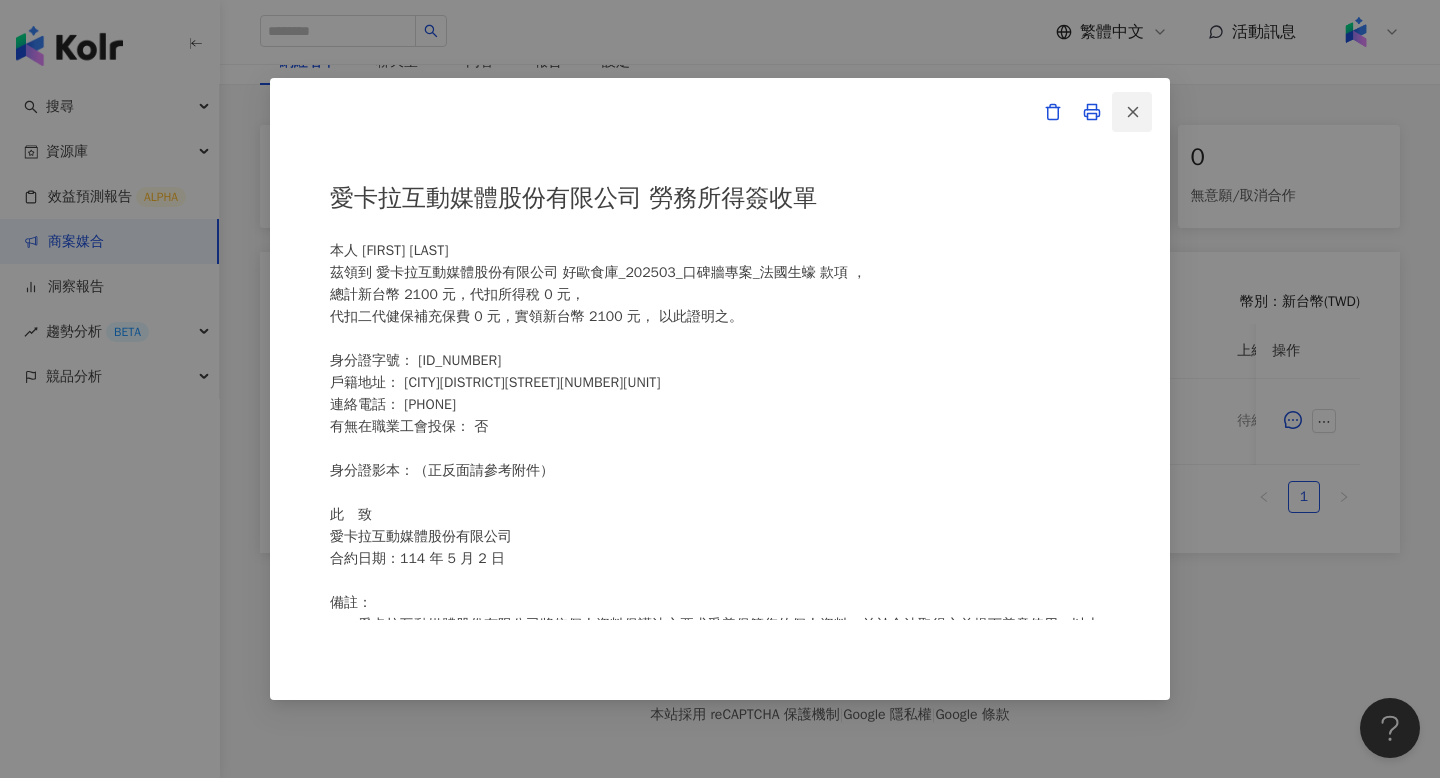 click at bounding box center [1132, 112] 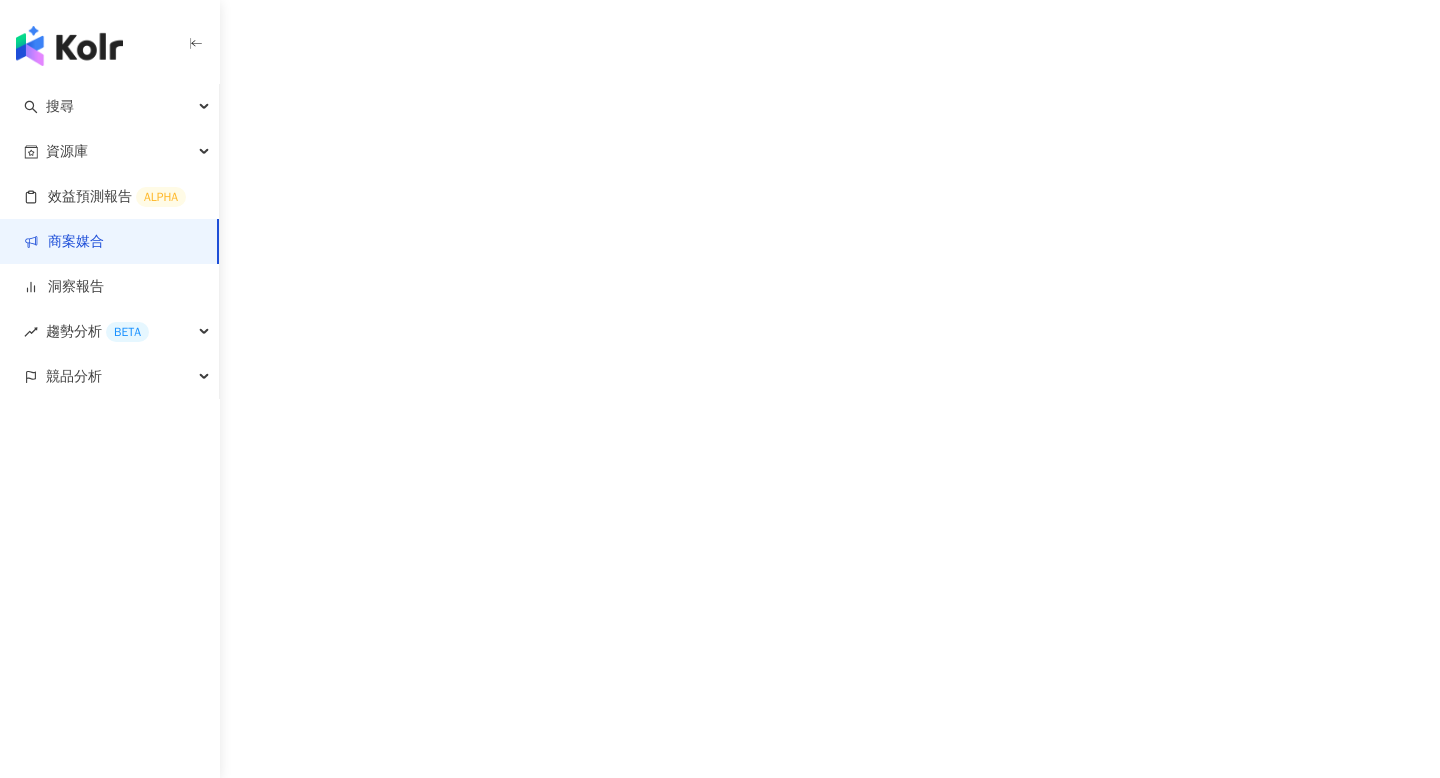 scroll, scrollTop: 0, scrollLeft: 0, axis: both 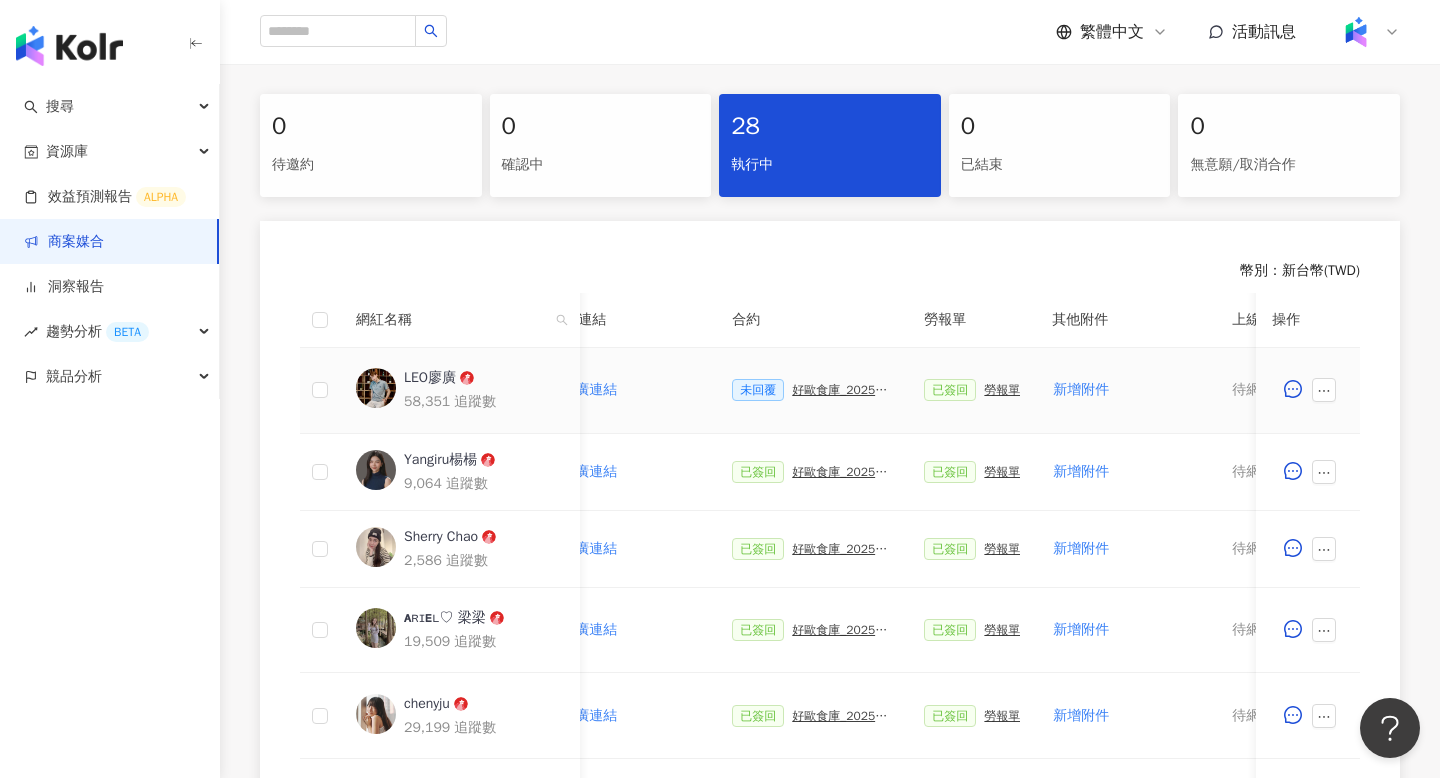 click on "勞報單" at bounding box center [1002, 390] 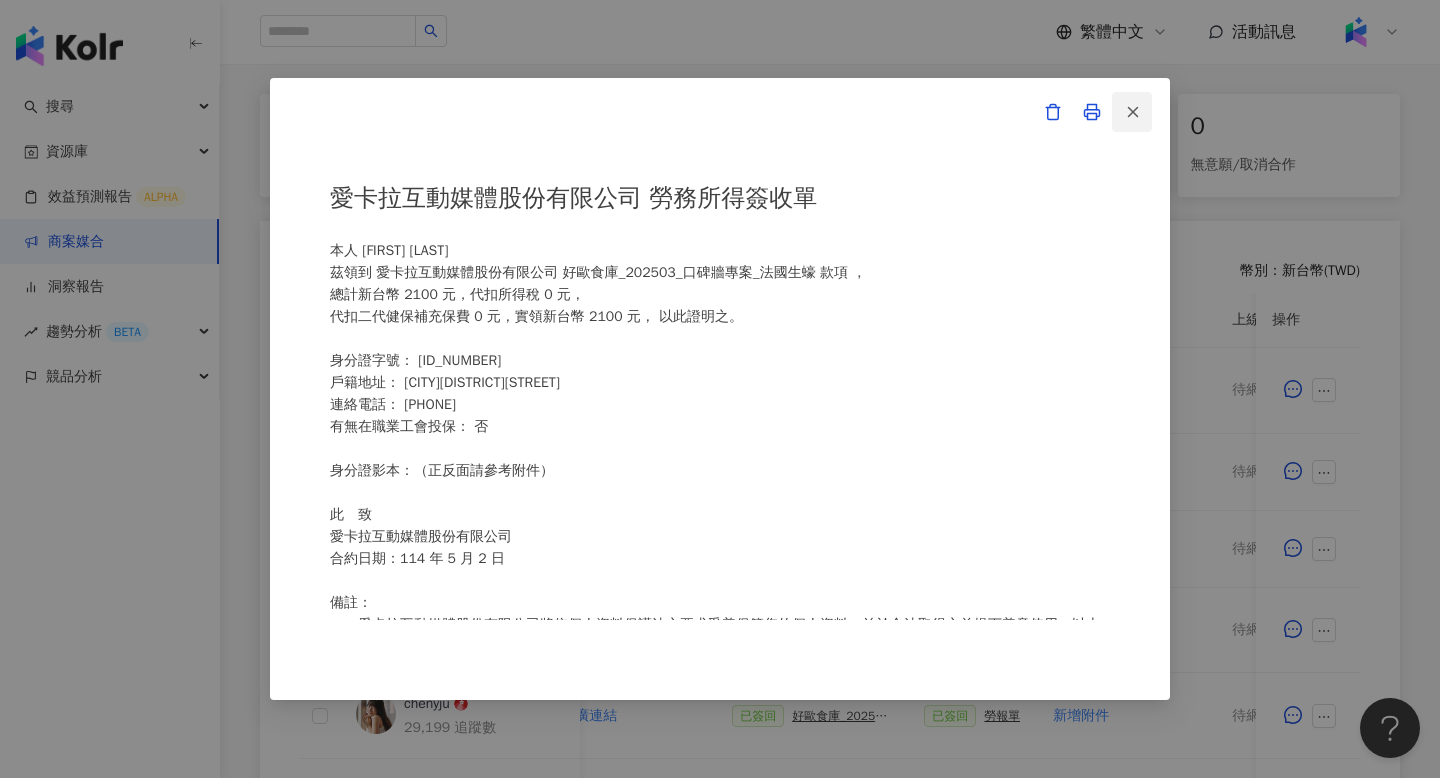 click 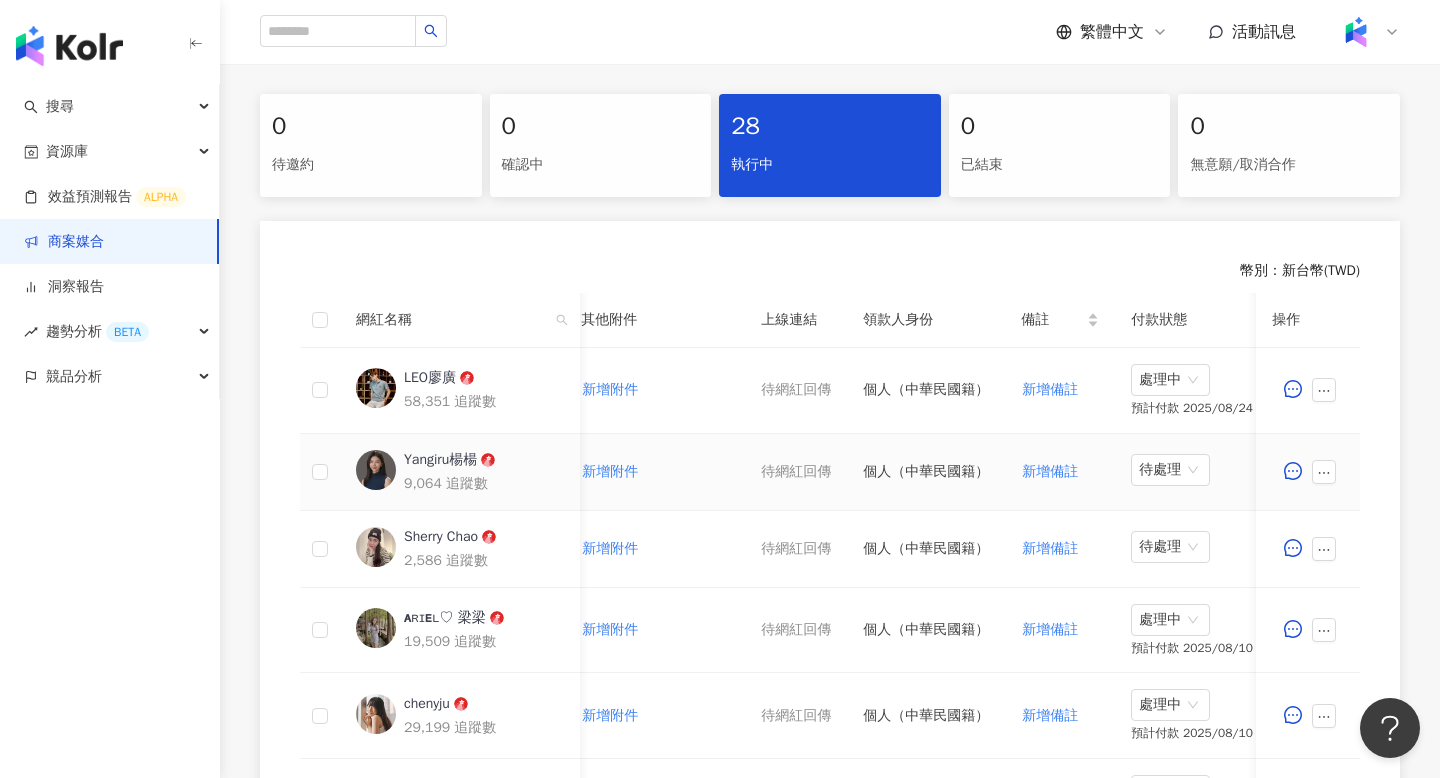 scroll, scrollTop: 0, scrollLeft: 931, axis: horizontal 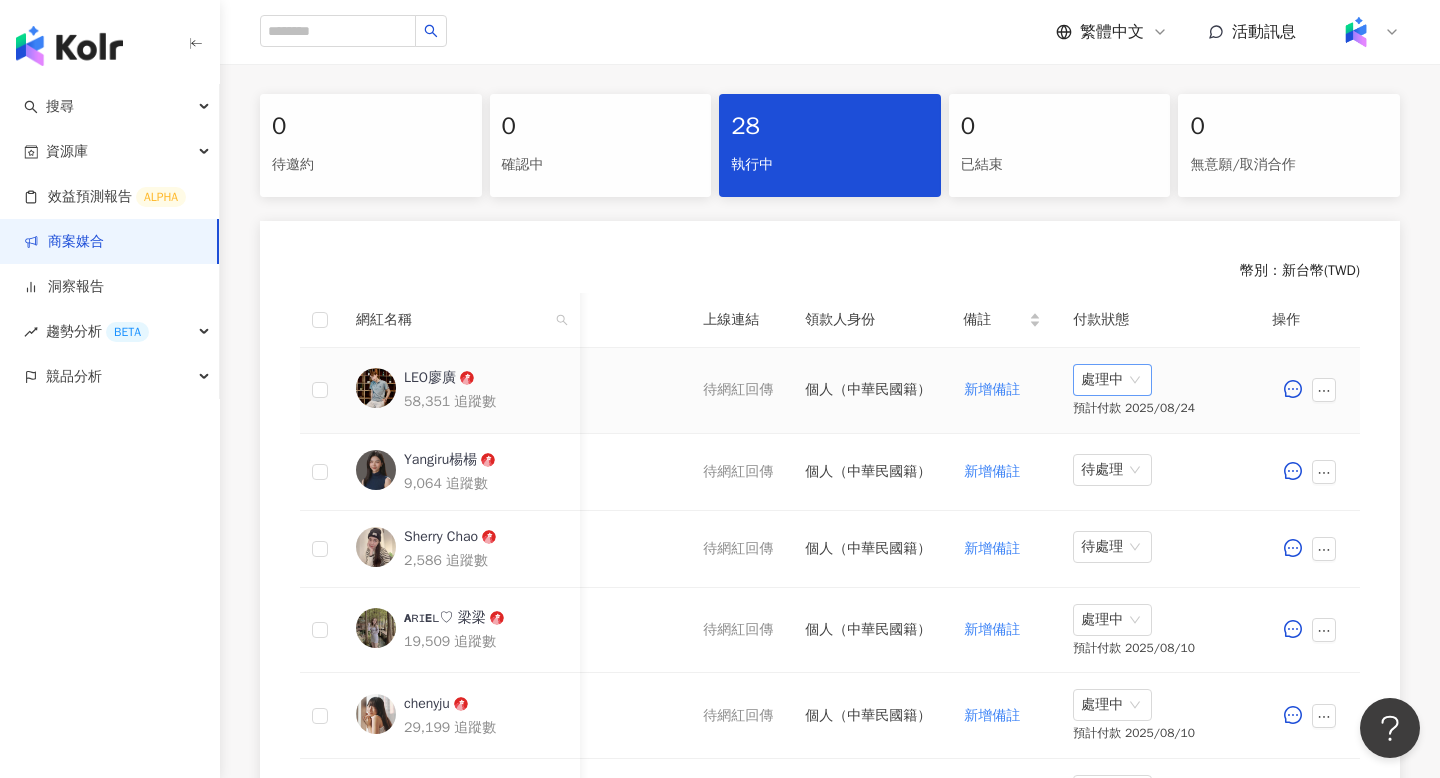 click on "處理中" at bounding box center [1112, 380] 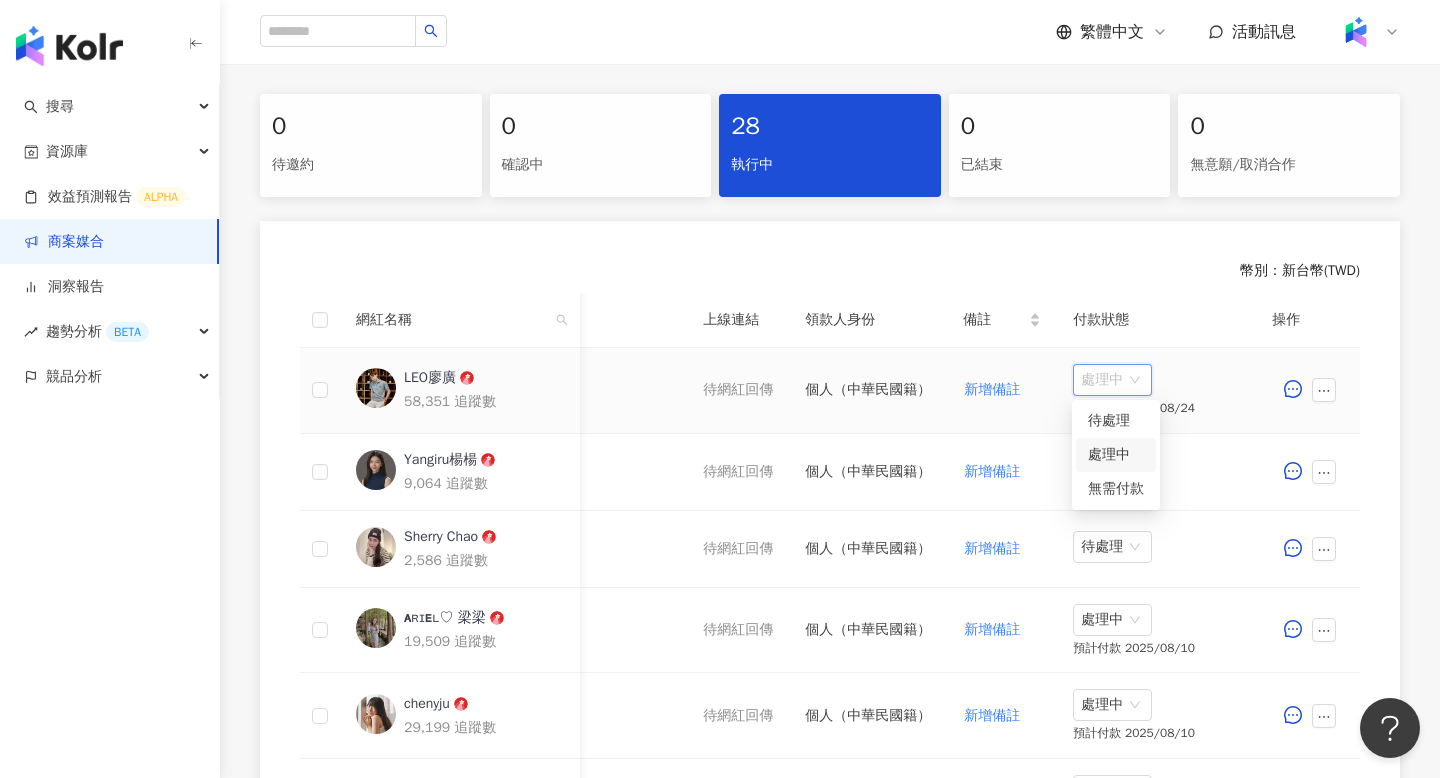 click on "待處理" at bounding box center (1116, 421) 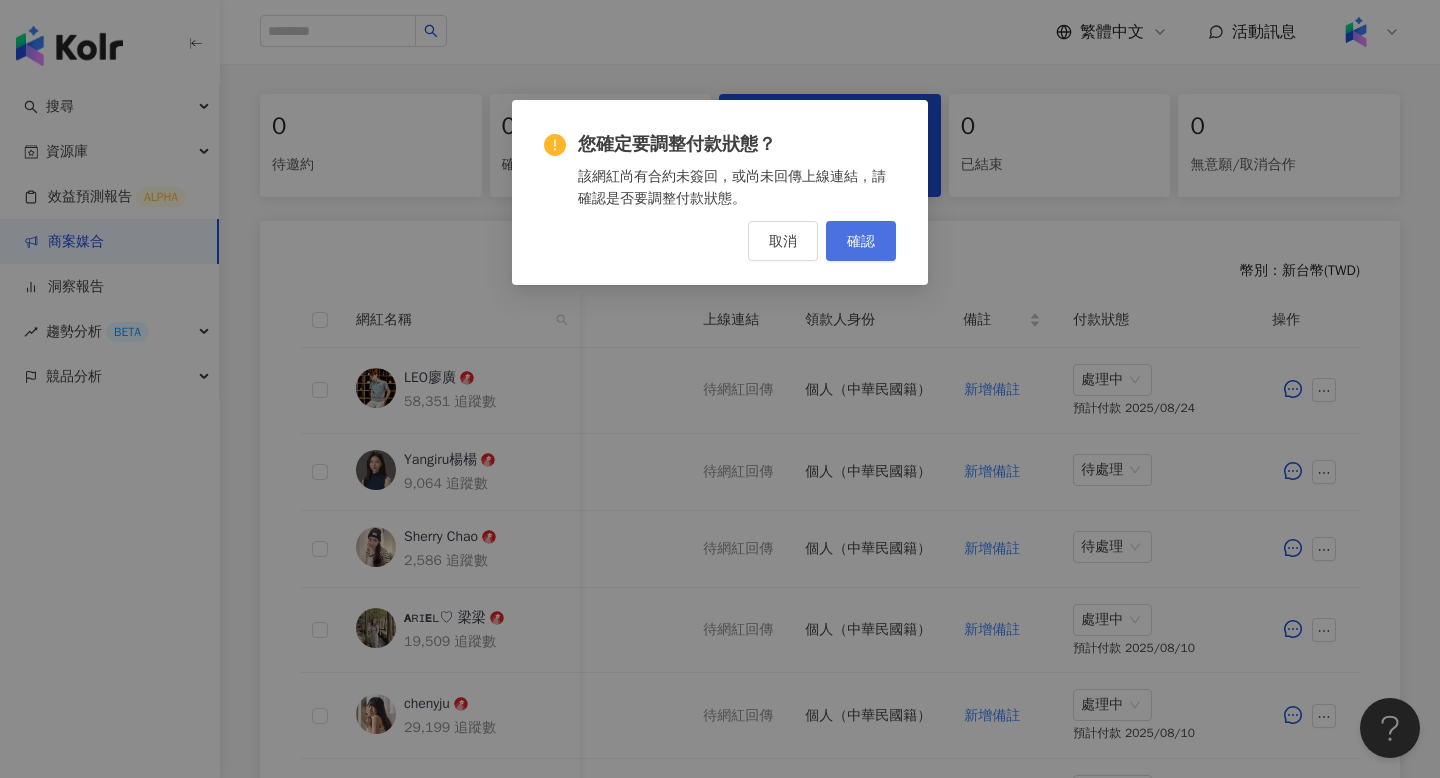 click on "確認" at bounding box center (861, 241) 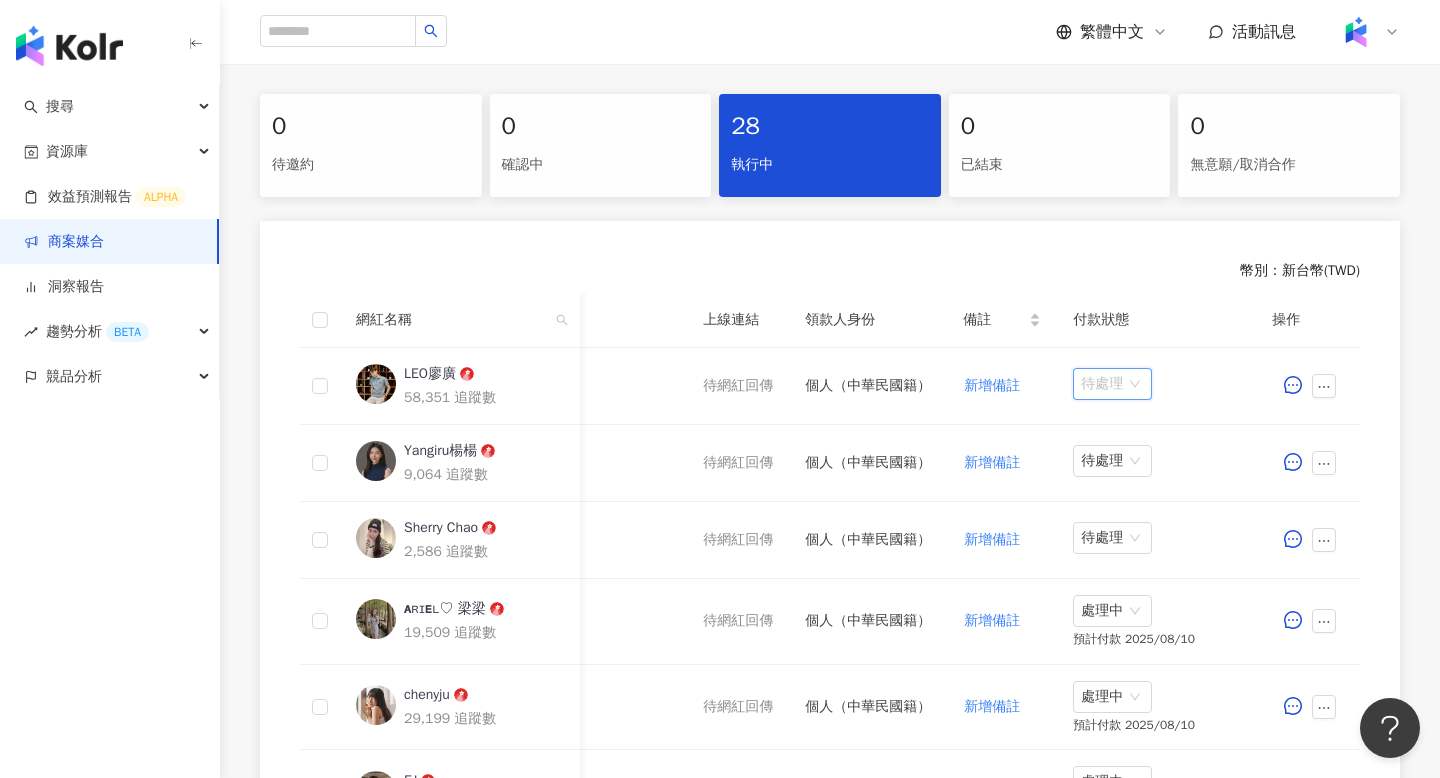 click on "待處理" at bounding box center (1112, 384) 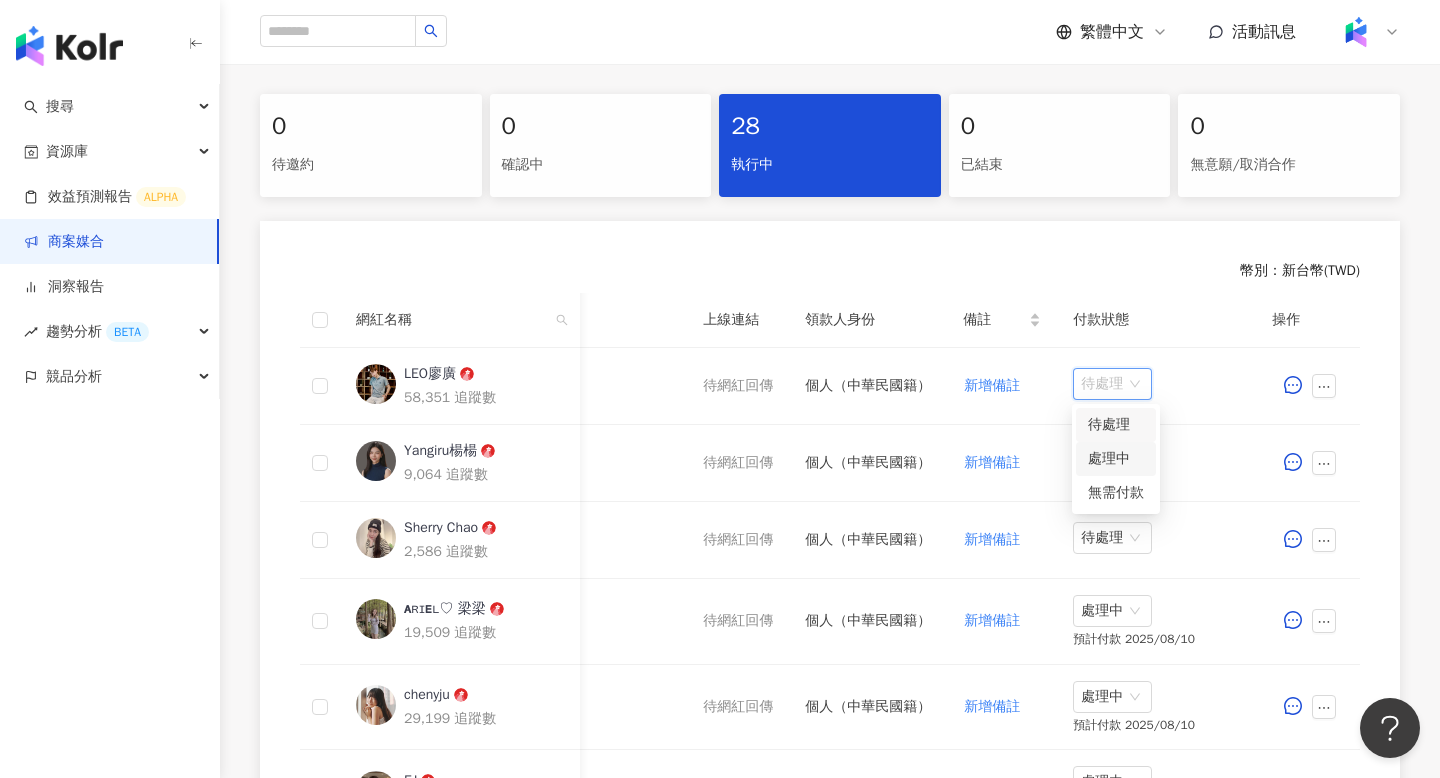 click on "處理中" at bounding box center (1116, 459) 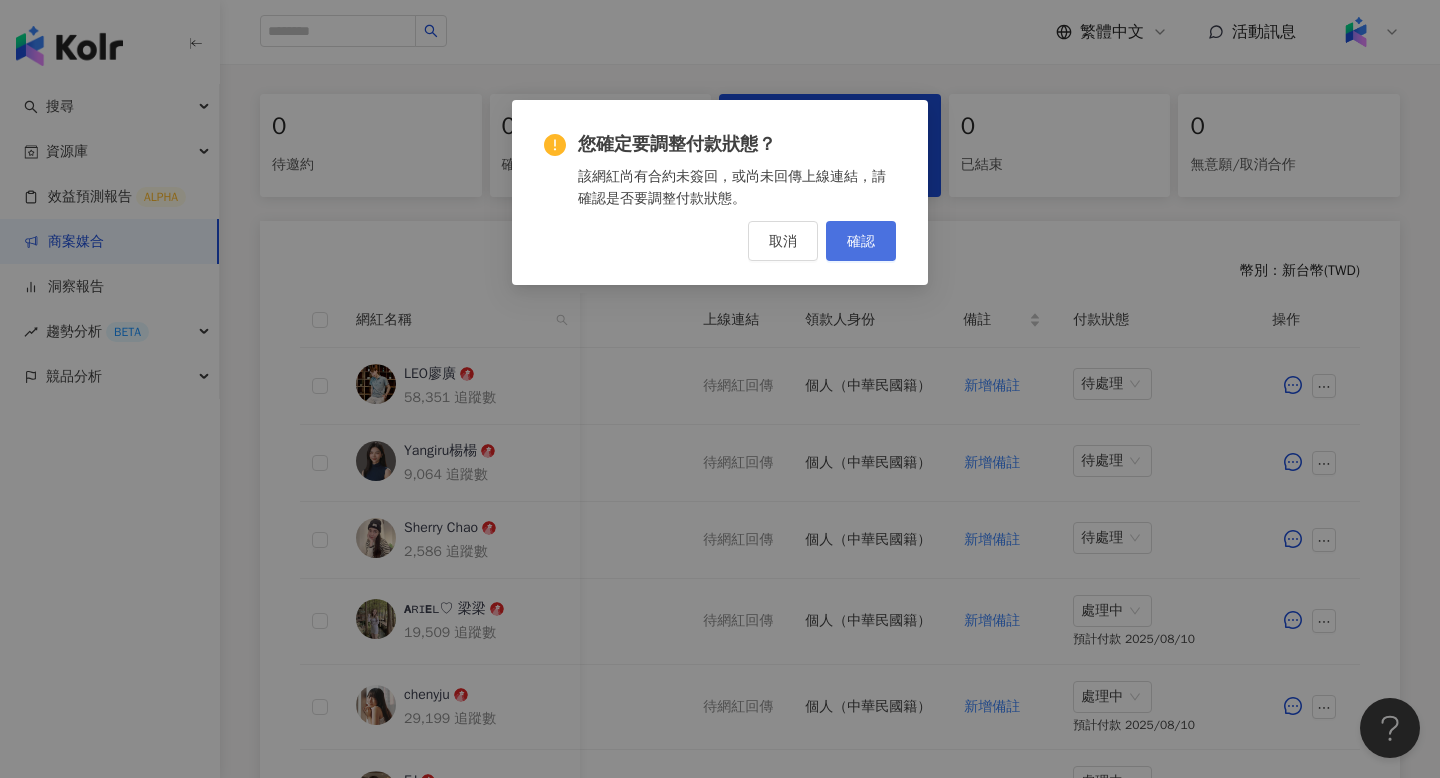 click on "確認" at bounding box center (861, 241) 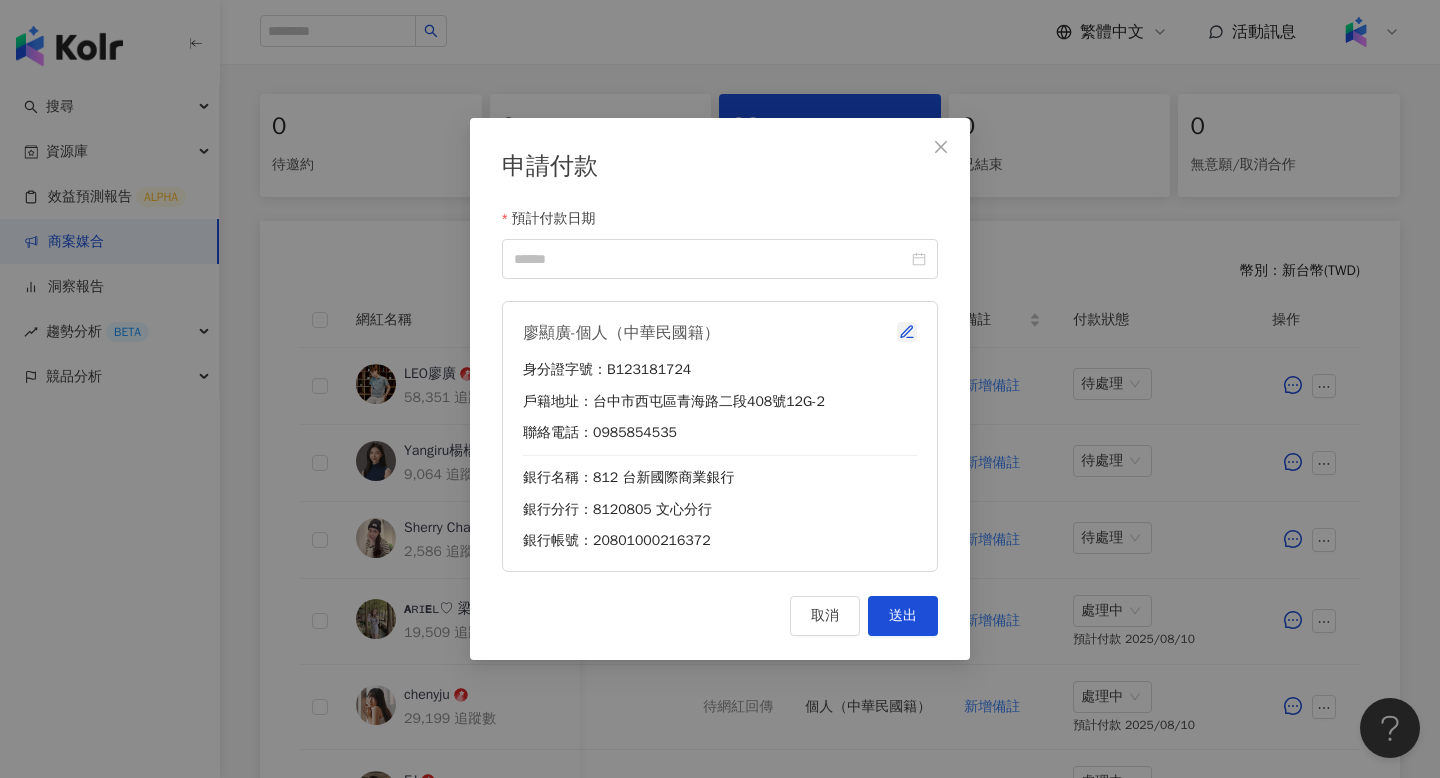 click 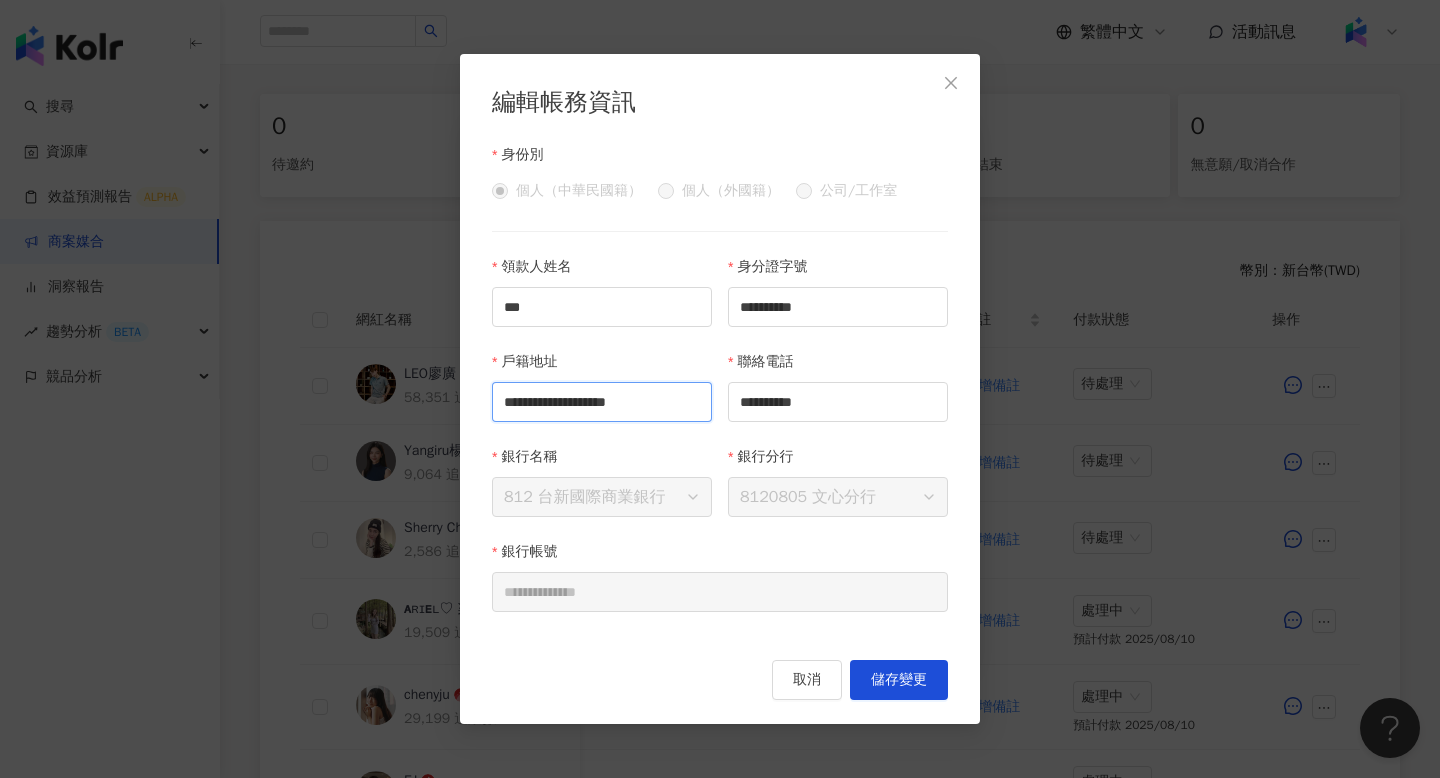 click on "**********" at bounding box center [602, 402] 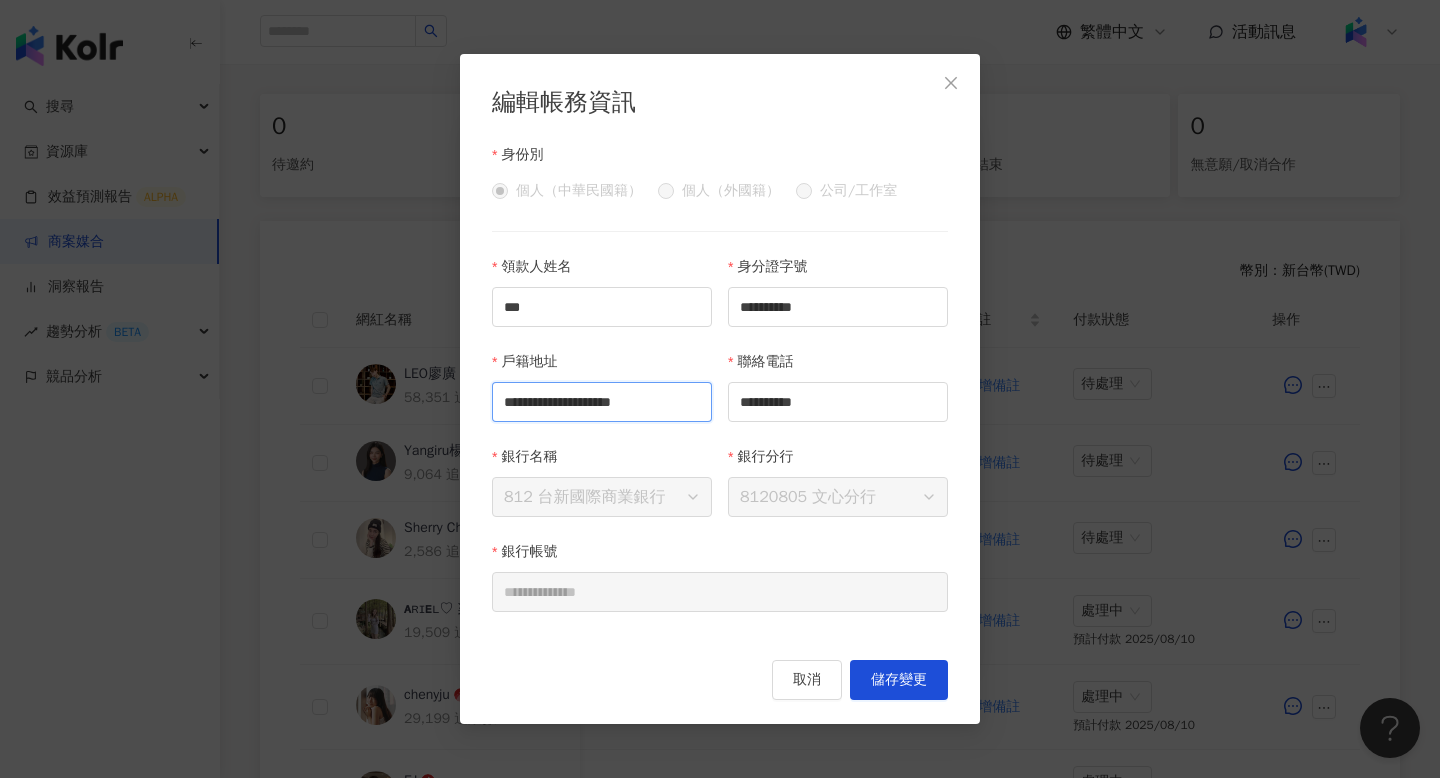 scroll, scrollTop: 0, scrollLeft: 73, axis: horizontal 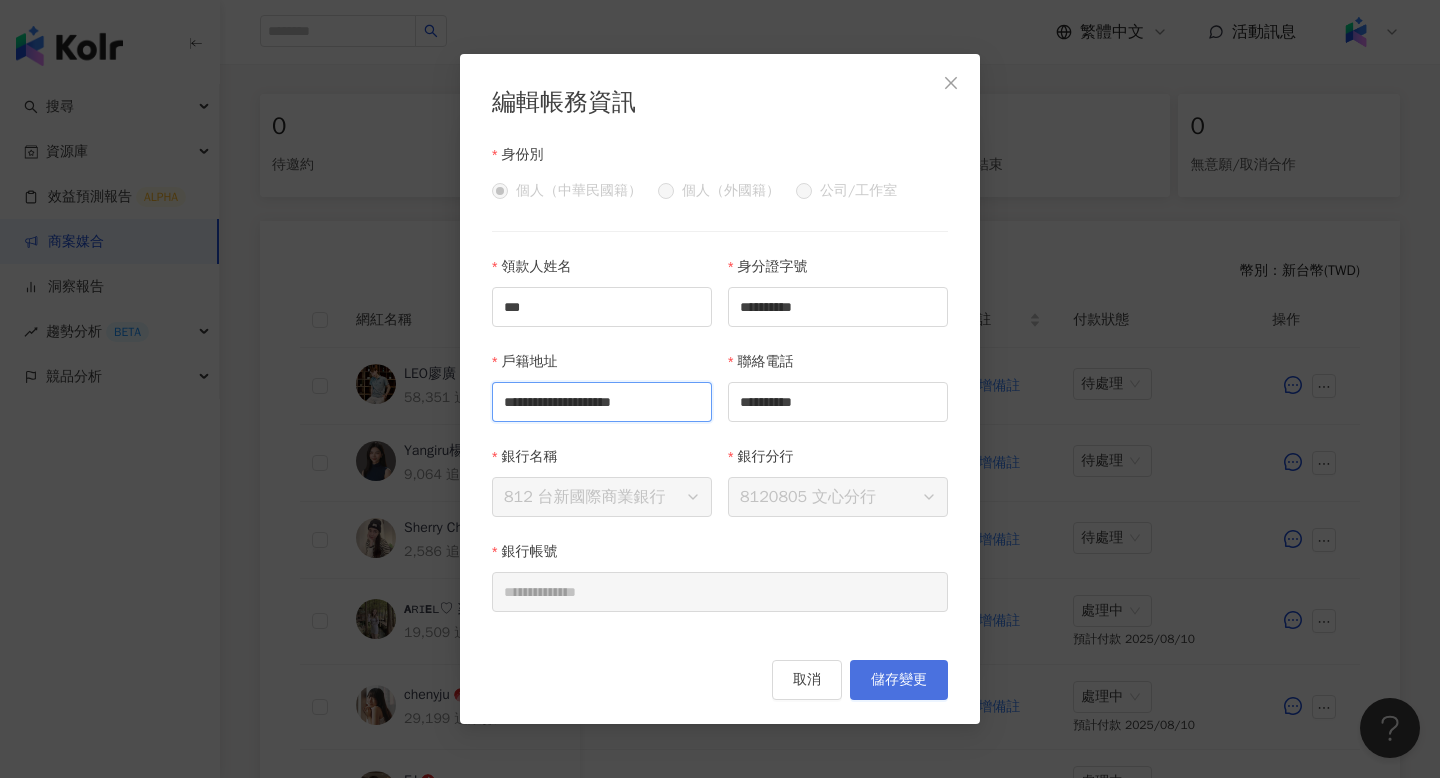 type on "**********" 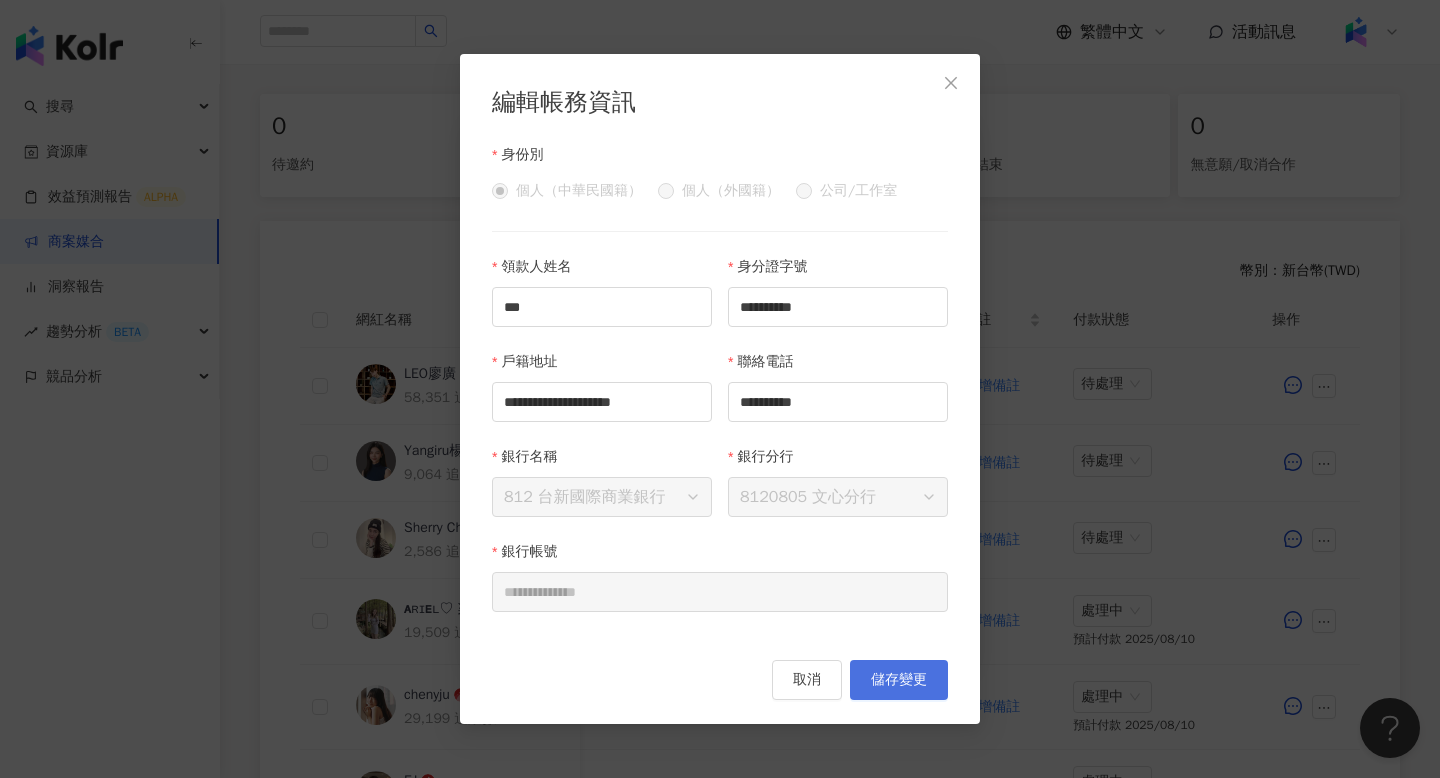 scroll, scrollTop: 0, scrollLeft: 0, axis: both 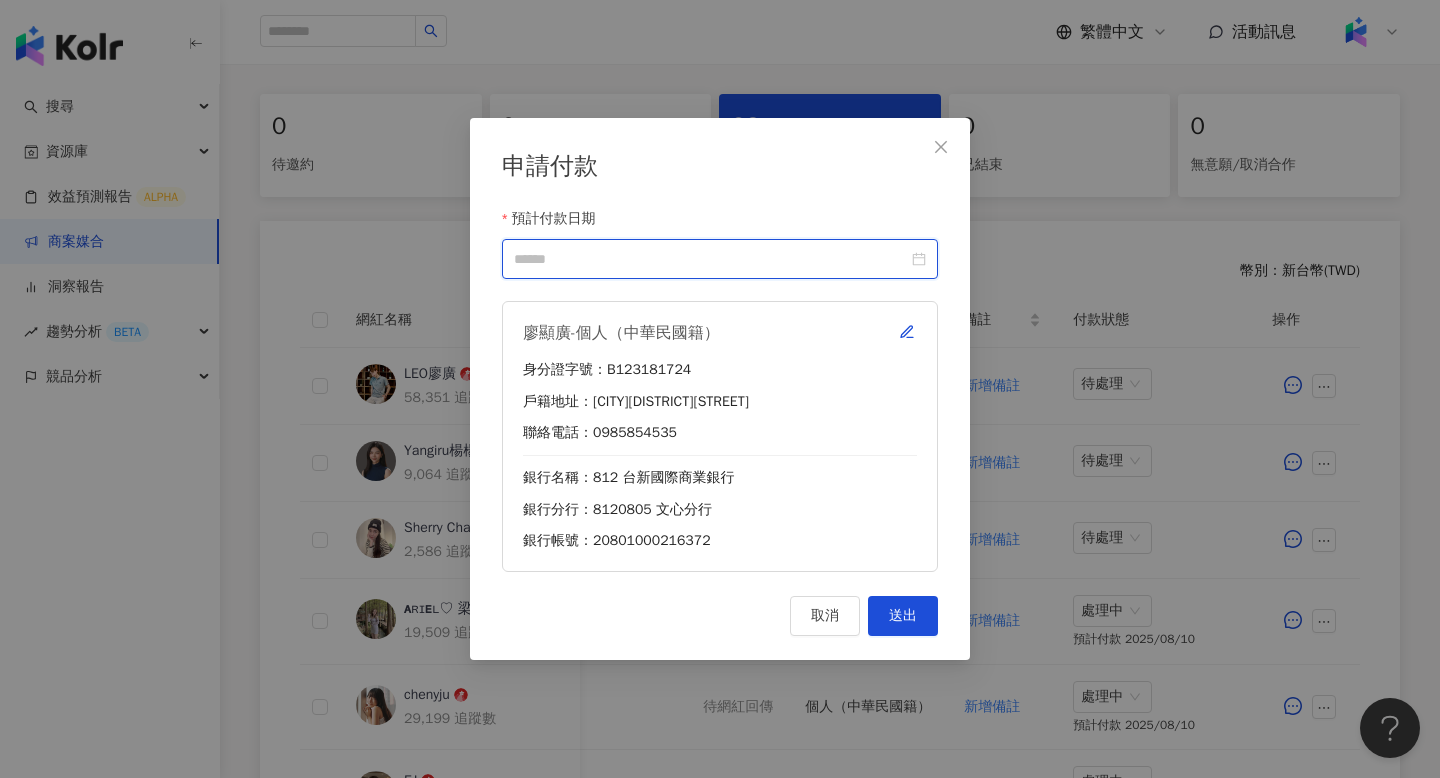 click on "預計付款日期" at bounding box center [711, 259] 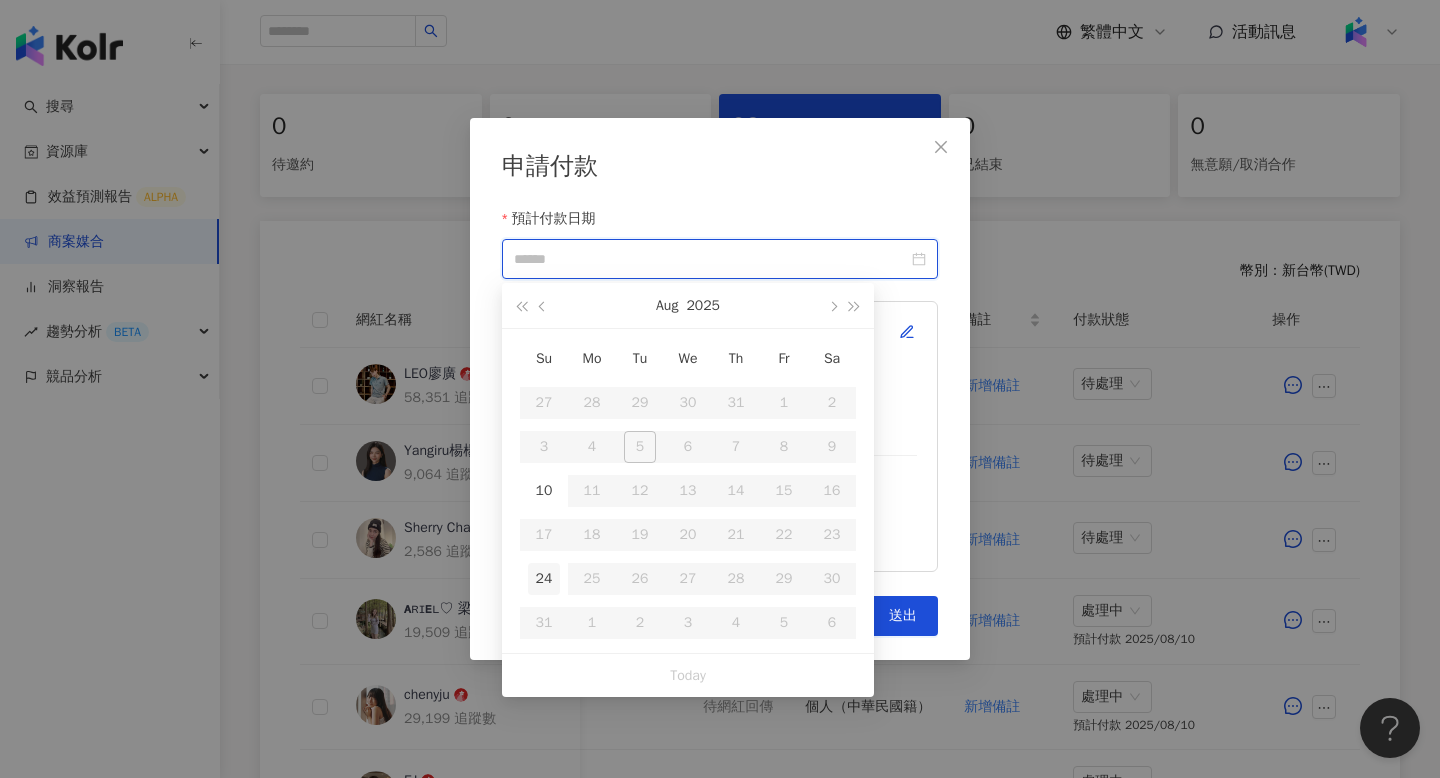 type on "**********" 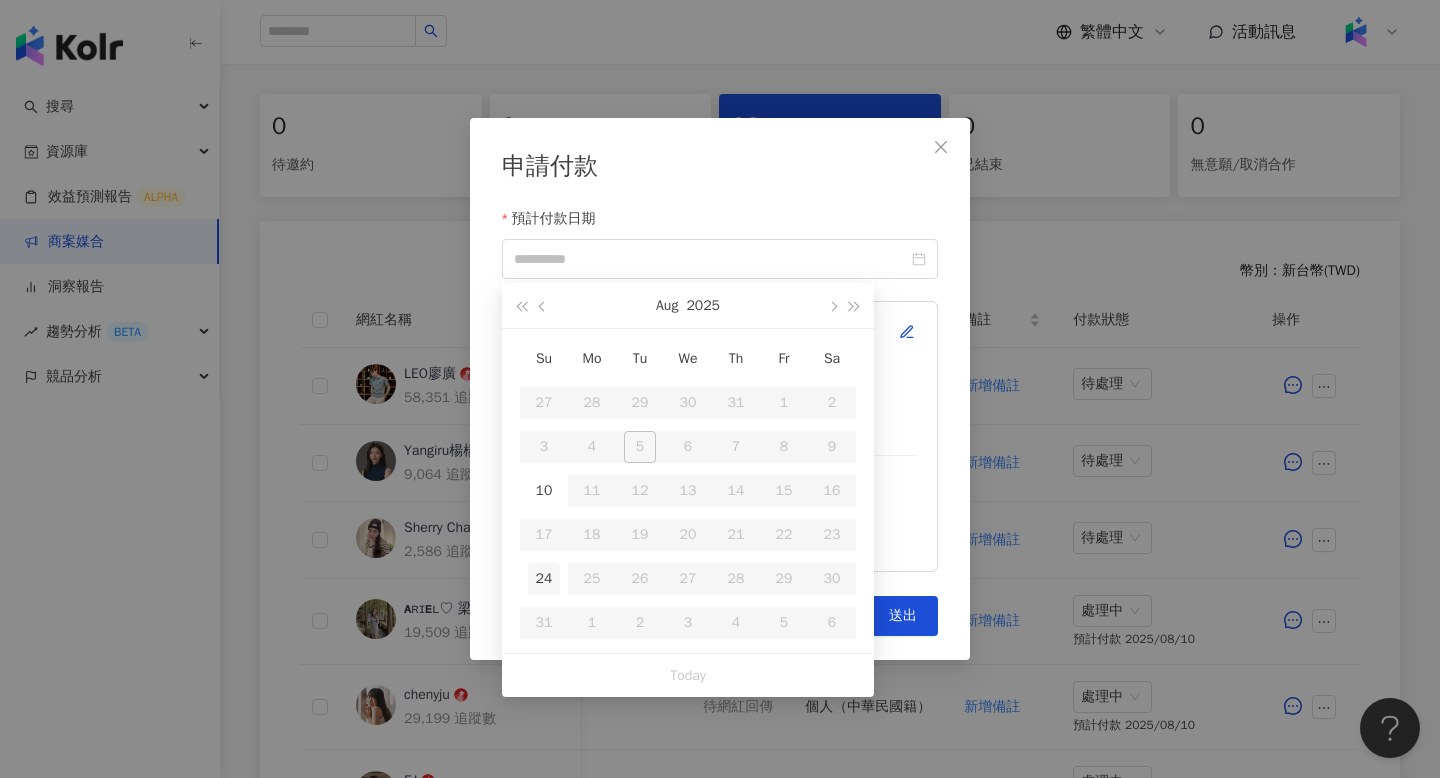 click on "24" at bounding box center (544, 579) 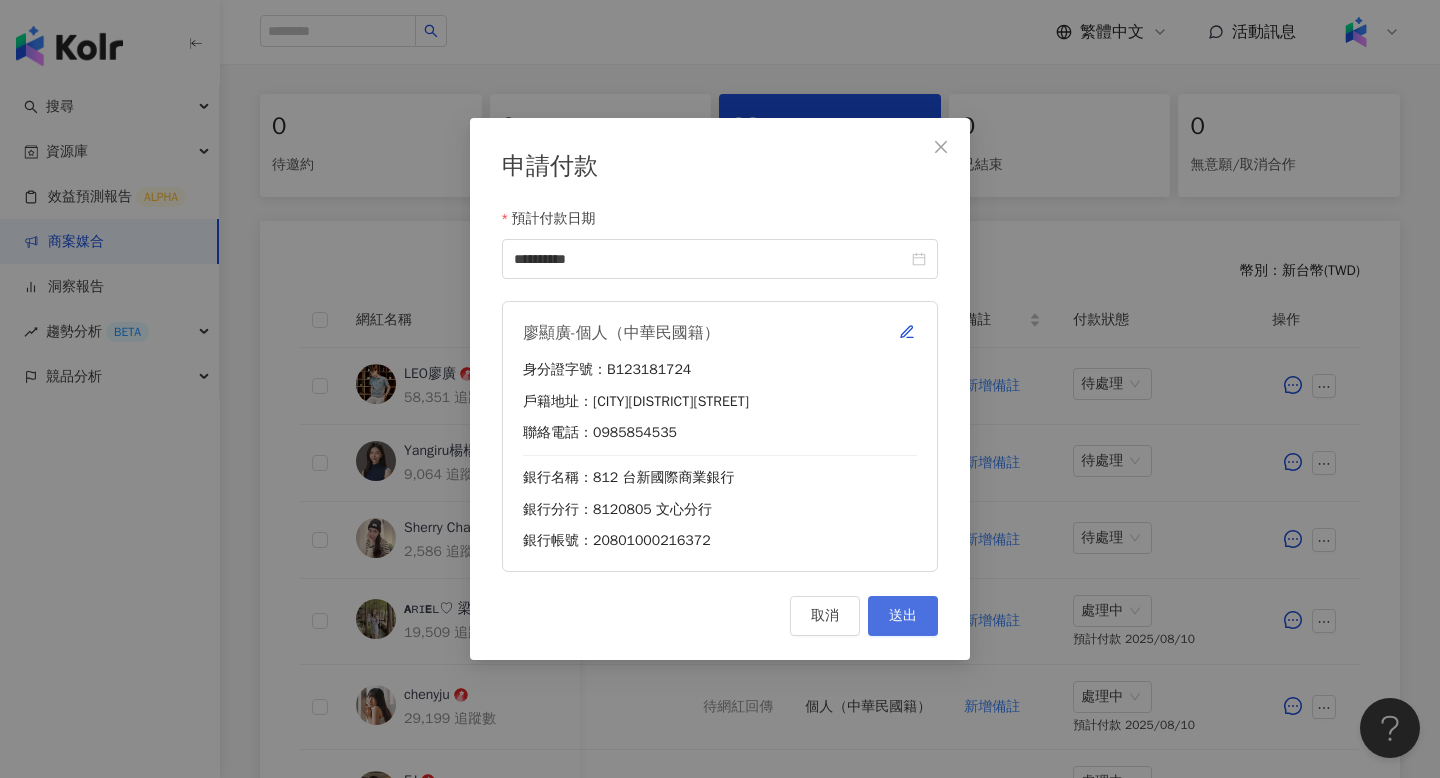 click on "送出" at bounding box center [903, 616] 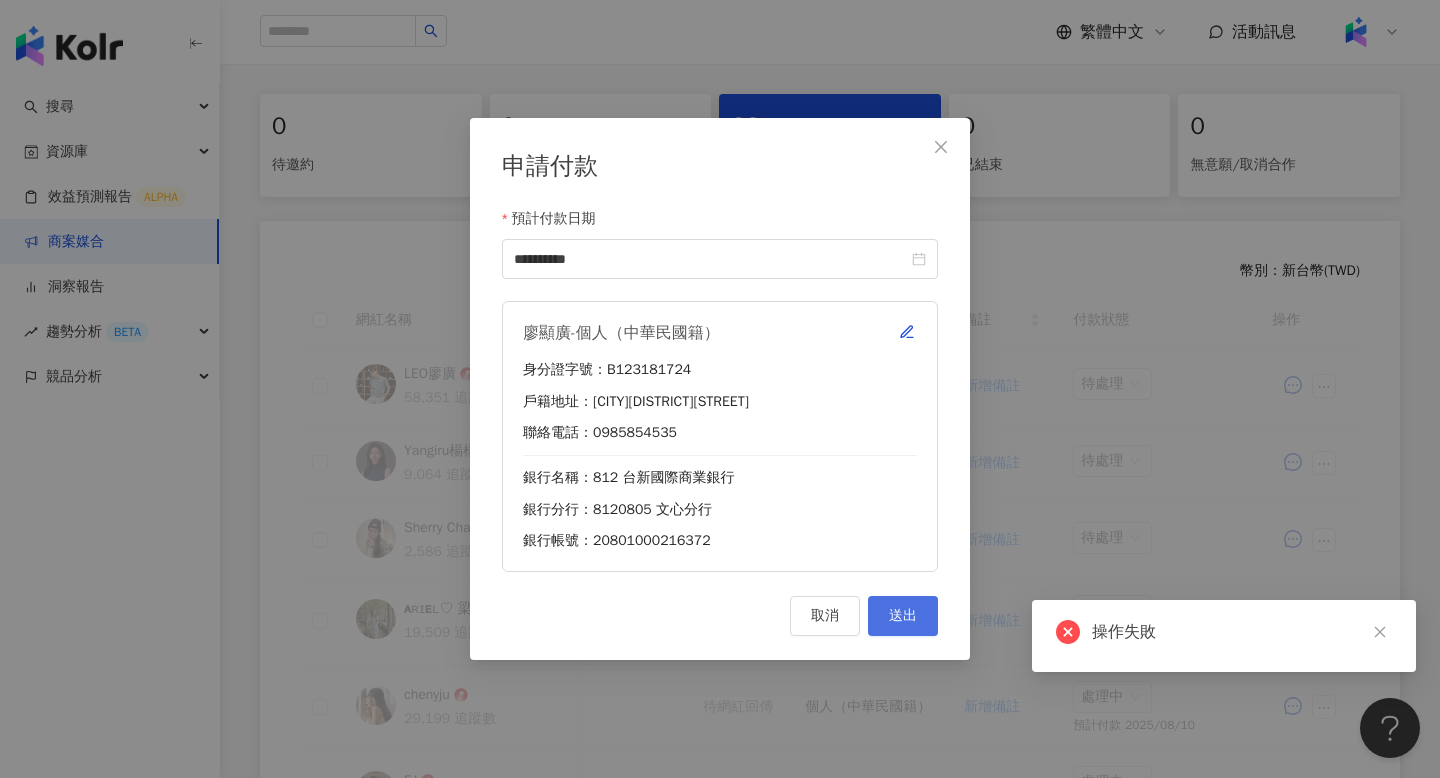 click on "送出" at bounding box center (903, 616) 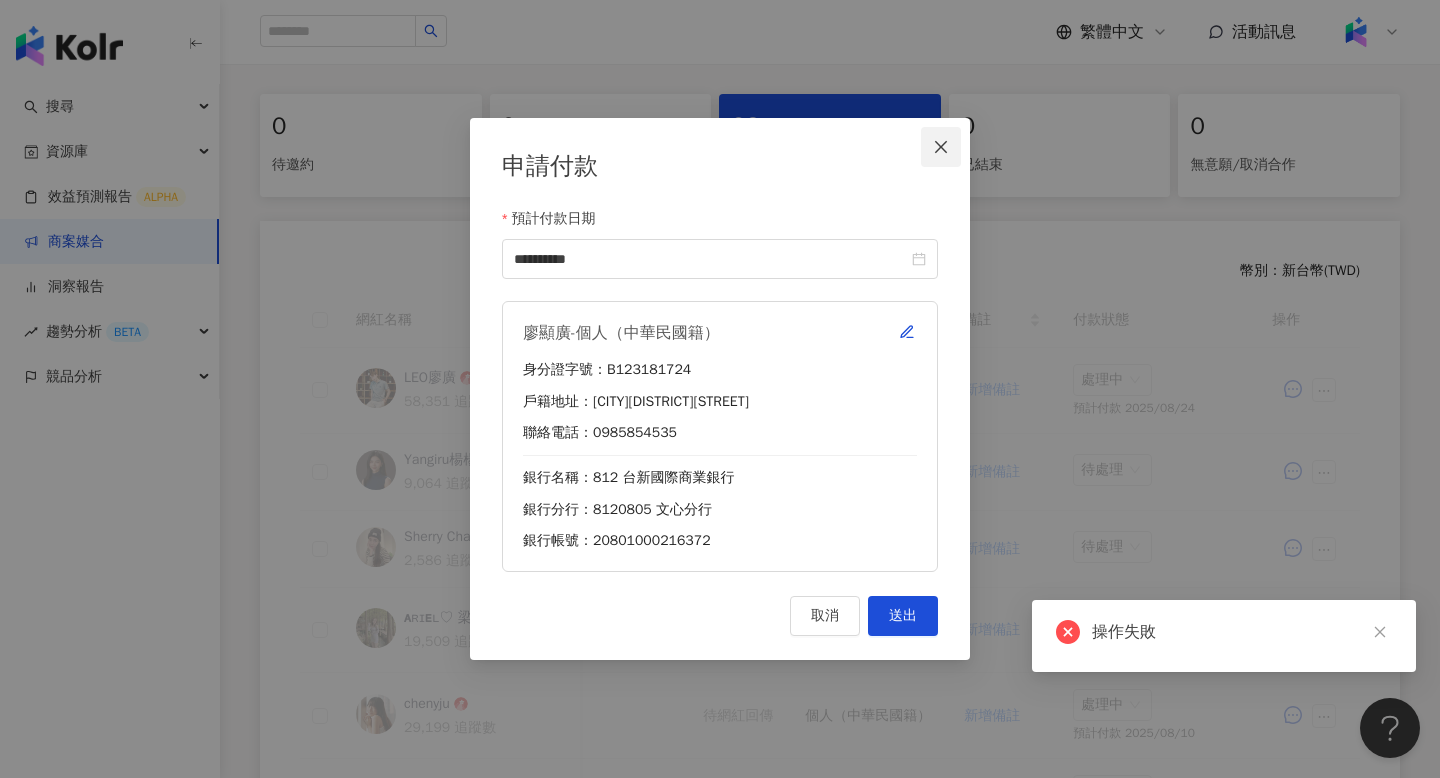 click at bounding box center (941, 147) 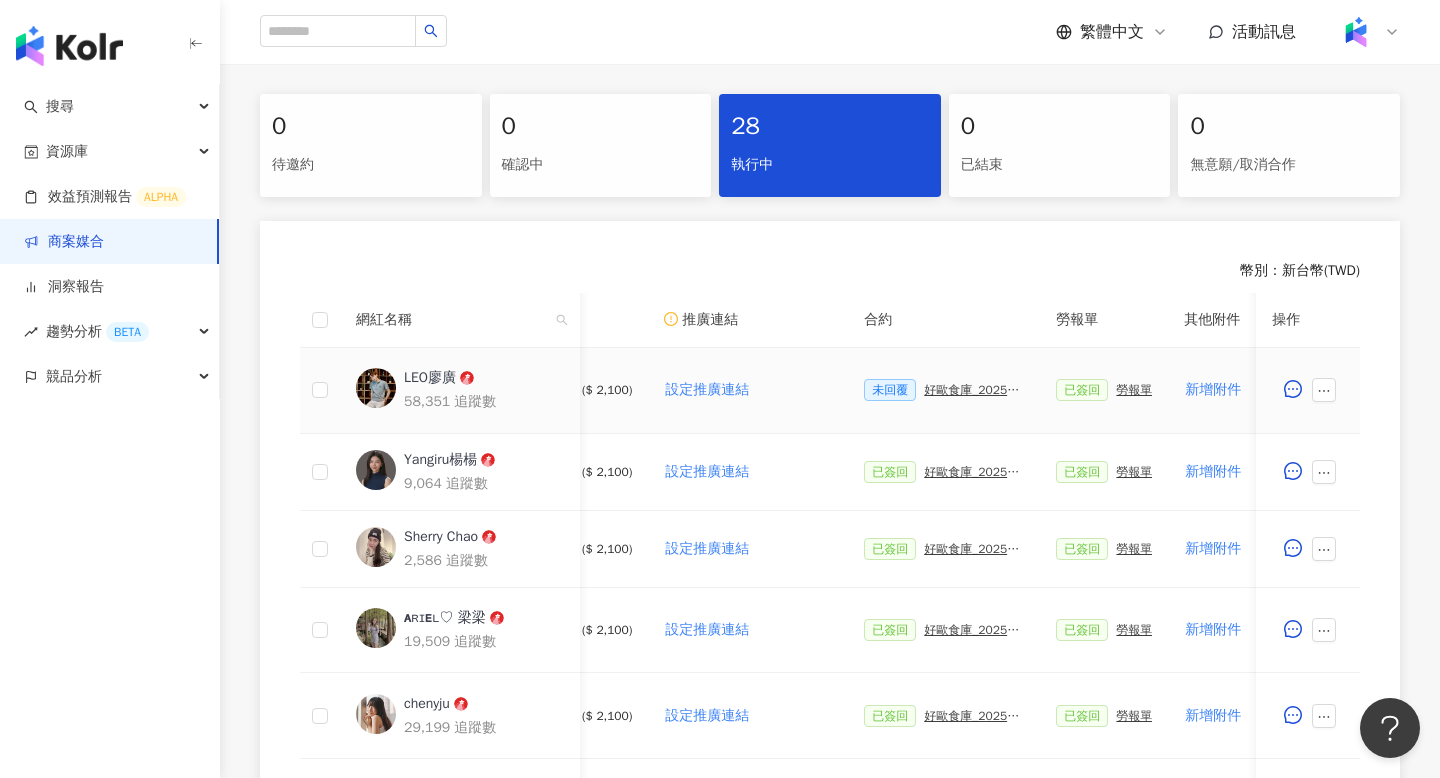 scroll, scrollTop: 0, scrollLeft: 388, axis: horizontal 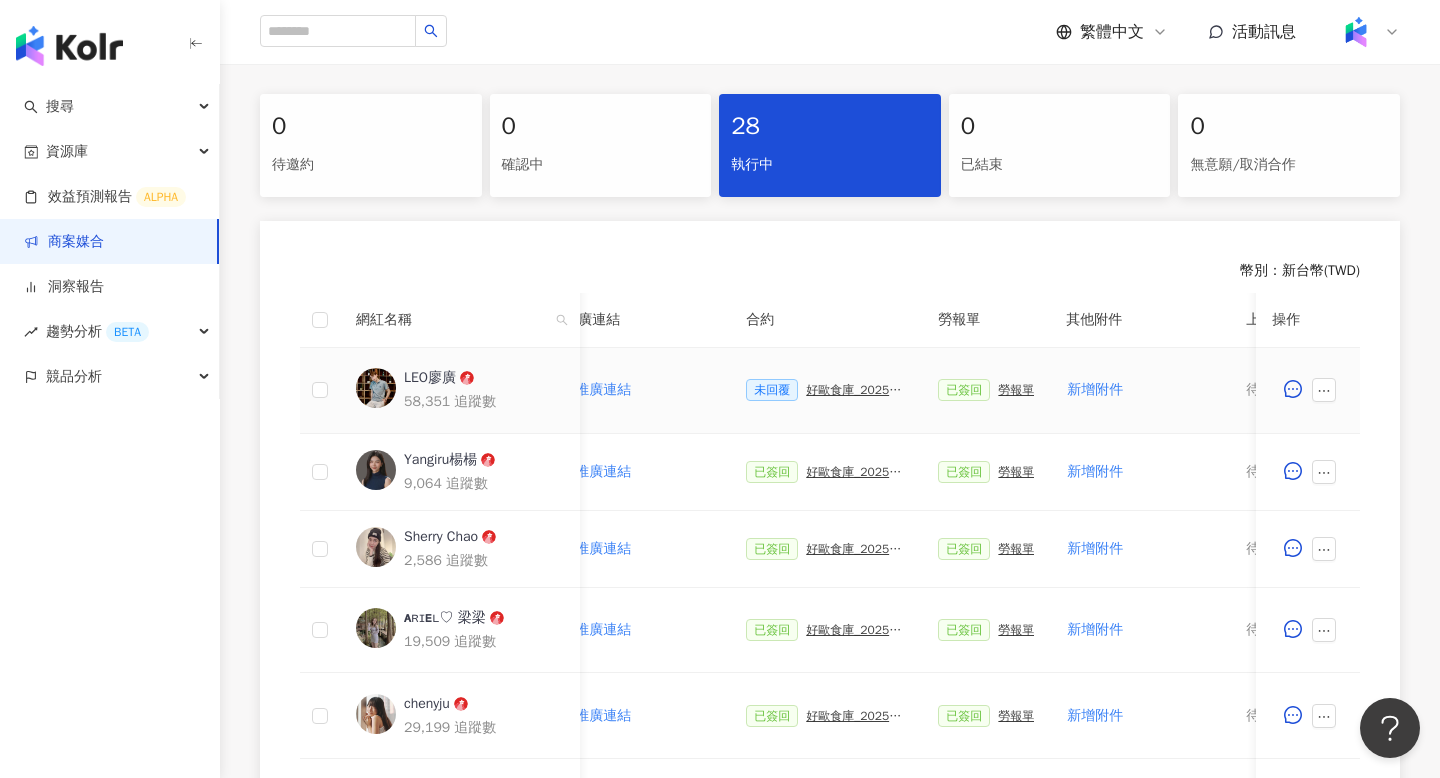 click on "勞報單" at bounding box center (1016, 390) 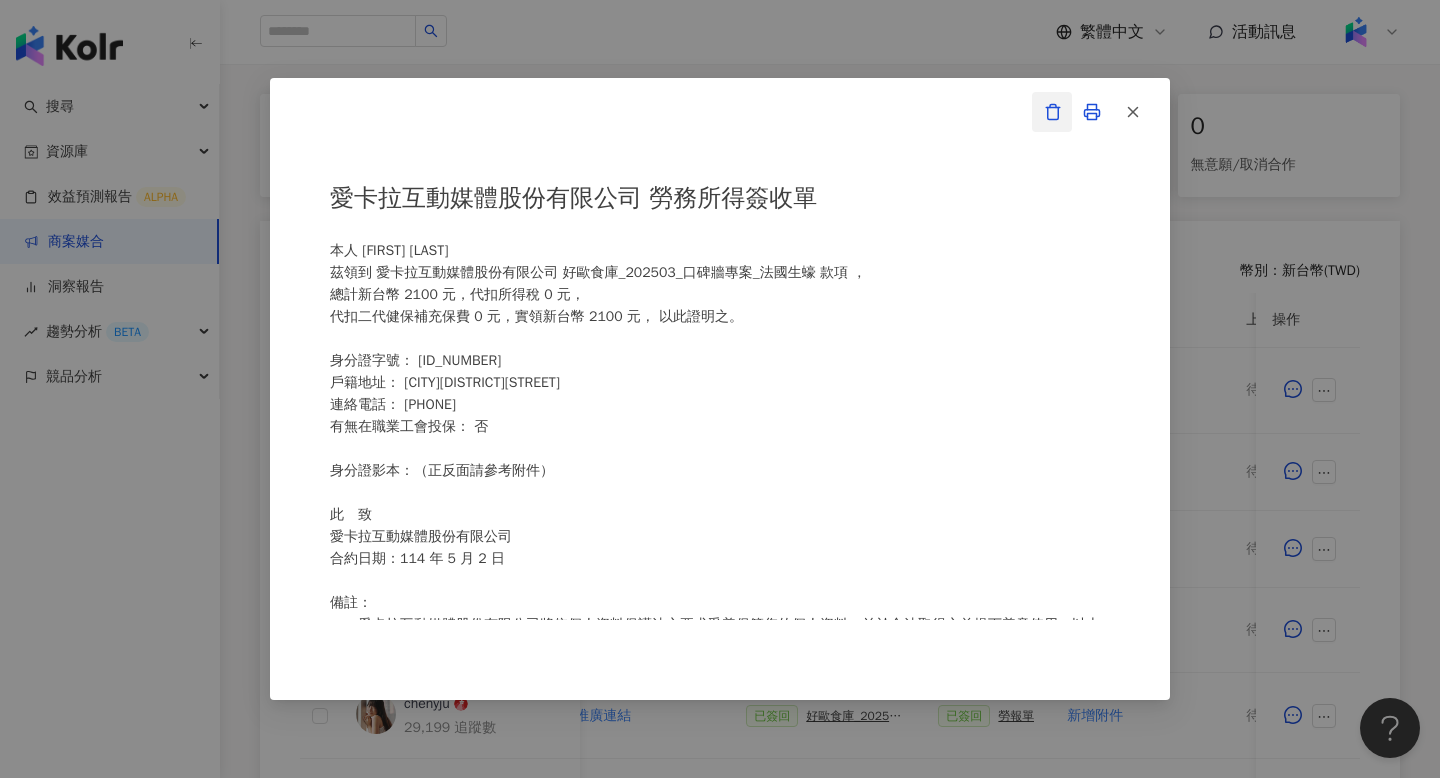 click at bounding box center [1052, 112] 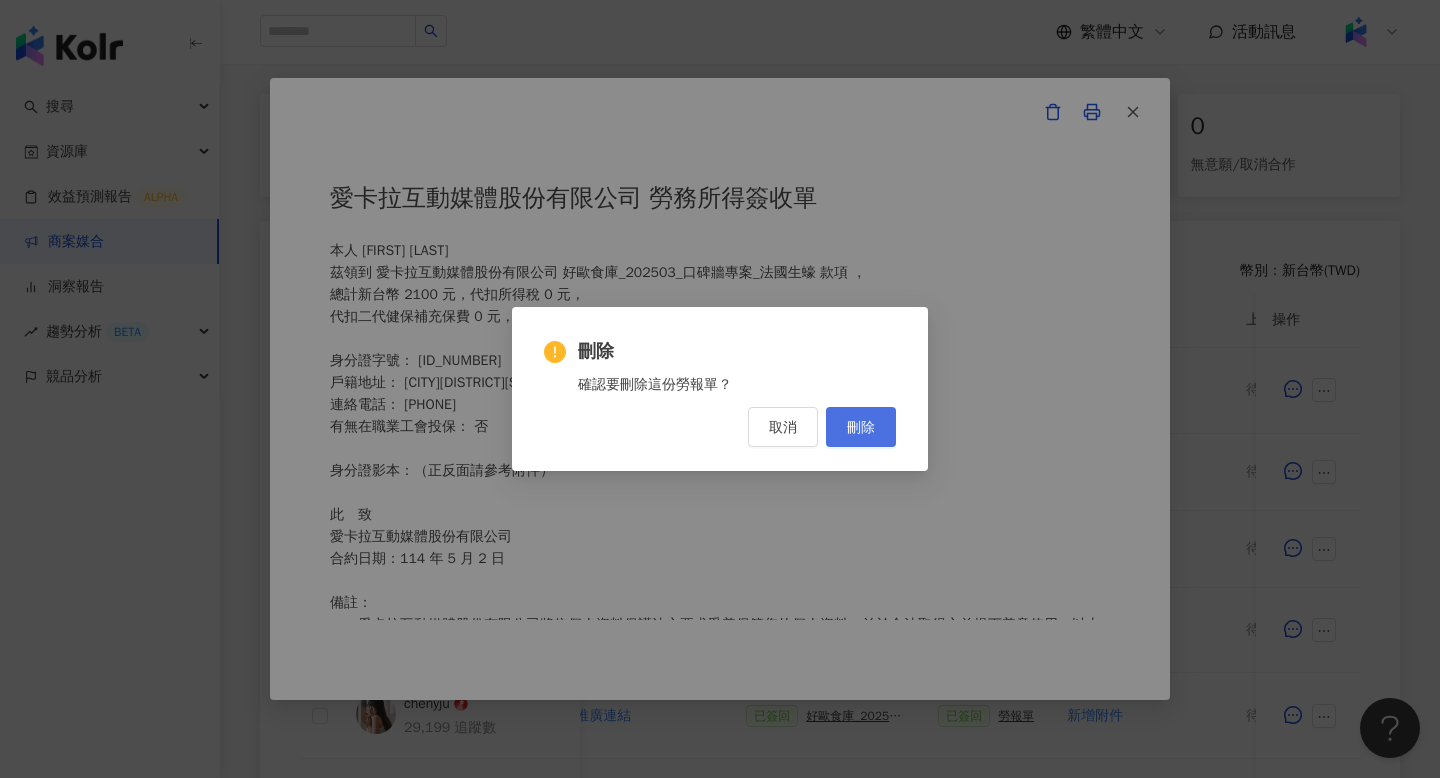 click on "刪除" at bounding box center [861, 427] 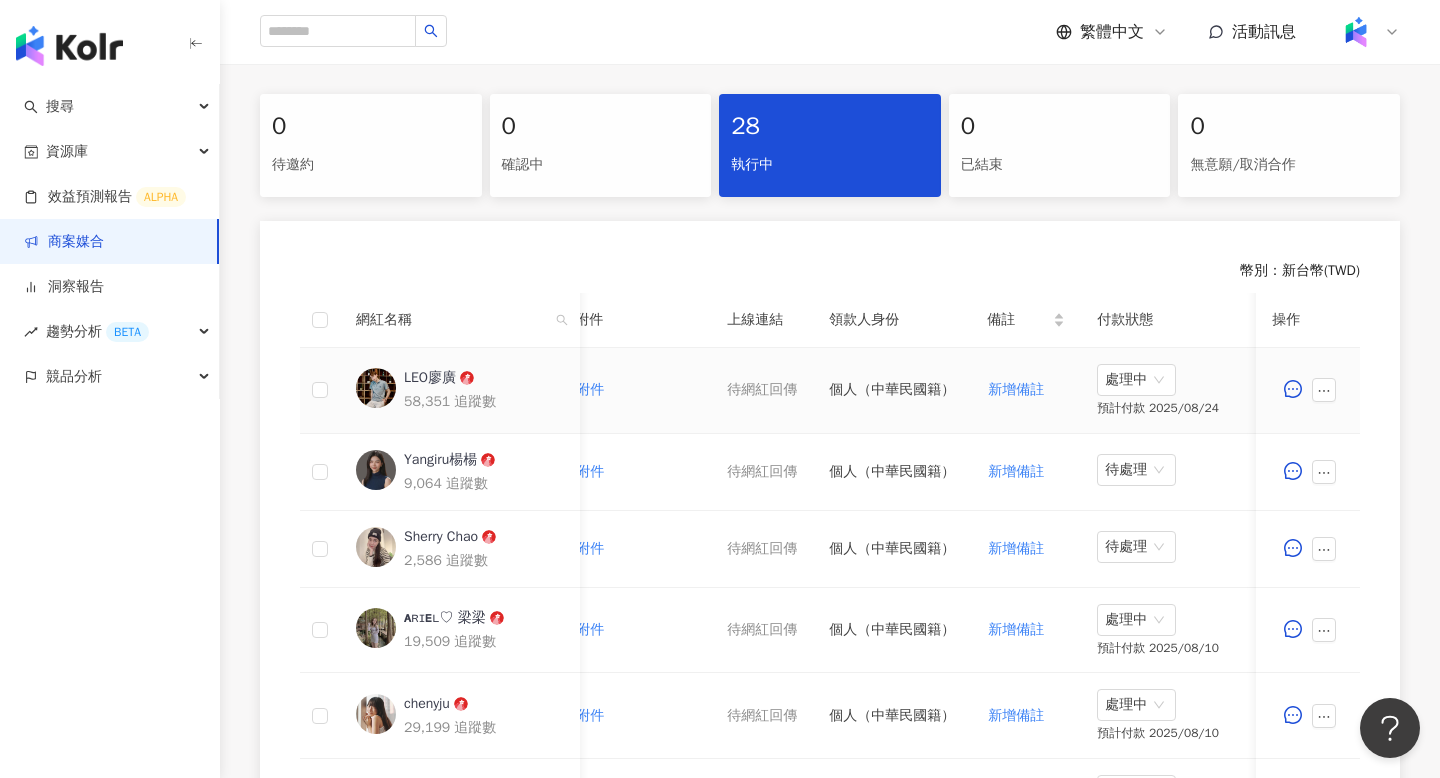 scroll, scrollTop: 0, scrollLeft: 910, axis: horizontal 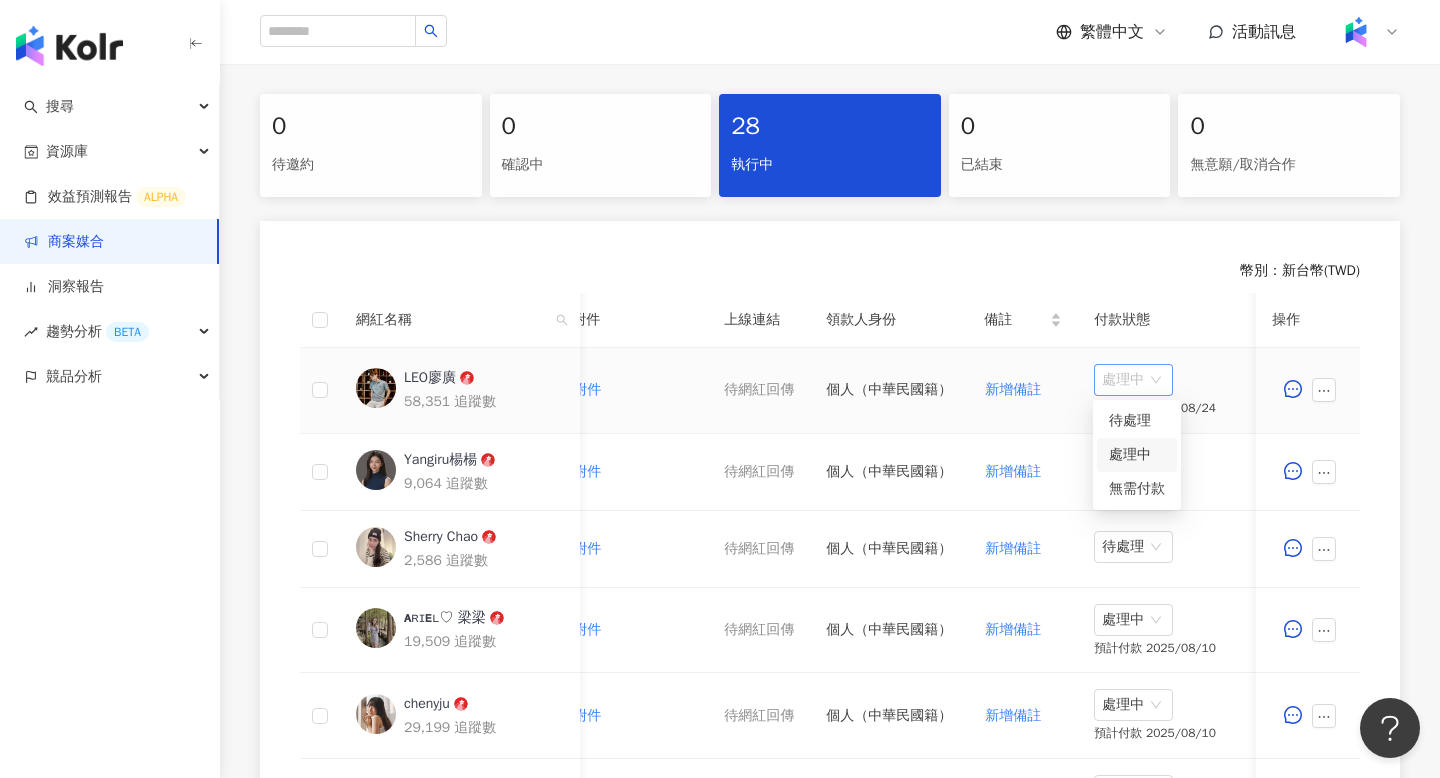 click on "處理中" at bounding box center [1133, 380] 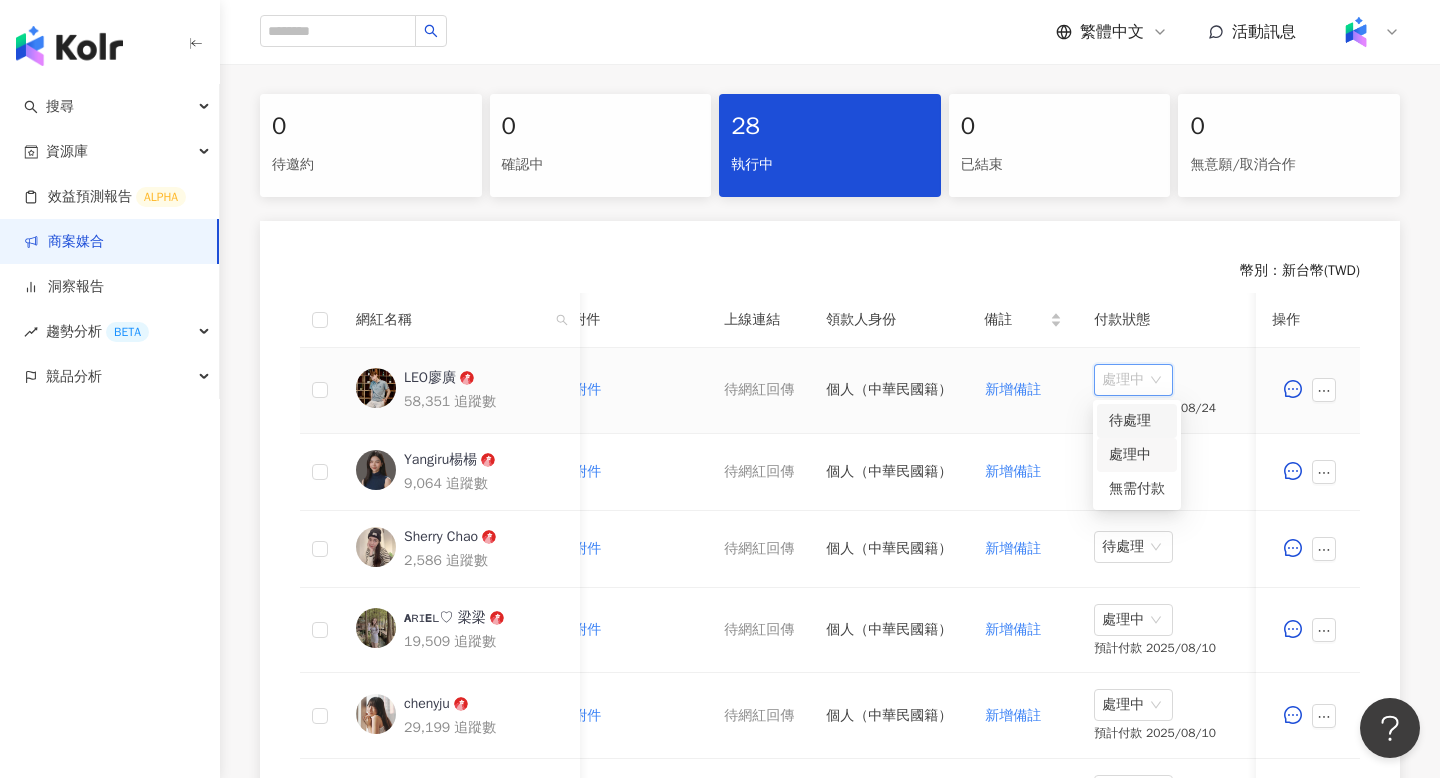 click on "待處理" at bounding box center [1137, 421] 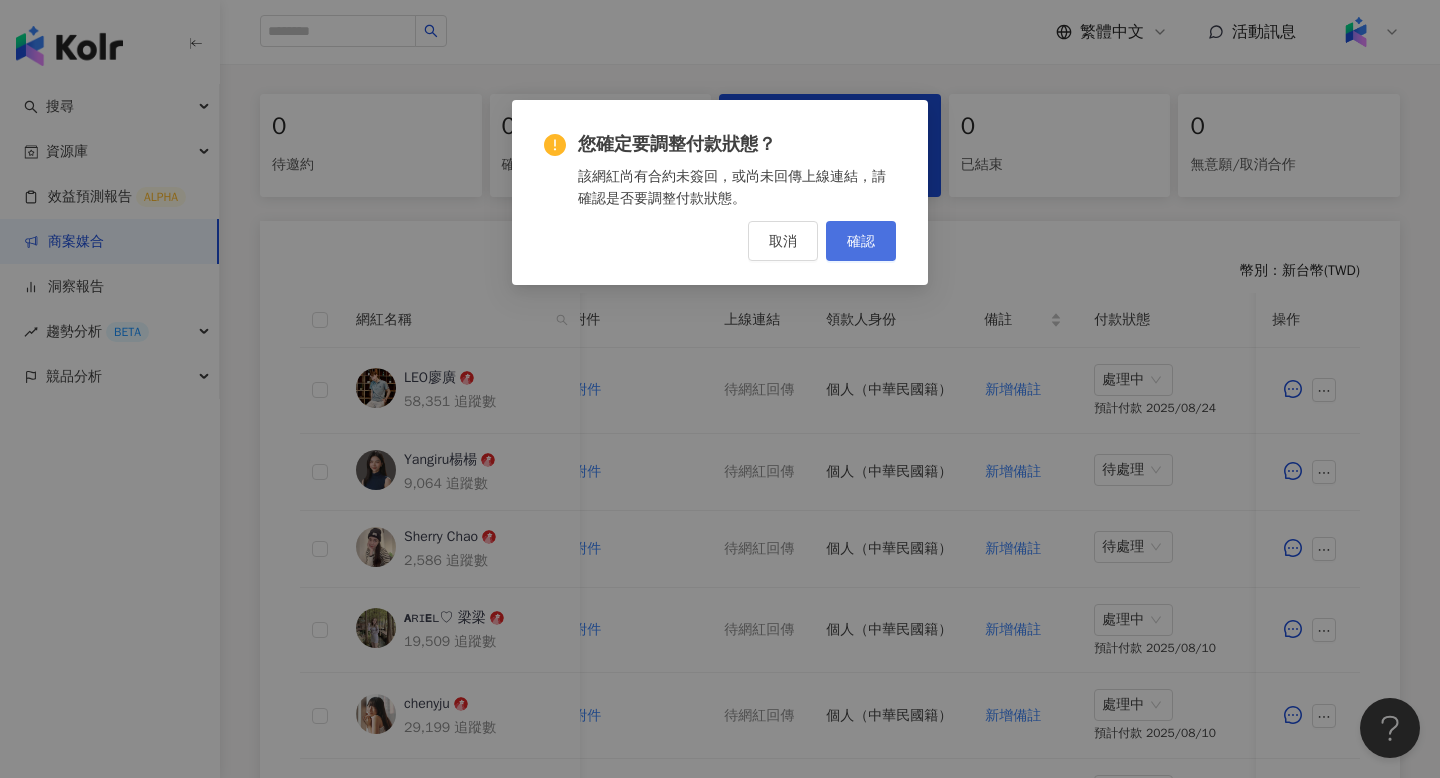 click on "確認" at bounding box center (861, 241) 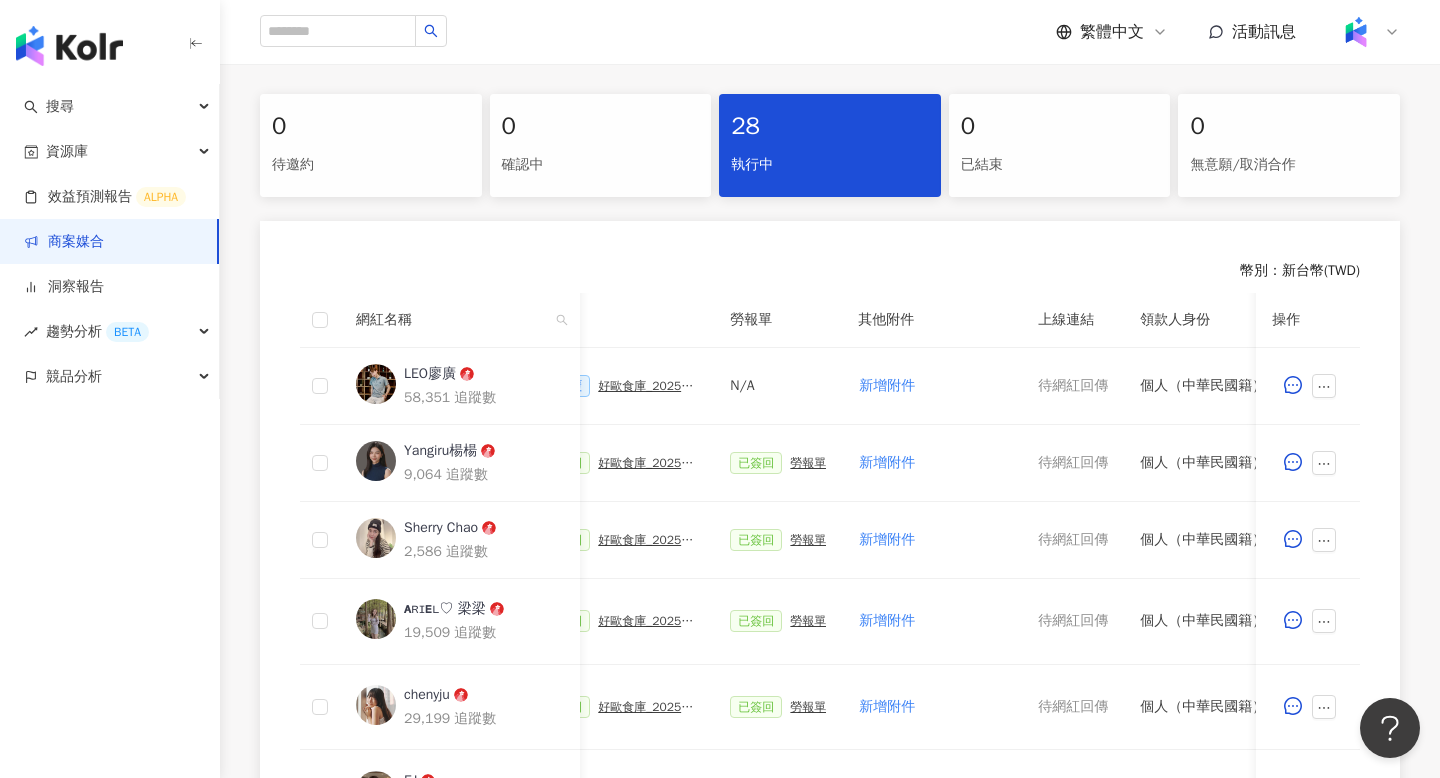 scroll, scrollTop: 0, scrollLeft: 582, axis: horizontal 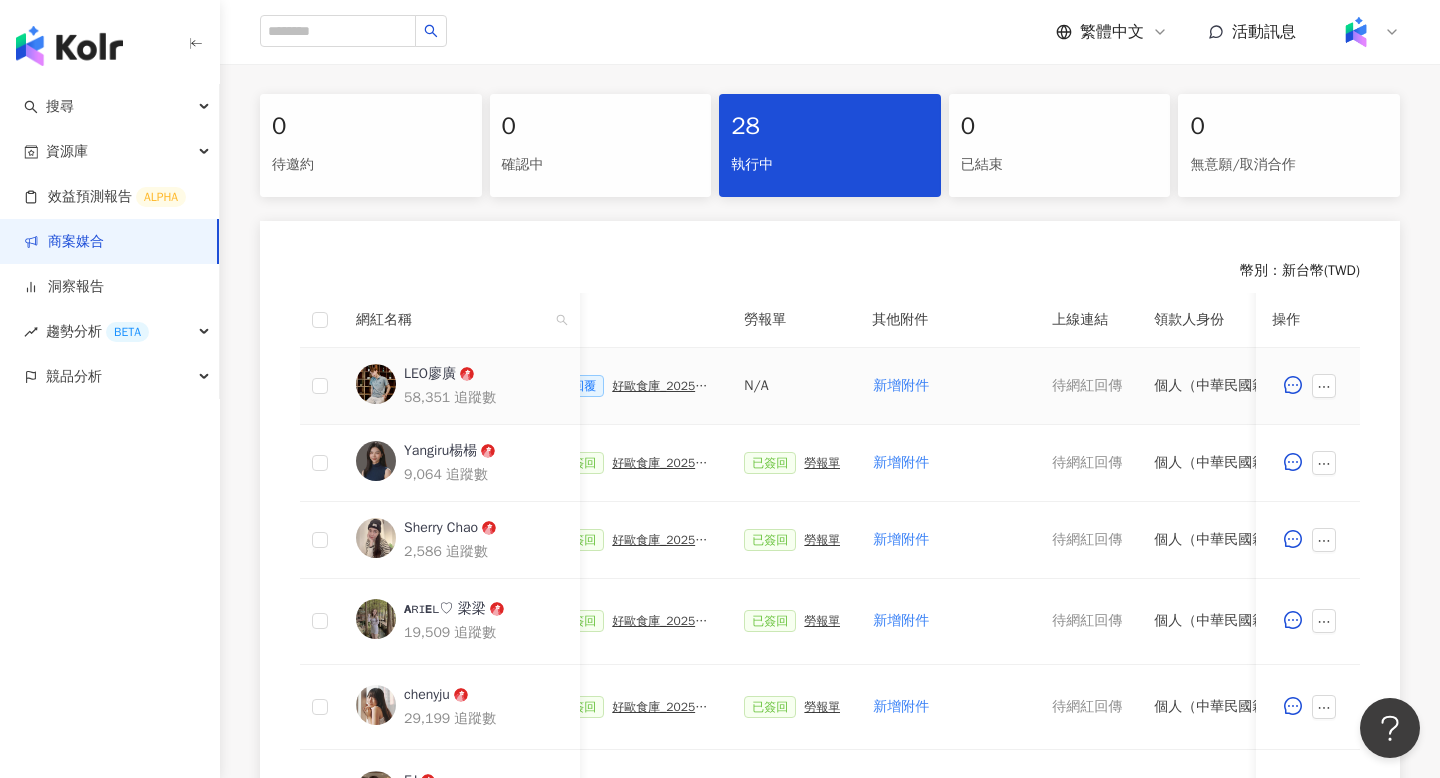 click on "N/A" at bounding box center [792, 386] 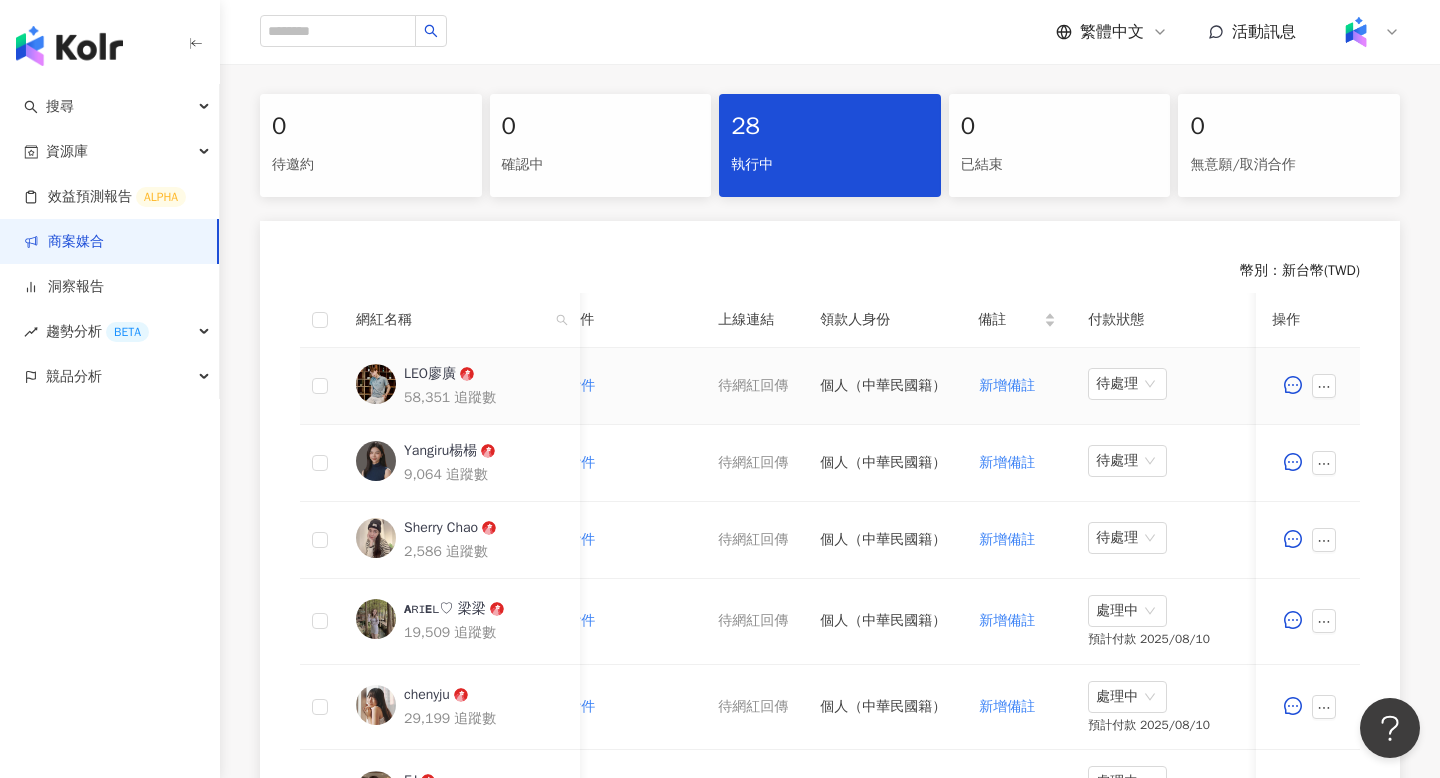 scroll, scrollTop: 0, scrollLeft: 931, axis: horizontal 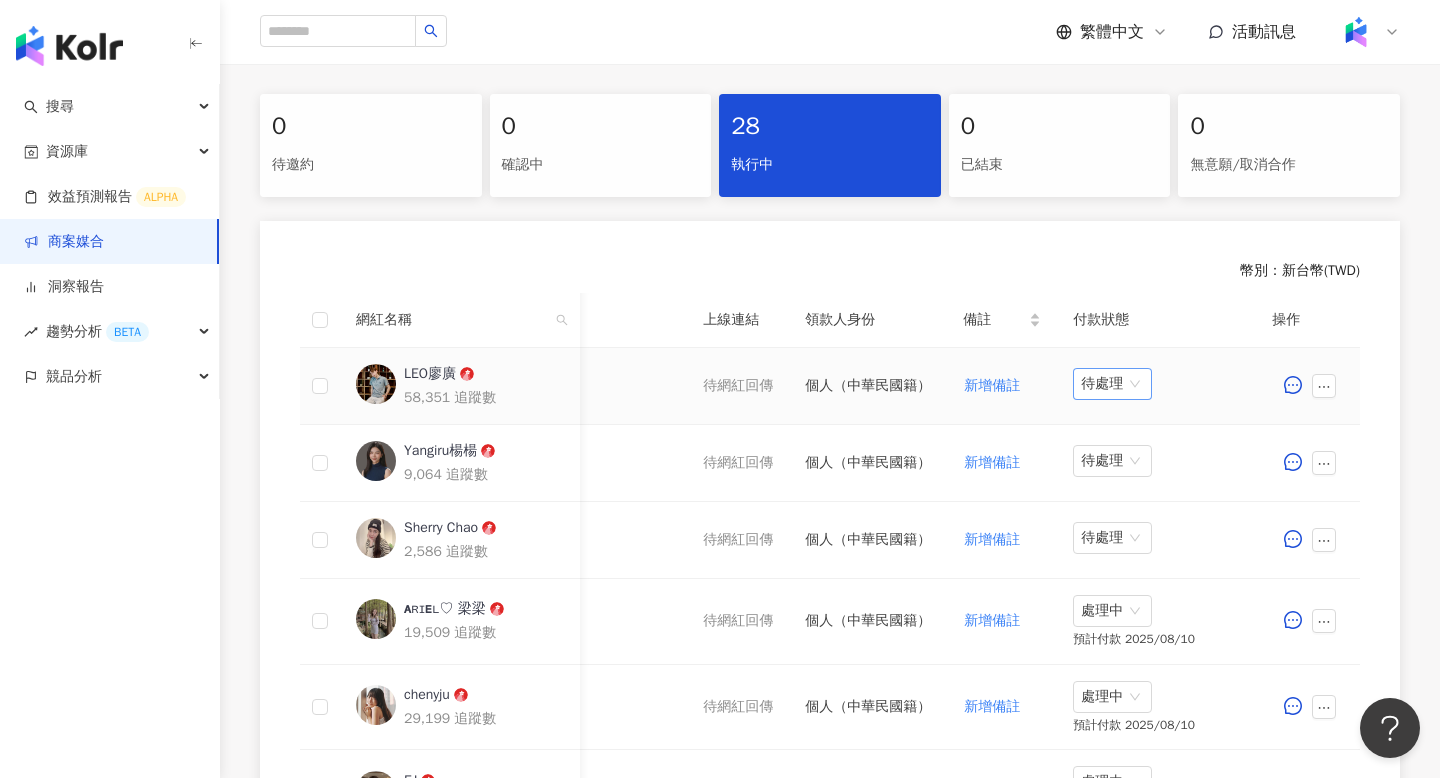 click on "待處理" at bounding box center [1112, 384] 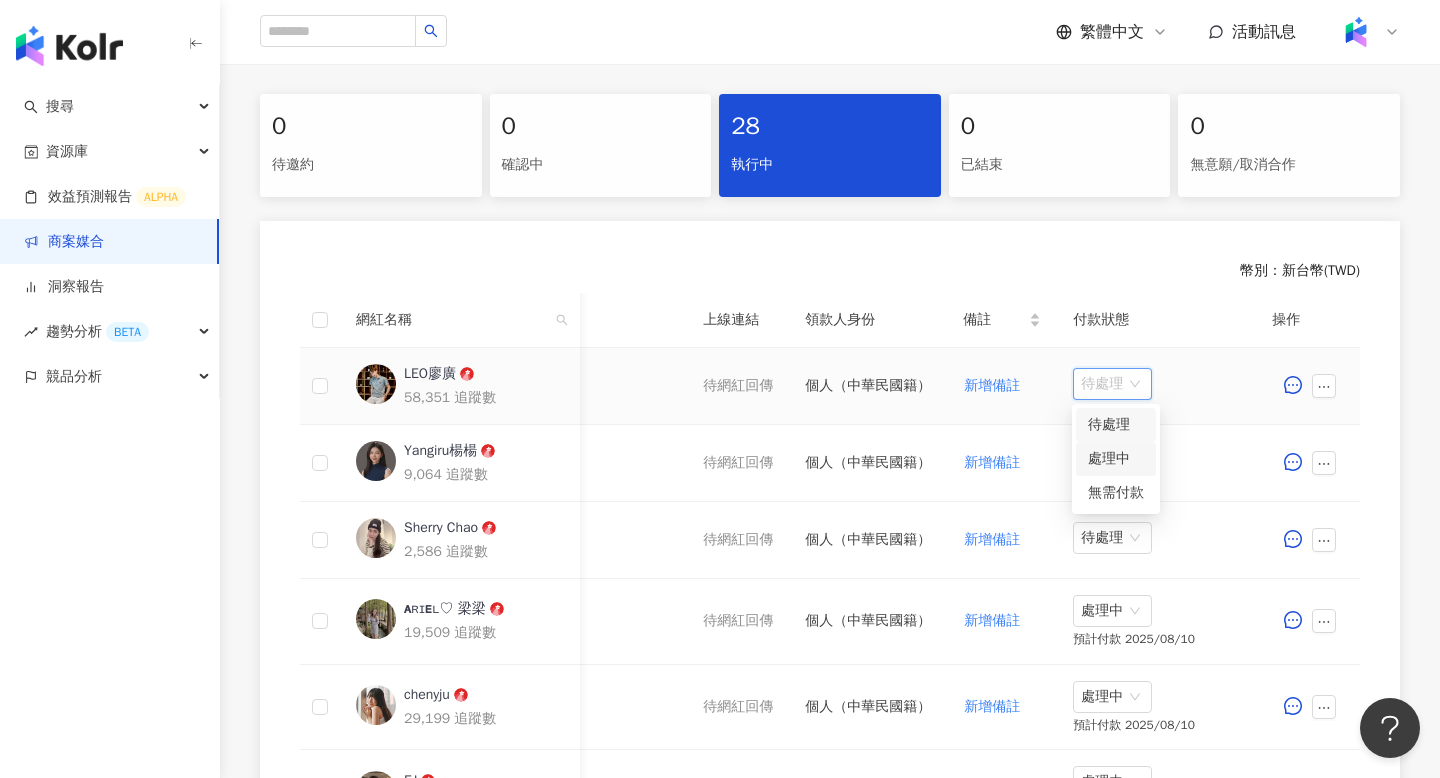 click on "處理中" at bounding box center [1116, 459] 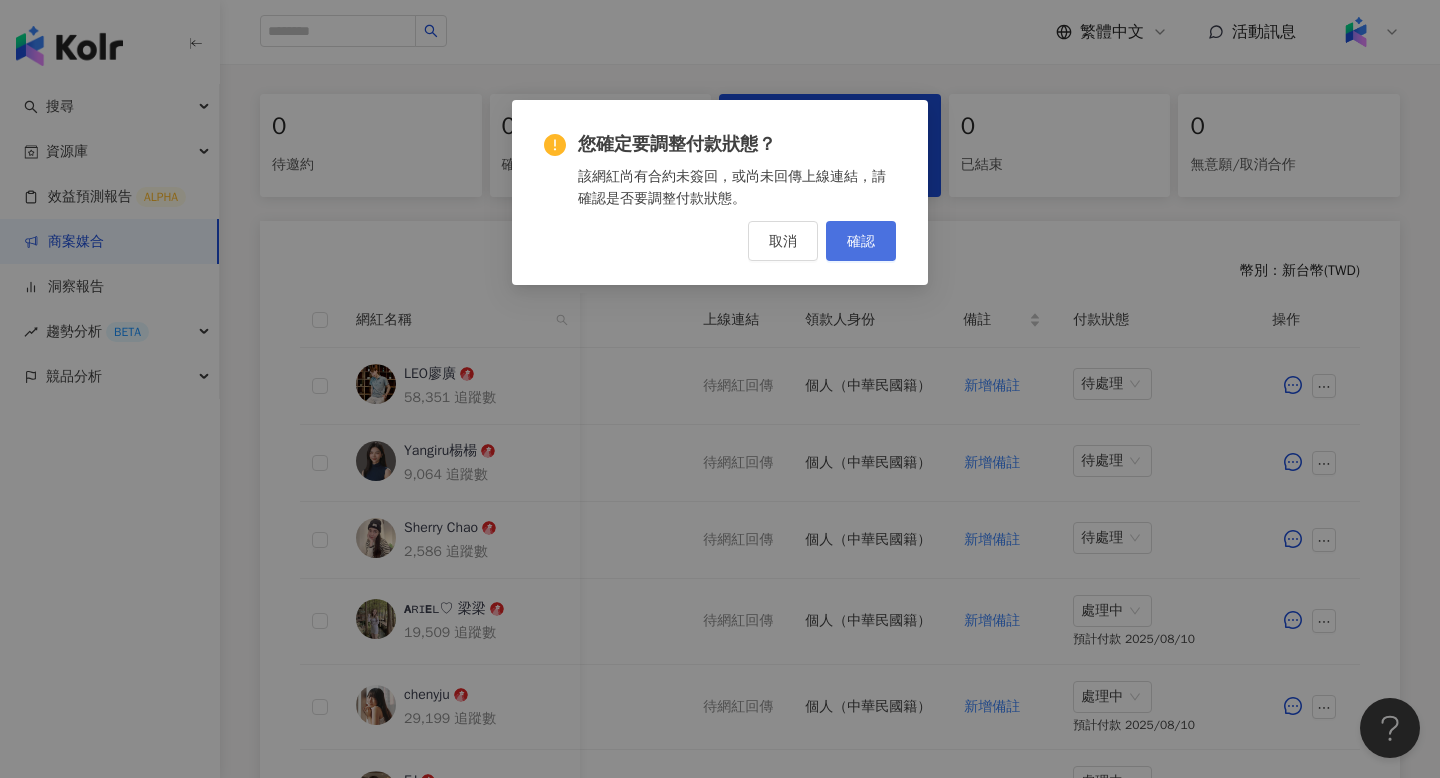 click on "確認" at bounding box center (861, 241) 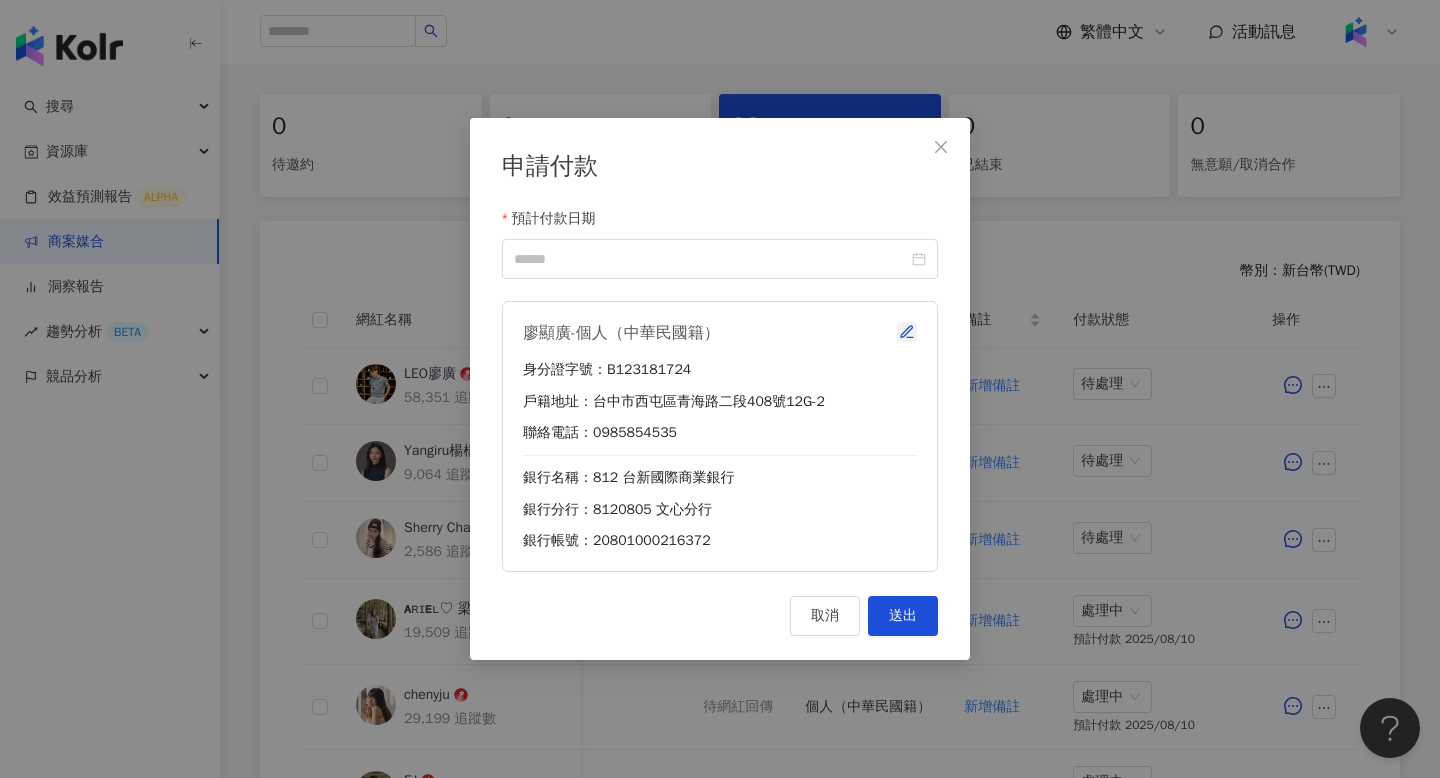 click at bounding box center (907, 332) 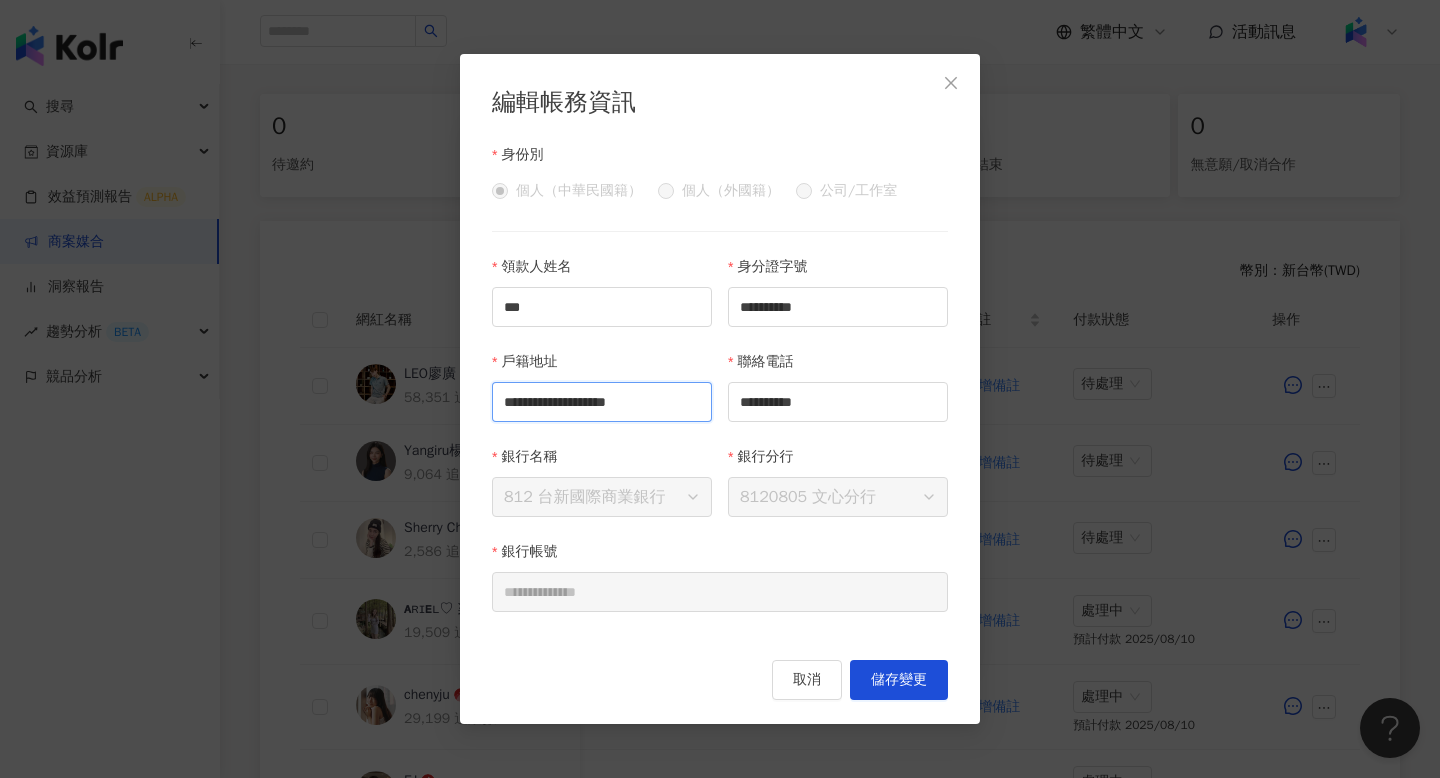 click on "**********" at bounding box center (602, 402) 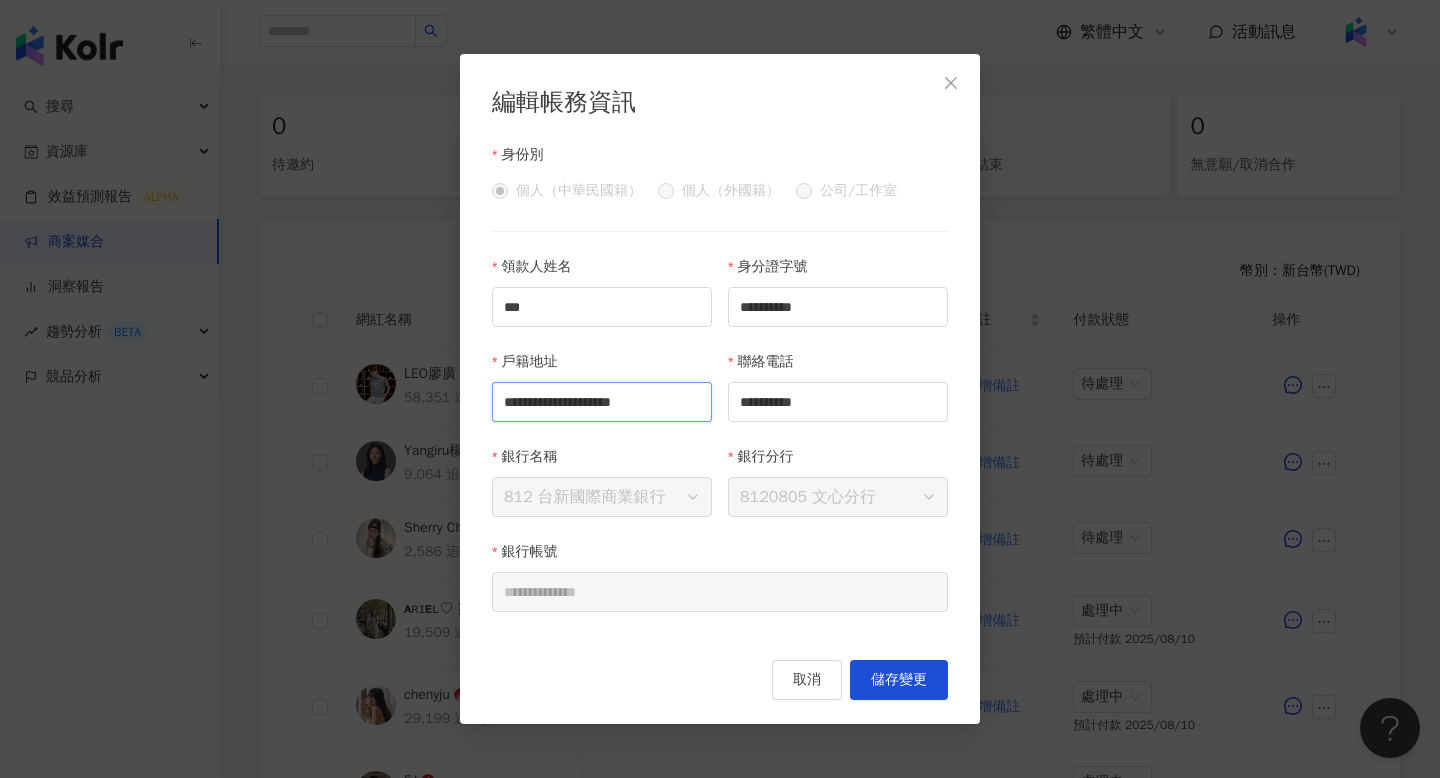 scroll, scrollTop: 0, scrollLeft: 73, axis: horizontal 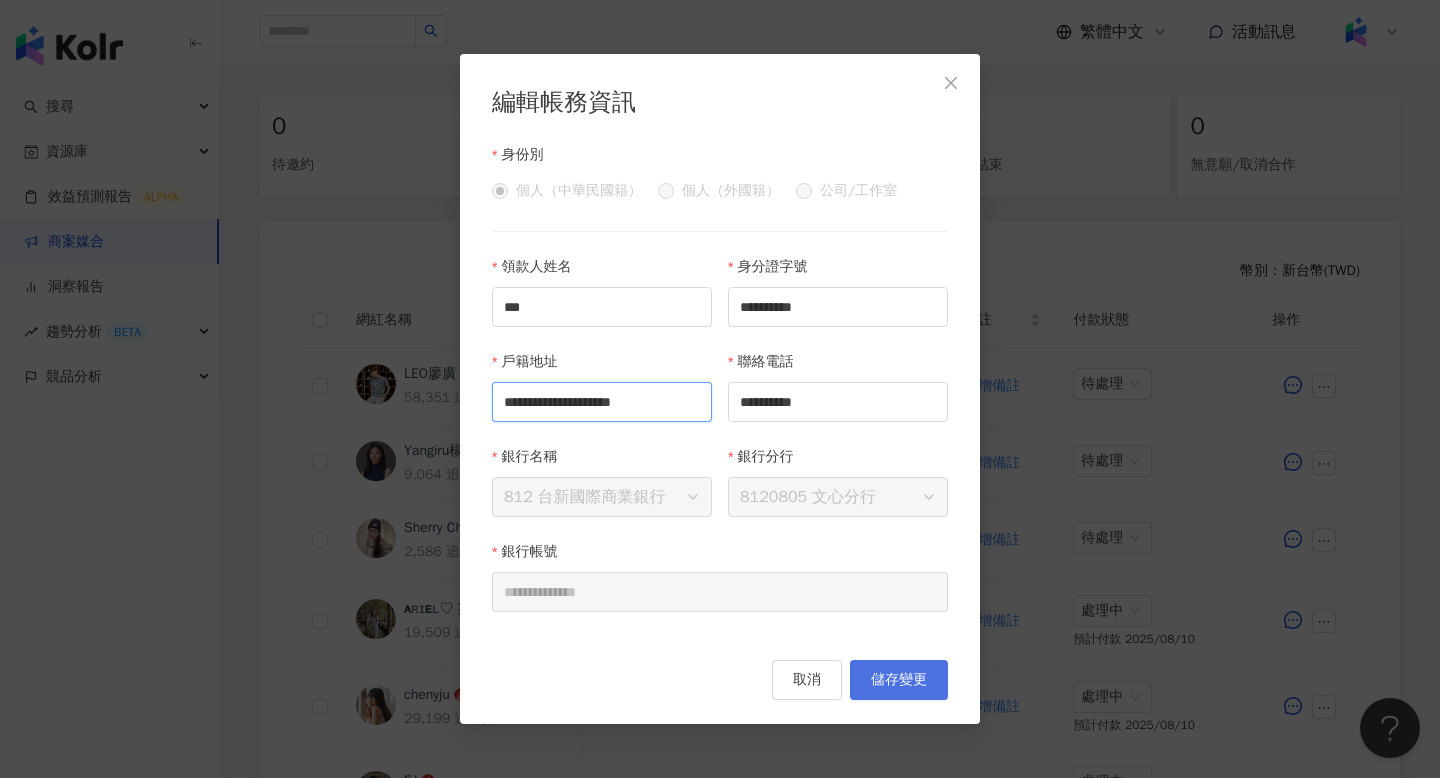 type on "**********" 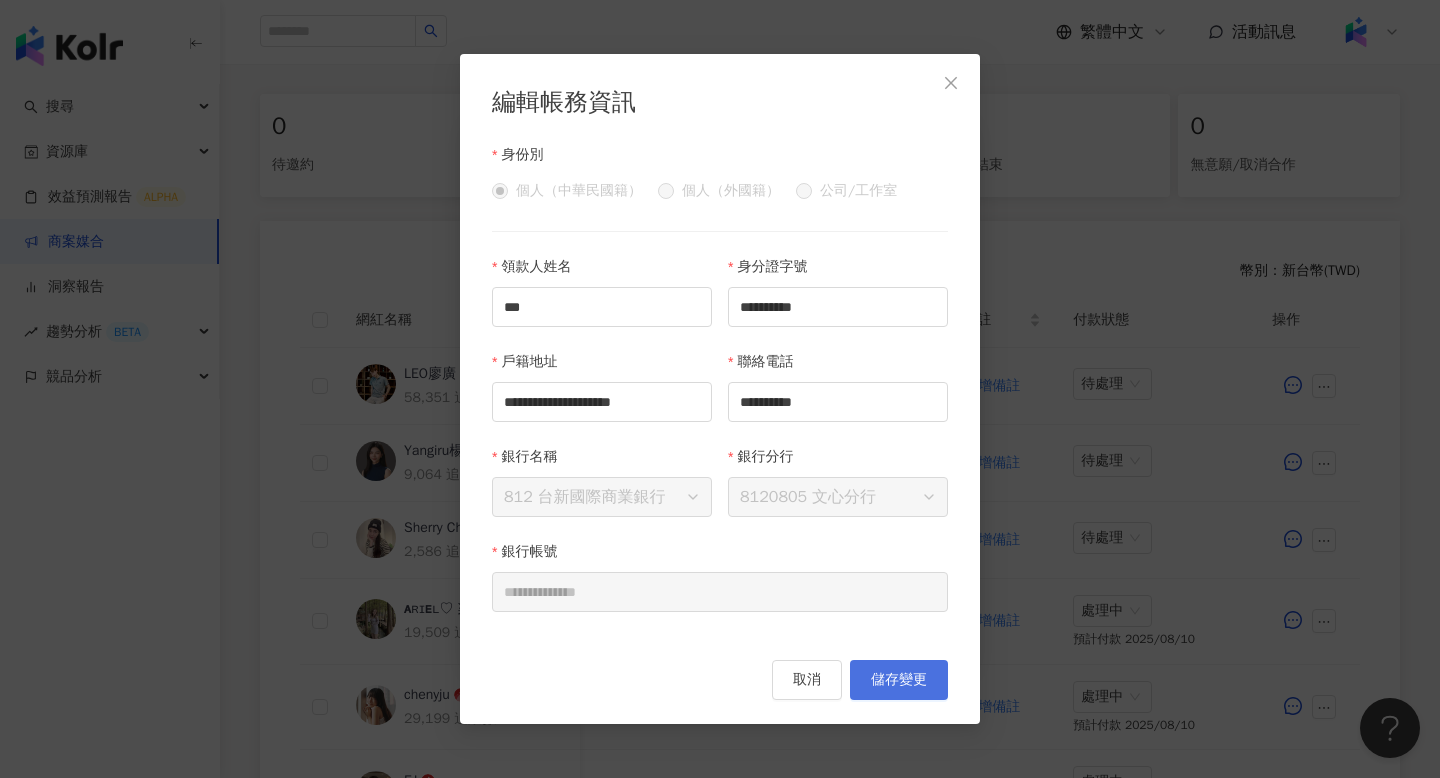 scroll, scrollTop: 0, scrollLeft: 0, axis: both 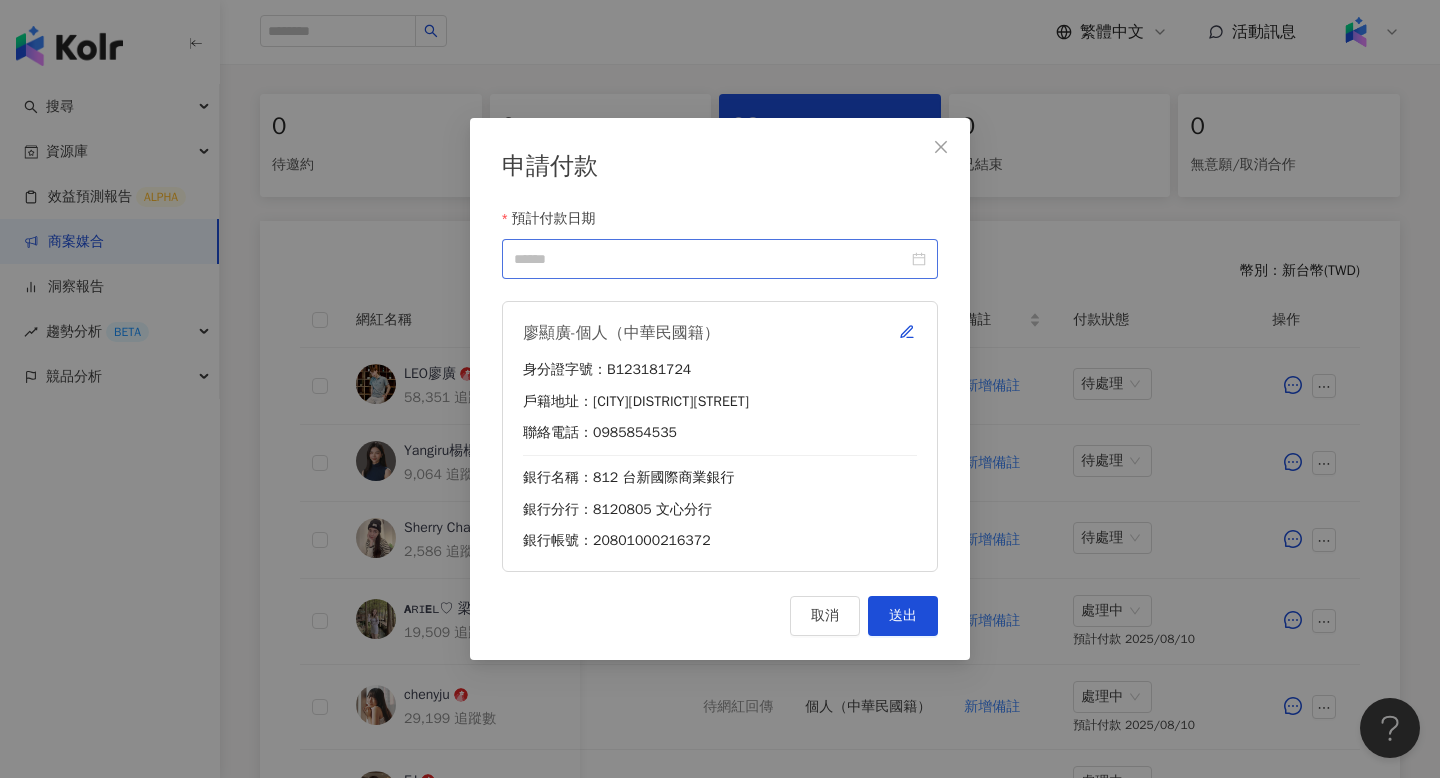 click at bounding box center (720, 259) 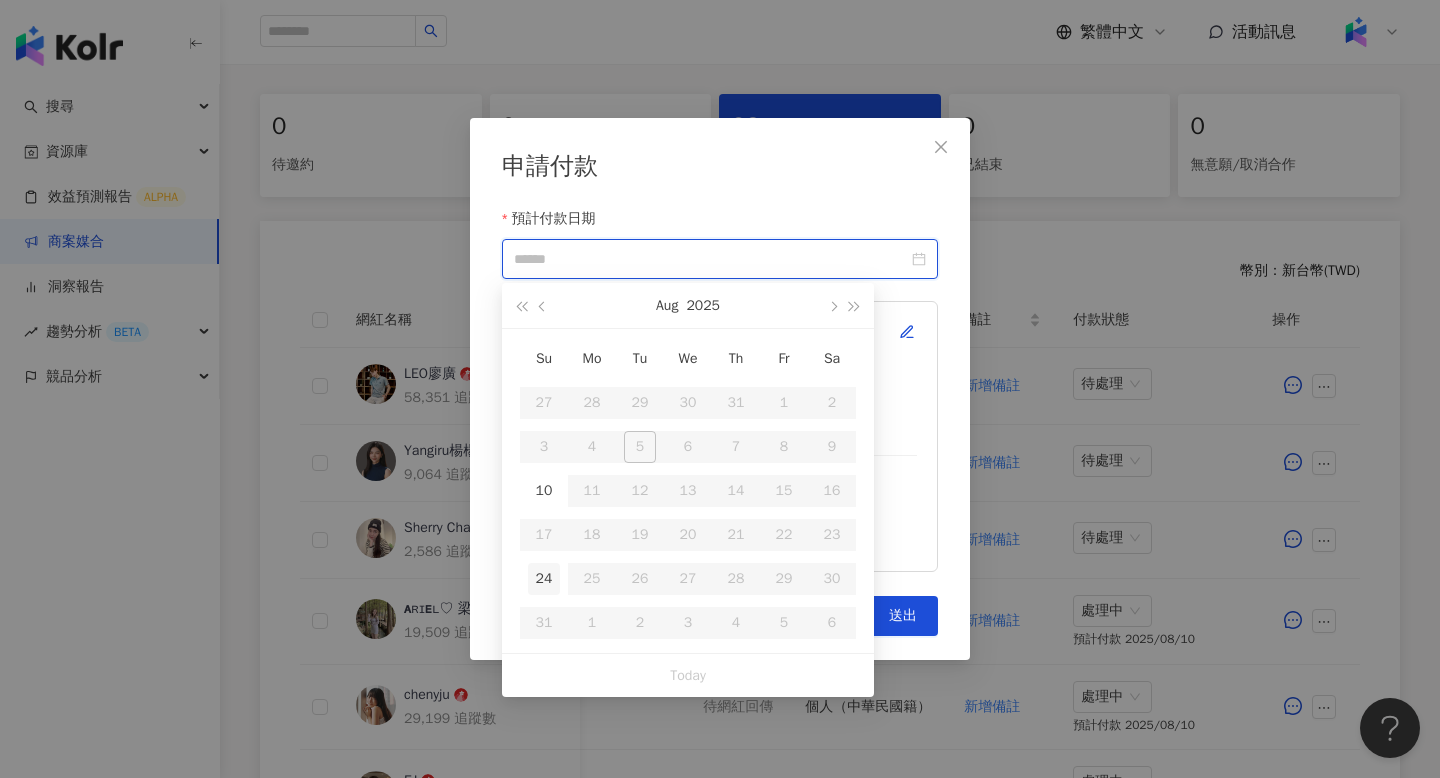 type on "**********" 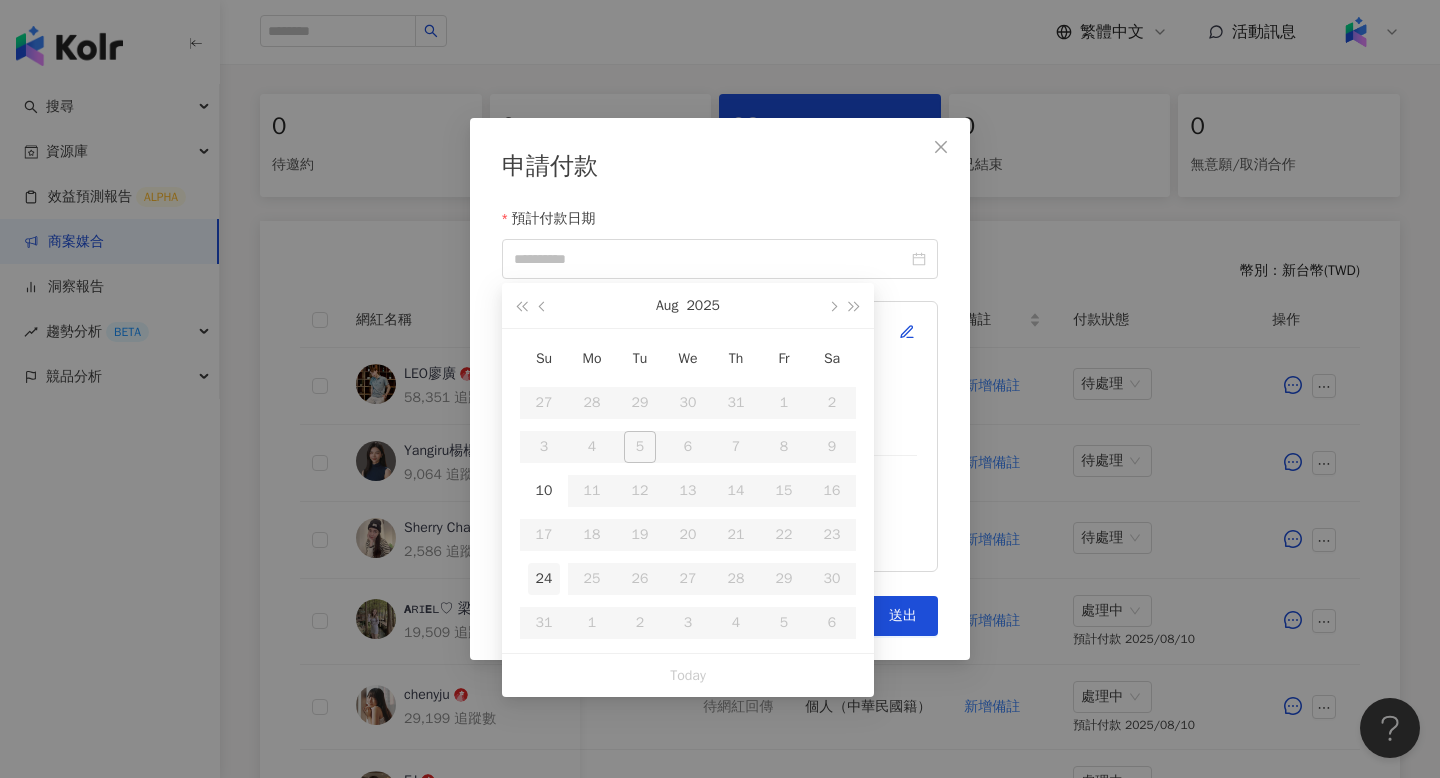 click on "24" at bounding box center (544, 579) 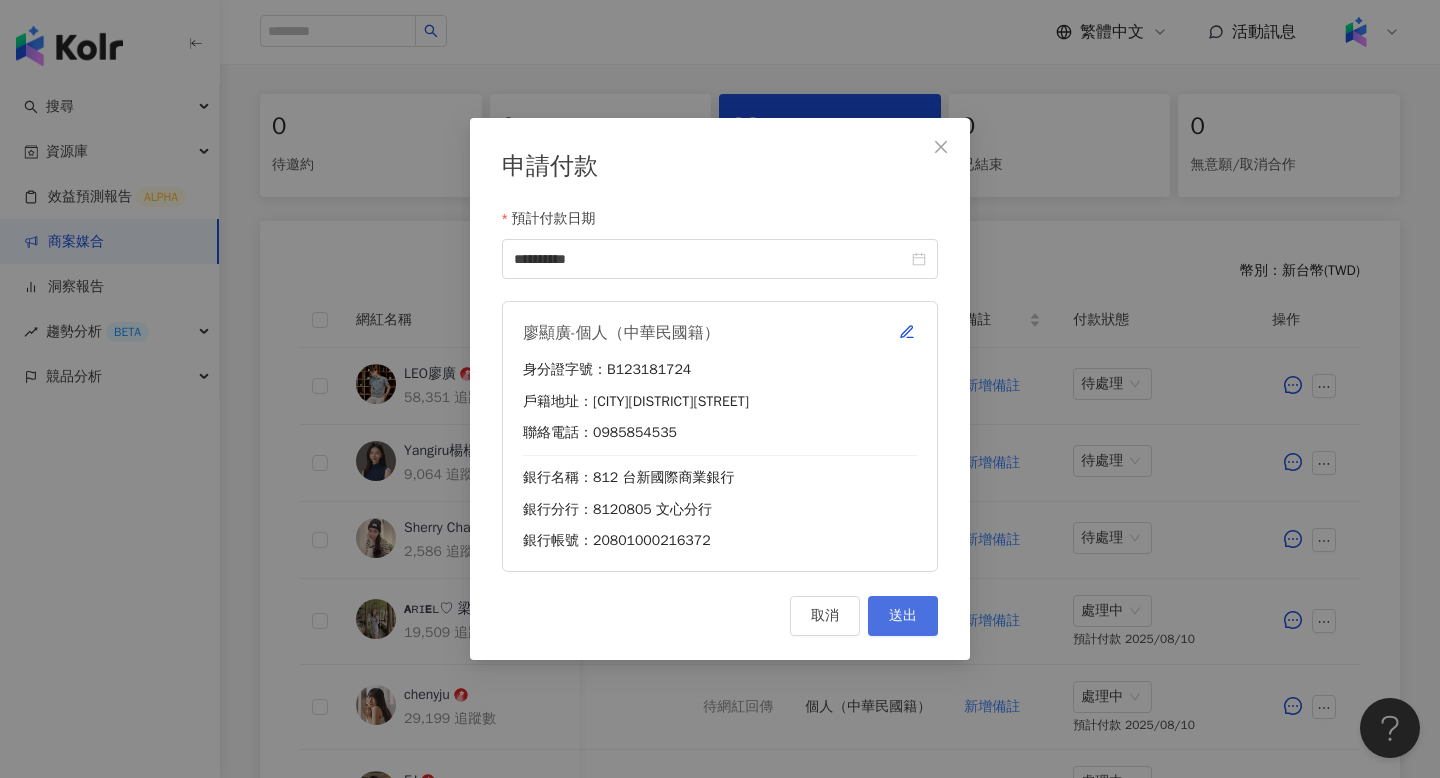 click on "送出" at bounding box center [903, 616] 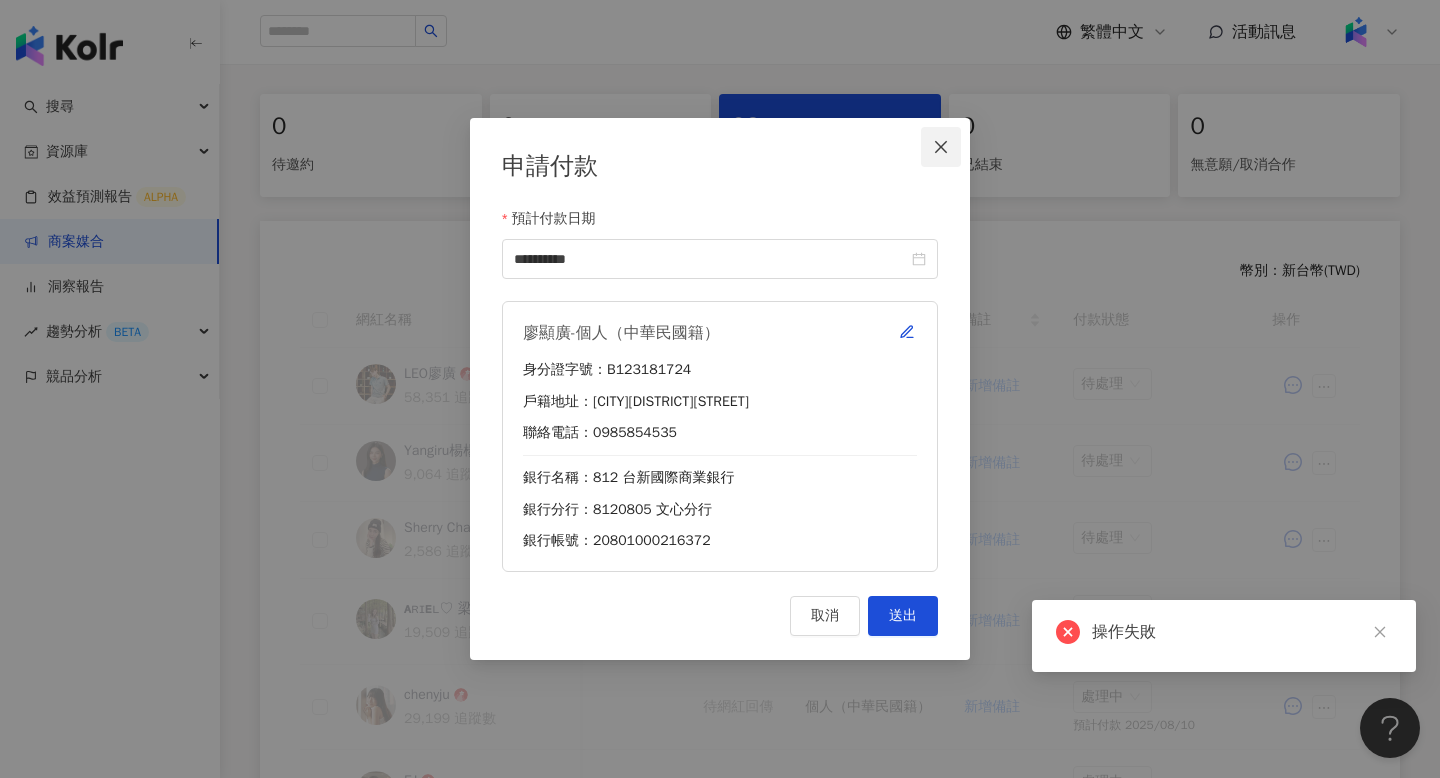 click at bounding box center (941, 147) 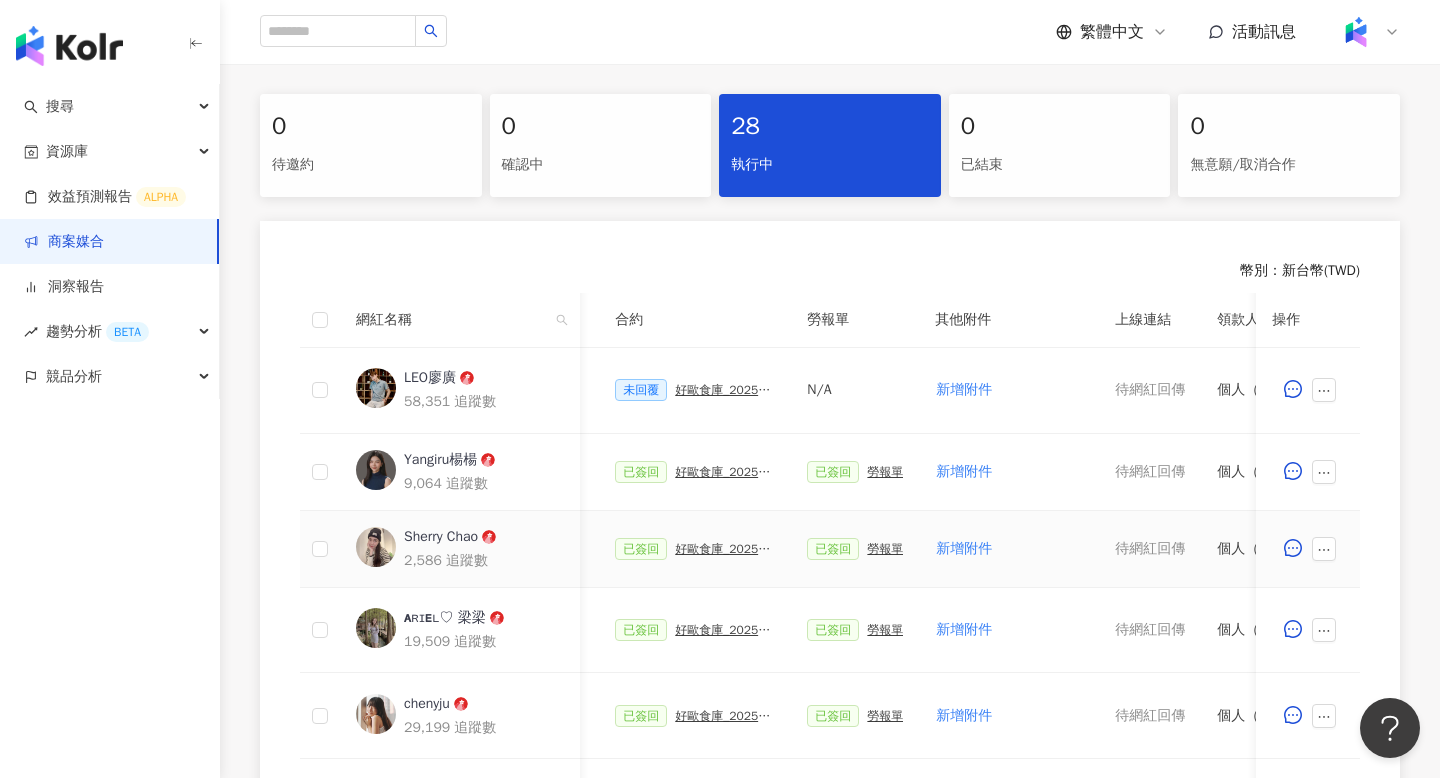 scroll, scrollTop: 0, scrollLeft: 525, axis: horizontal 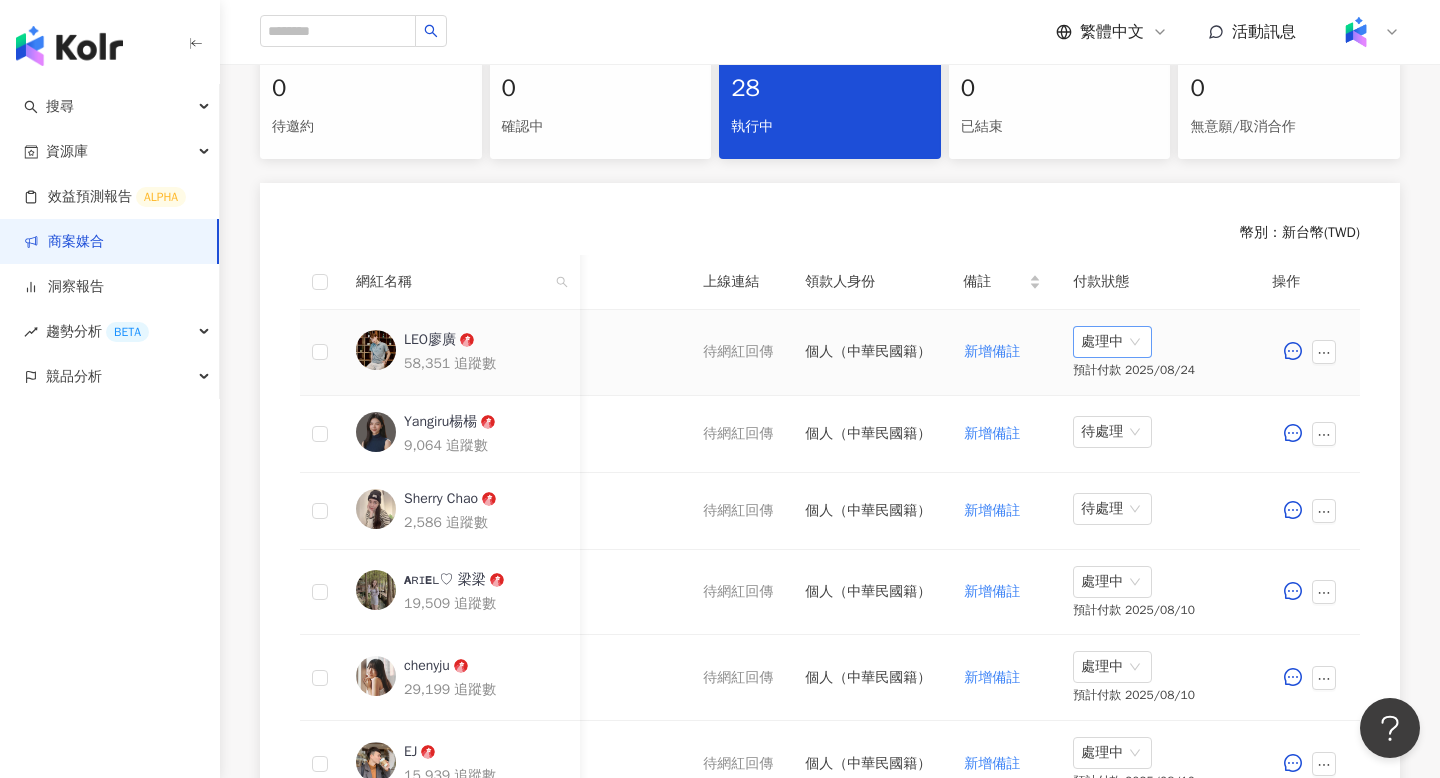 click on "處理中" at bounding box center (1112, 342) 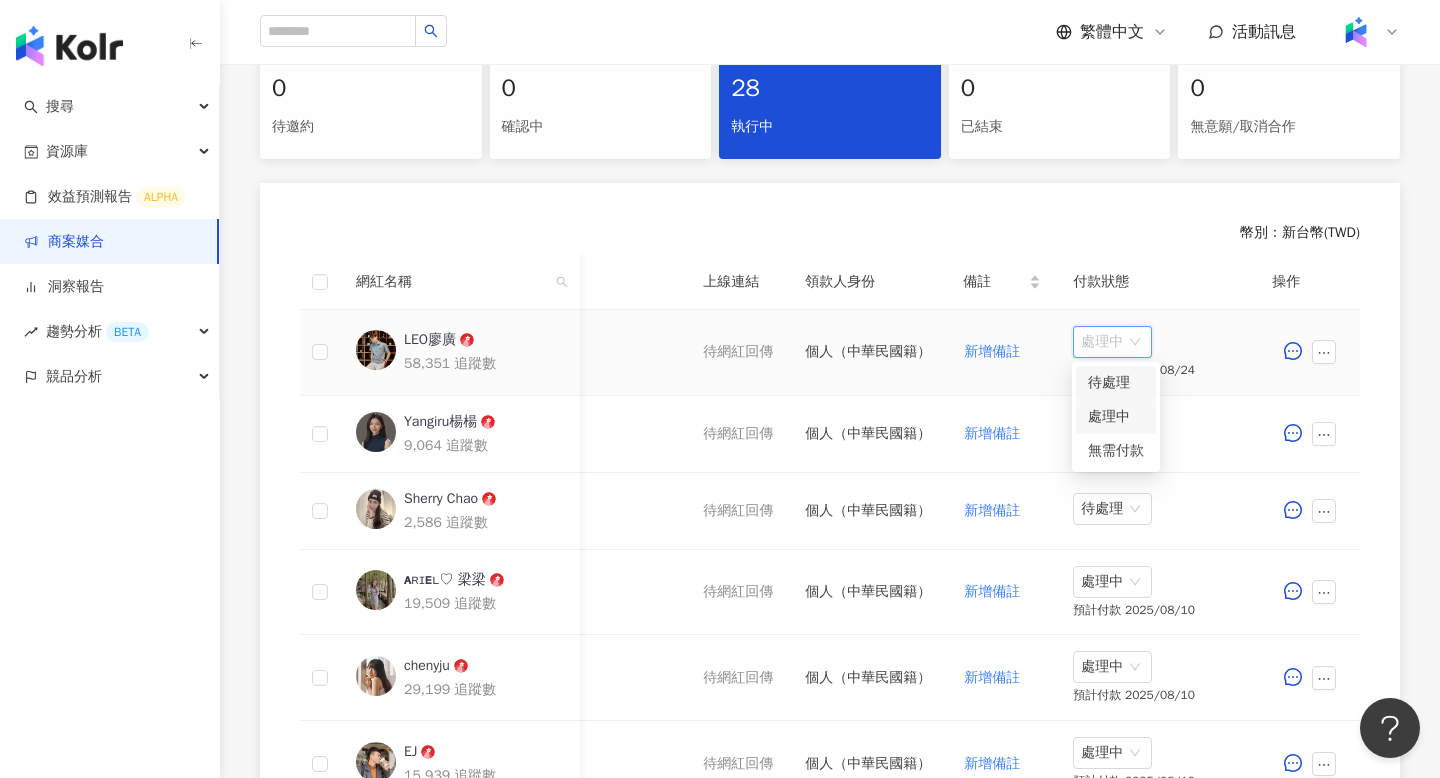 click on "待處理" at bounding box center (1116, 383) 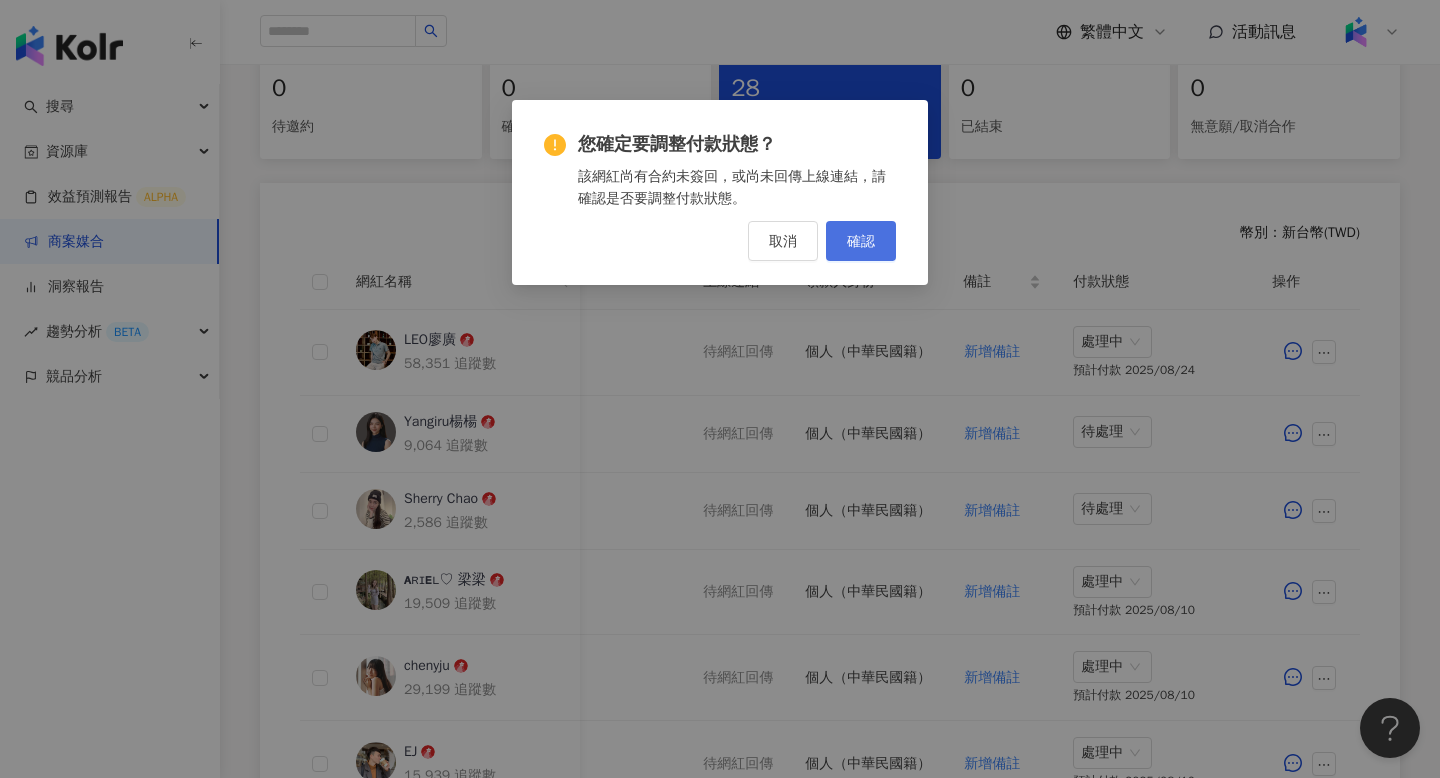 click on "確認" at bounding box center [861, 241] 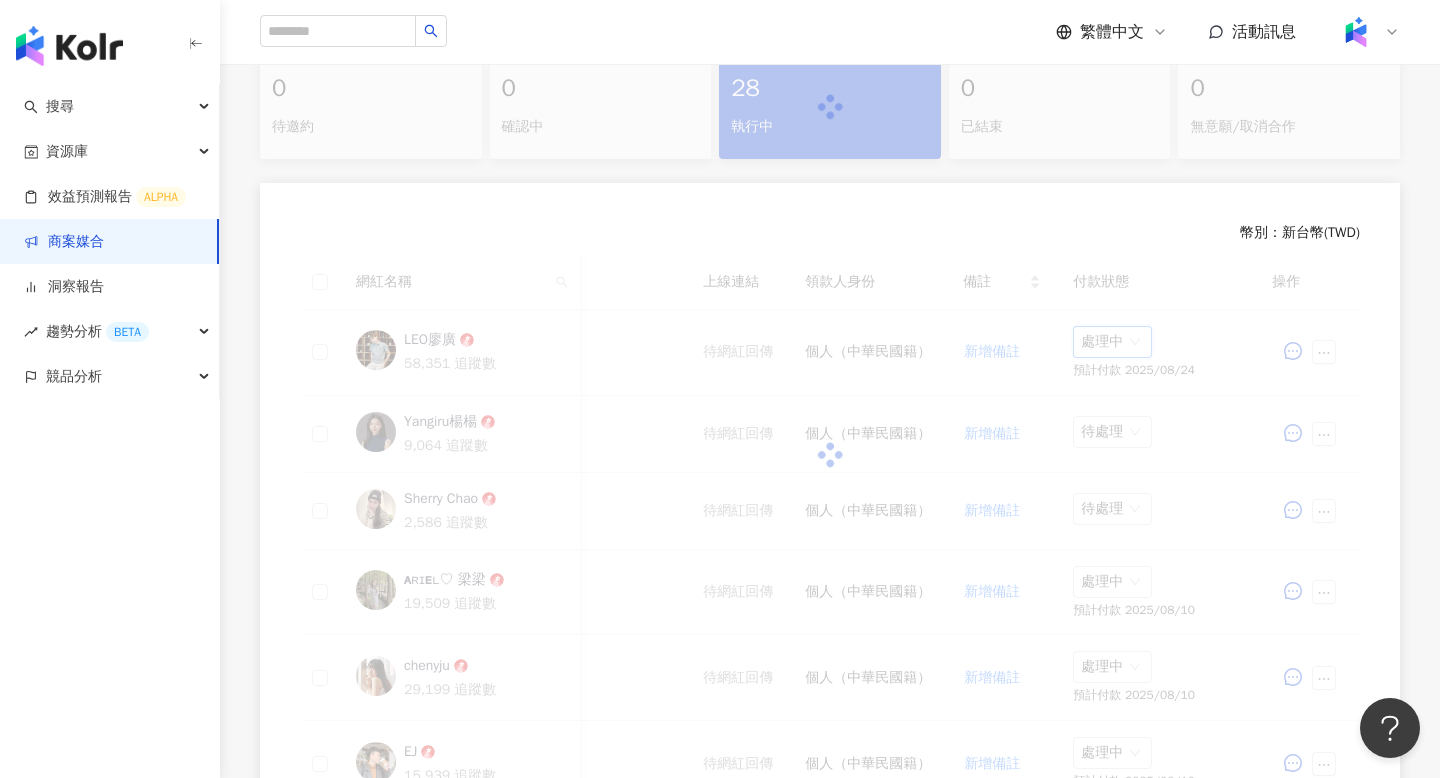 scroll, scrollTop: 432, scrollLeft: 0, axis: vertical 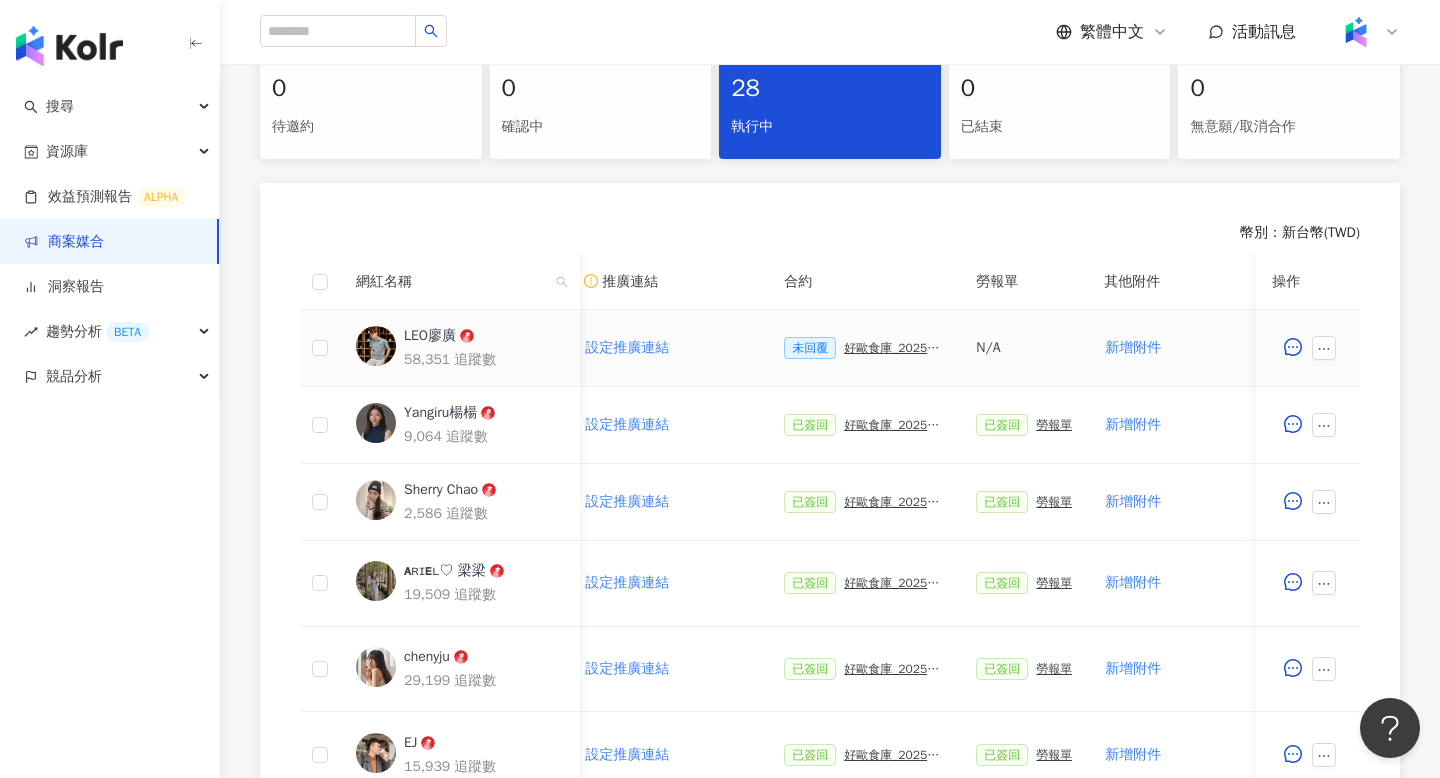 click on "N/A" at bounding box center [1024, 348] 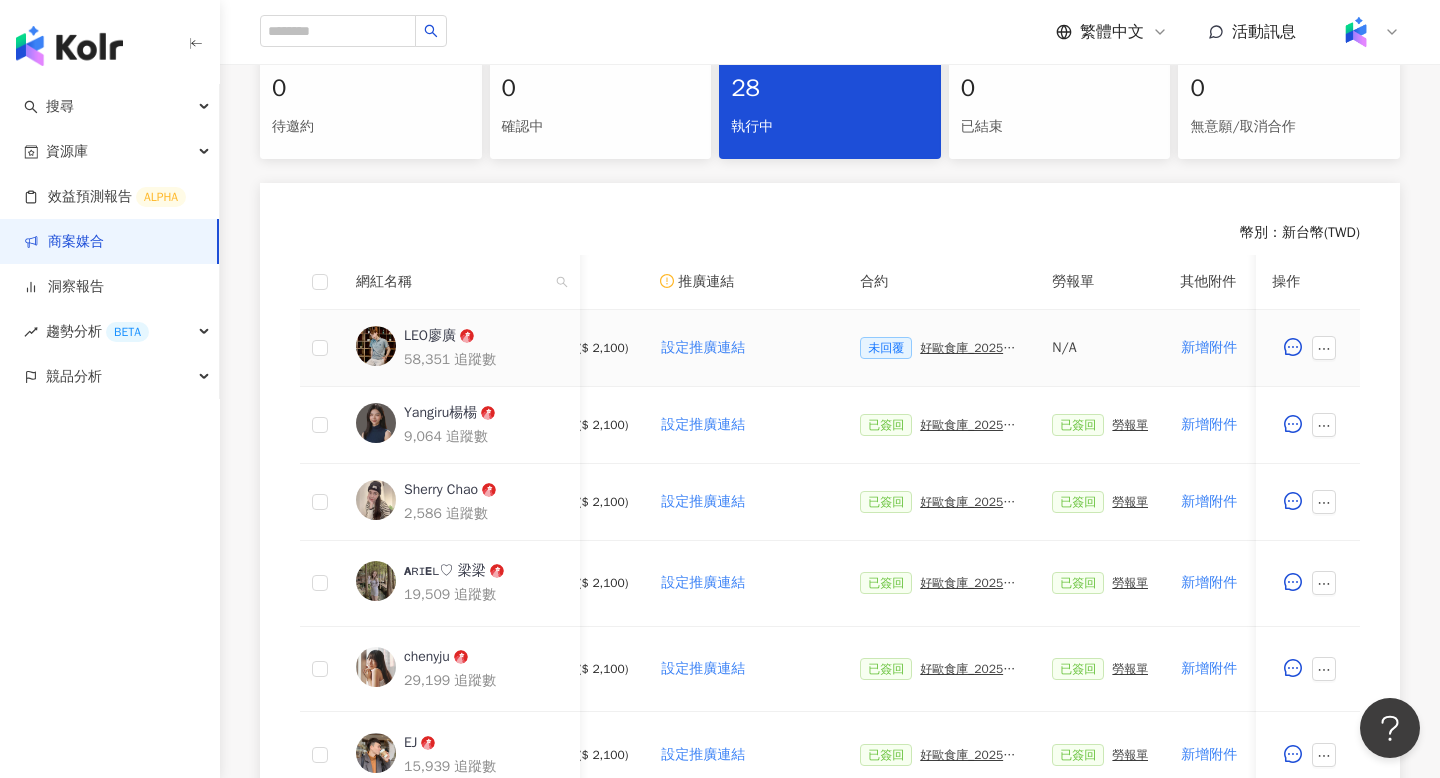 scroll, scrollTop: 0, scrollLeft: 275, axis: horizontal 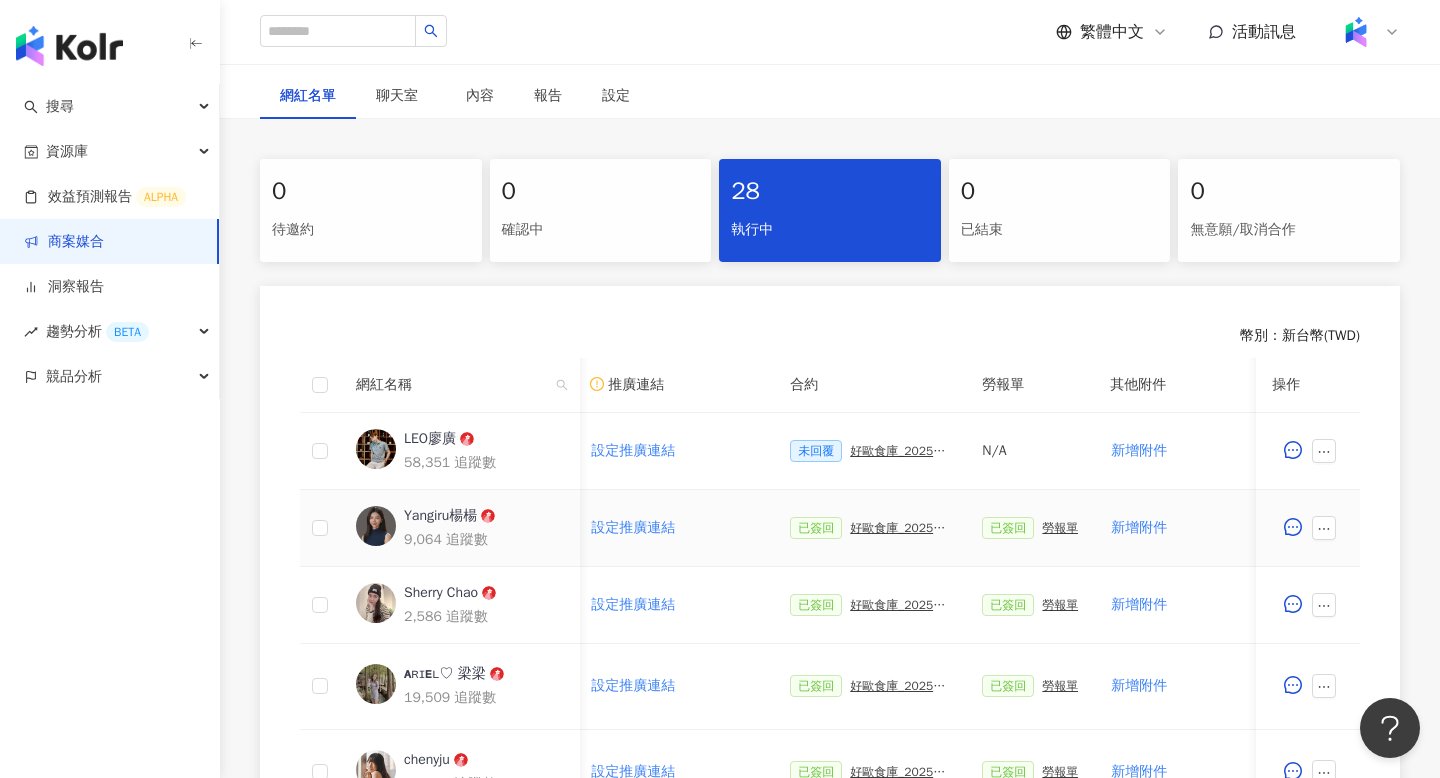 click on "勞報單" at bounding box center [1060, 528] 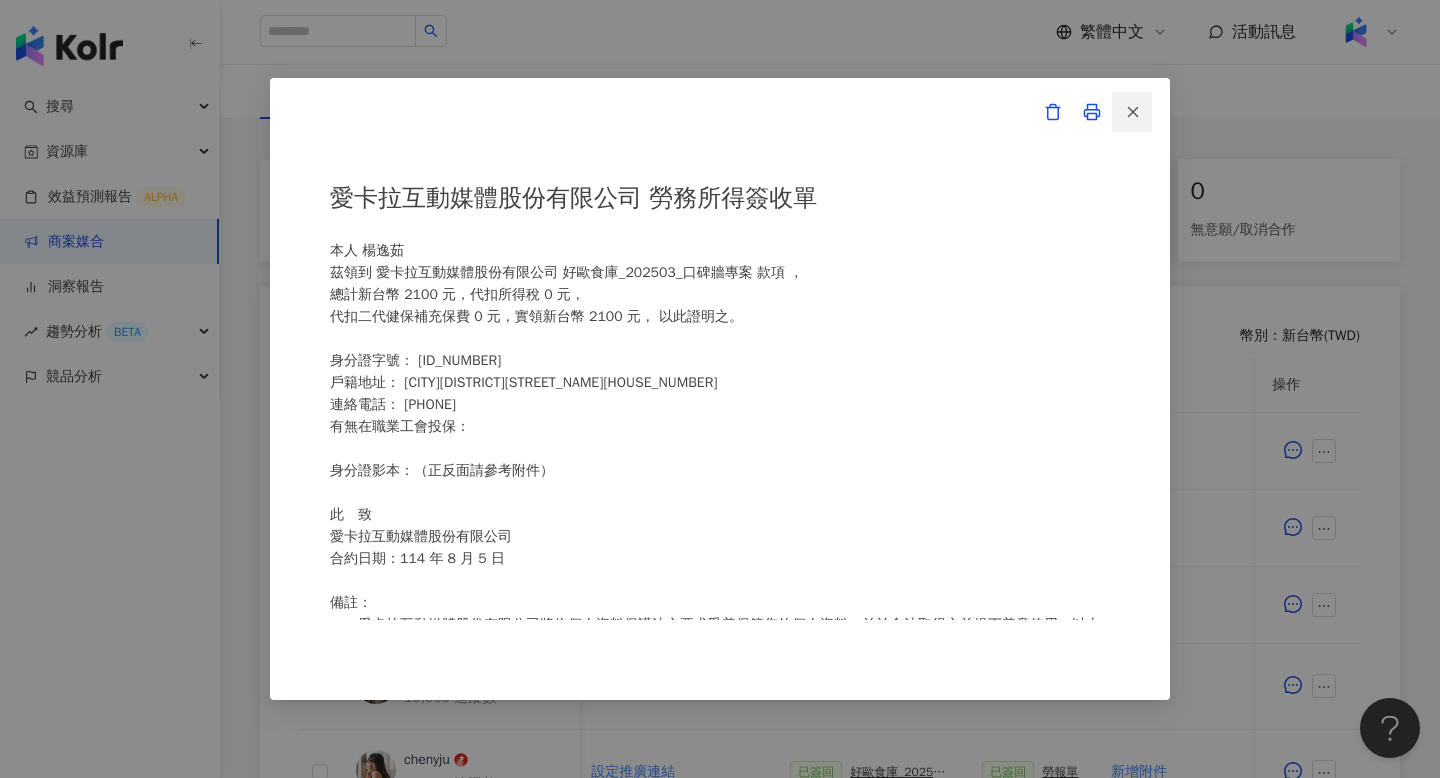 click 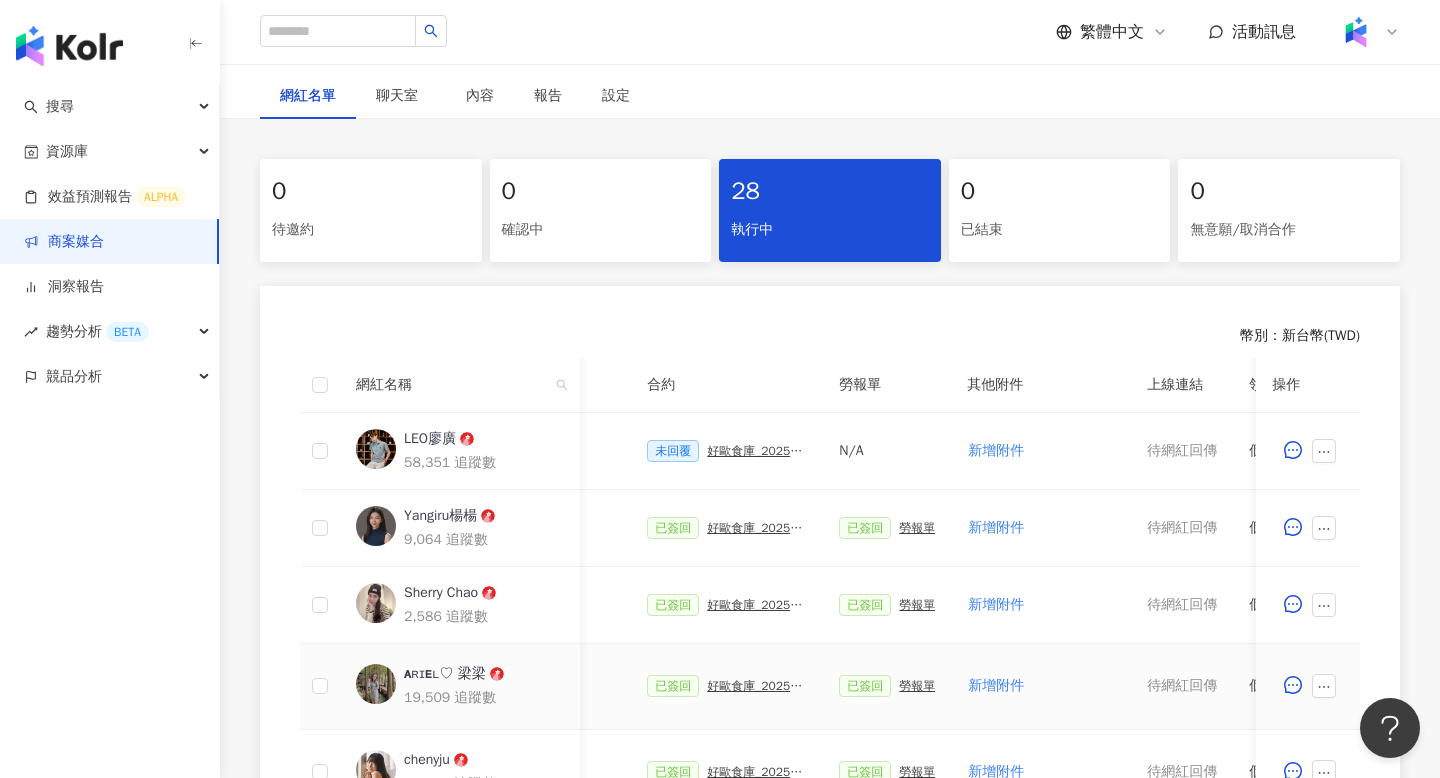 scroll, scrollTop: 0, scrollLeft: 533, axis: horizontal 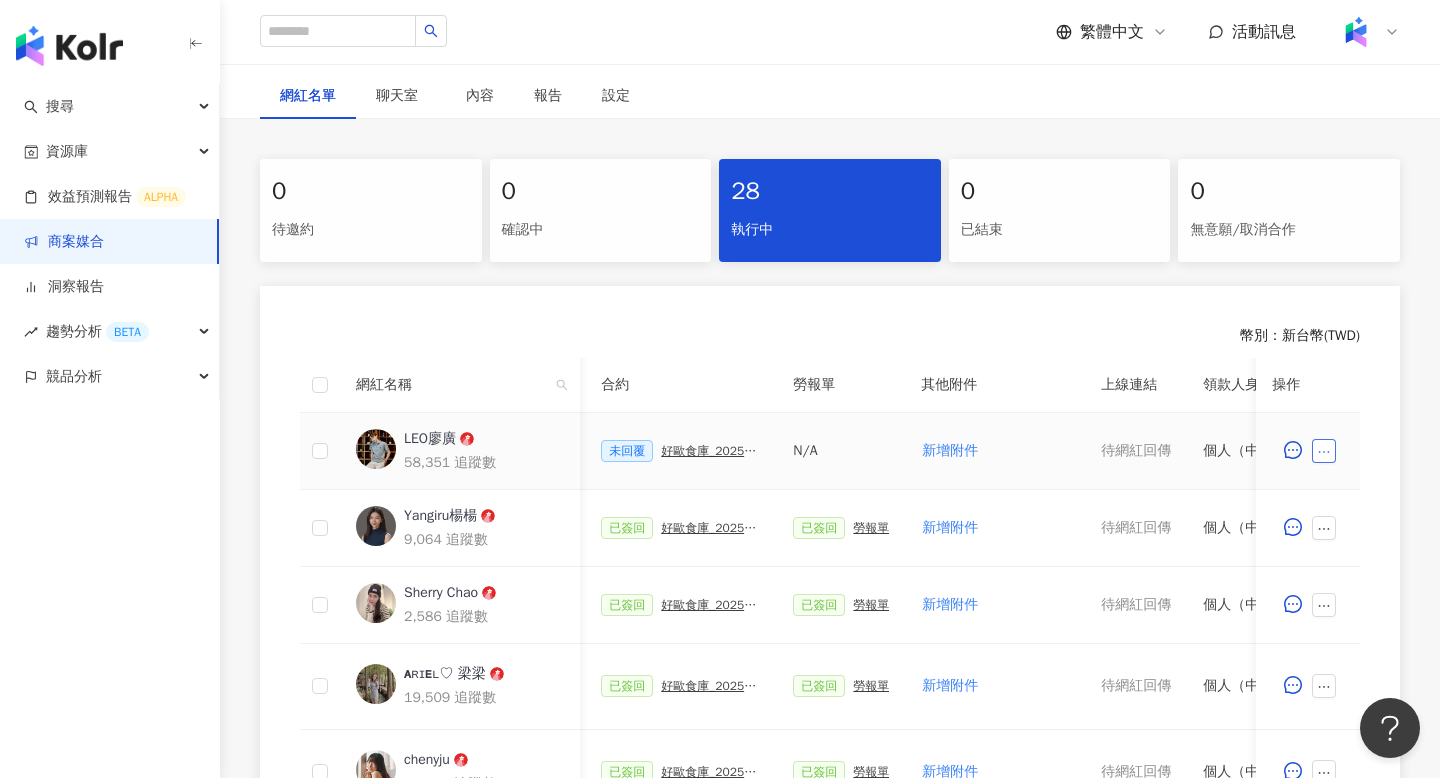 click 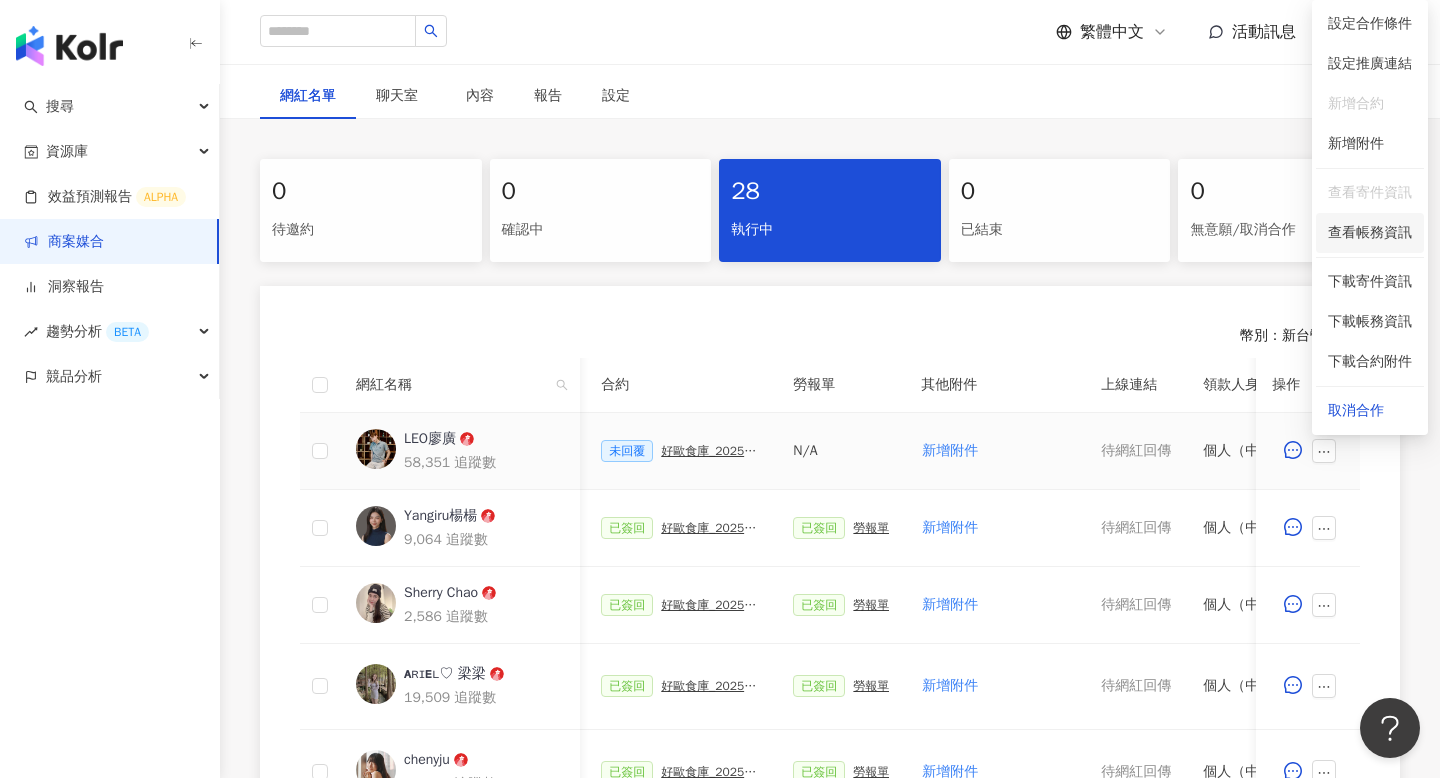 click on "查看帳務資訊" at bounding box center (1370, 233) 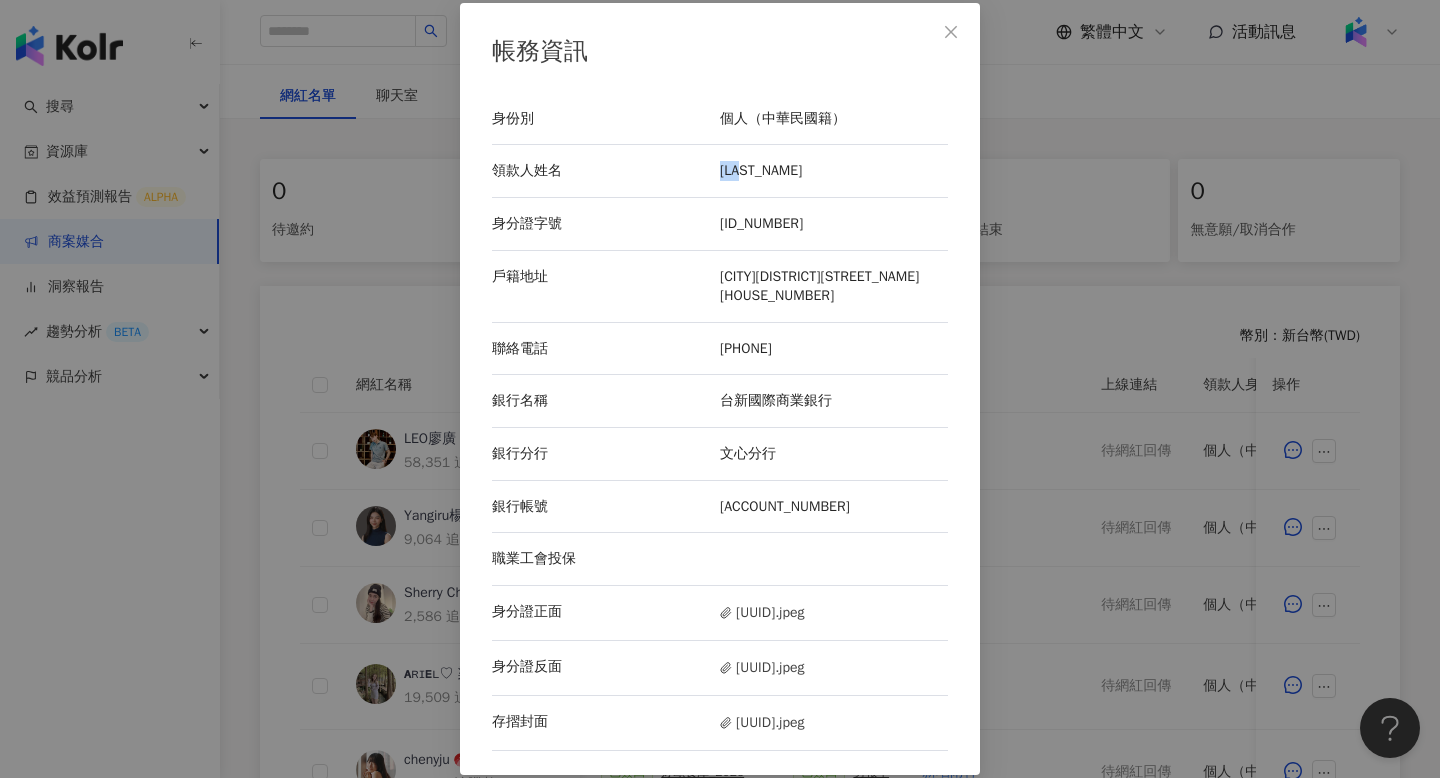 drag, startPoint x: 720, startPoint y: 170, endPoint x: 801, endPoint y: 173, distance: 81.055534 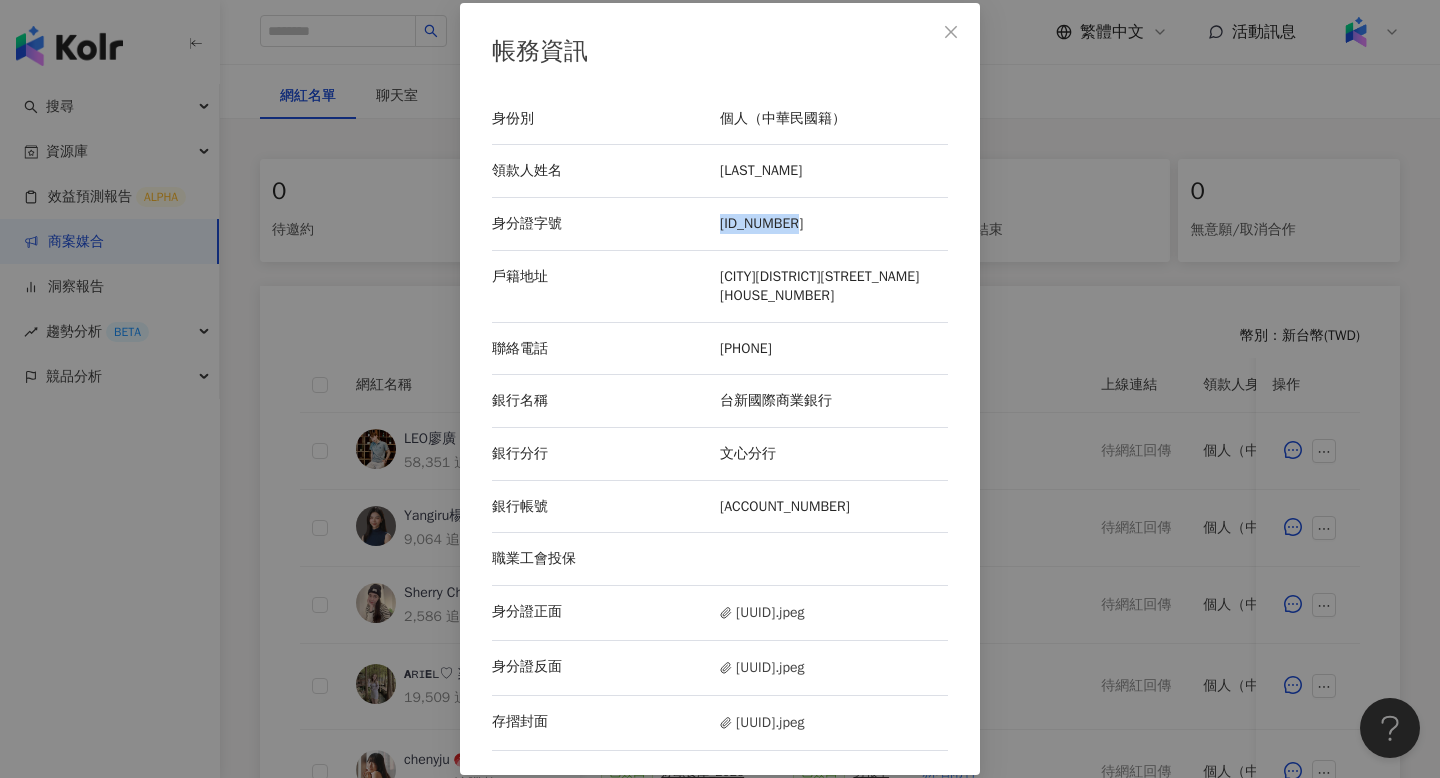 drag, startPoint x: 722, startPoint y: 228, endPoint x: 838, endPoint y: 224, distance: 116.06895 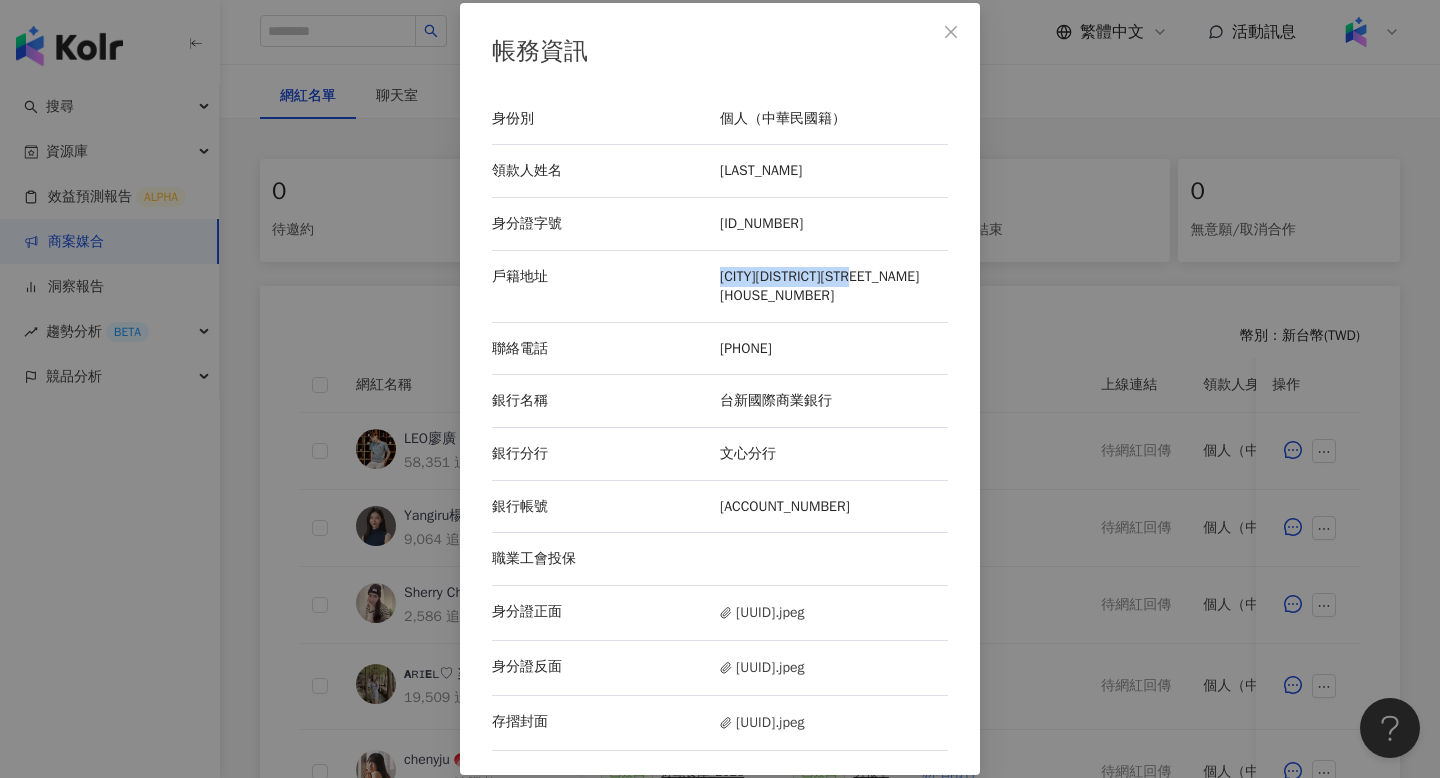 drag, startPoint x: 717, startPoint y: 274, endPoint x: 756, endPoint y: 292, distance: 42.953465 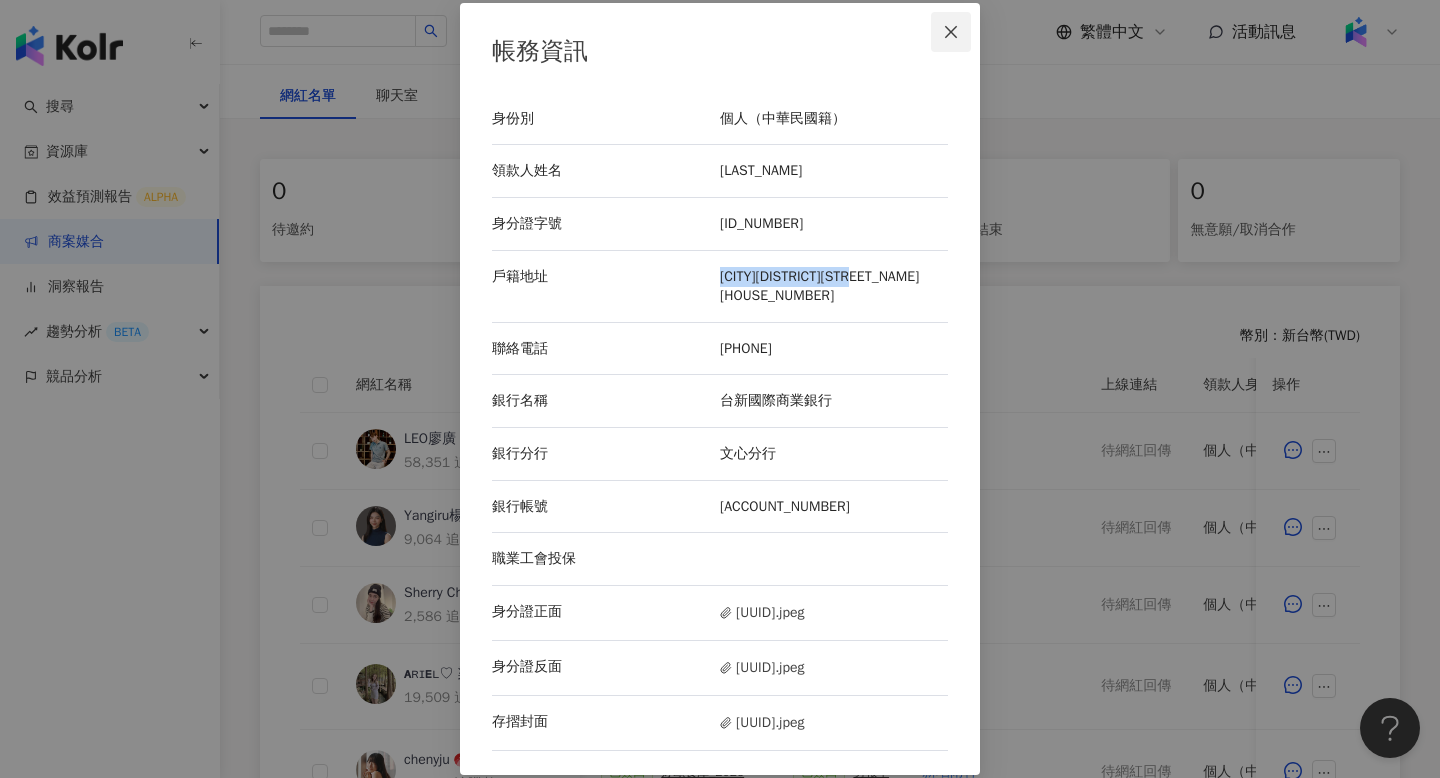 click at bounding box center (951, 32) 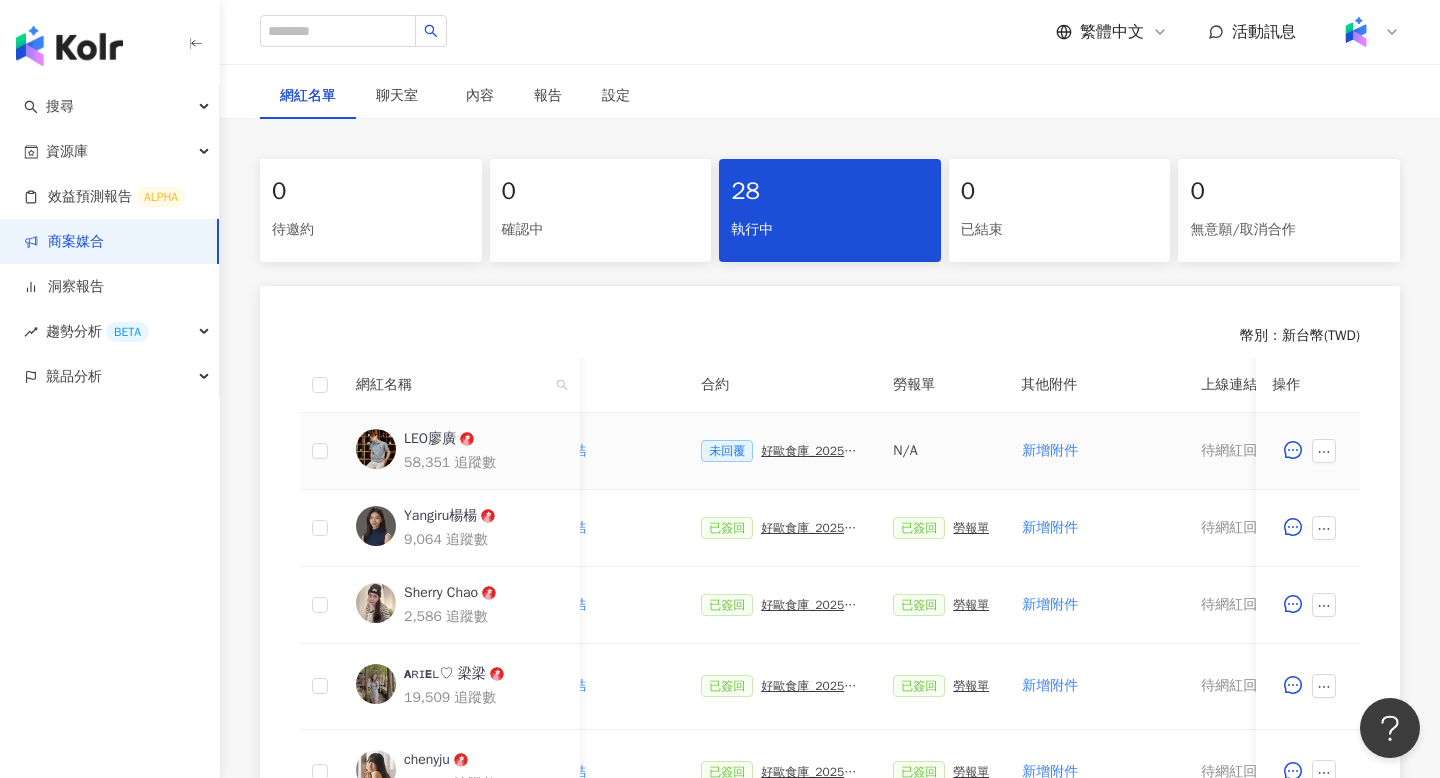 scroll, scrollTop: 0, scrollLeft: 434, axis: horizontal 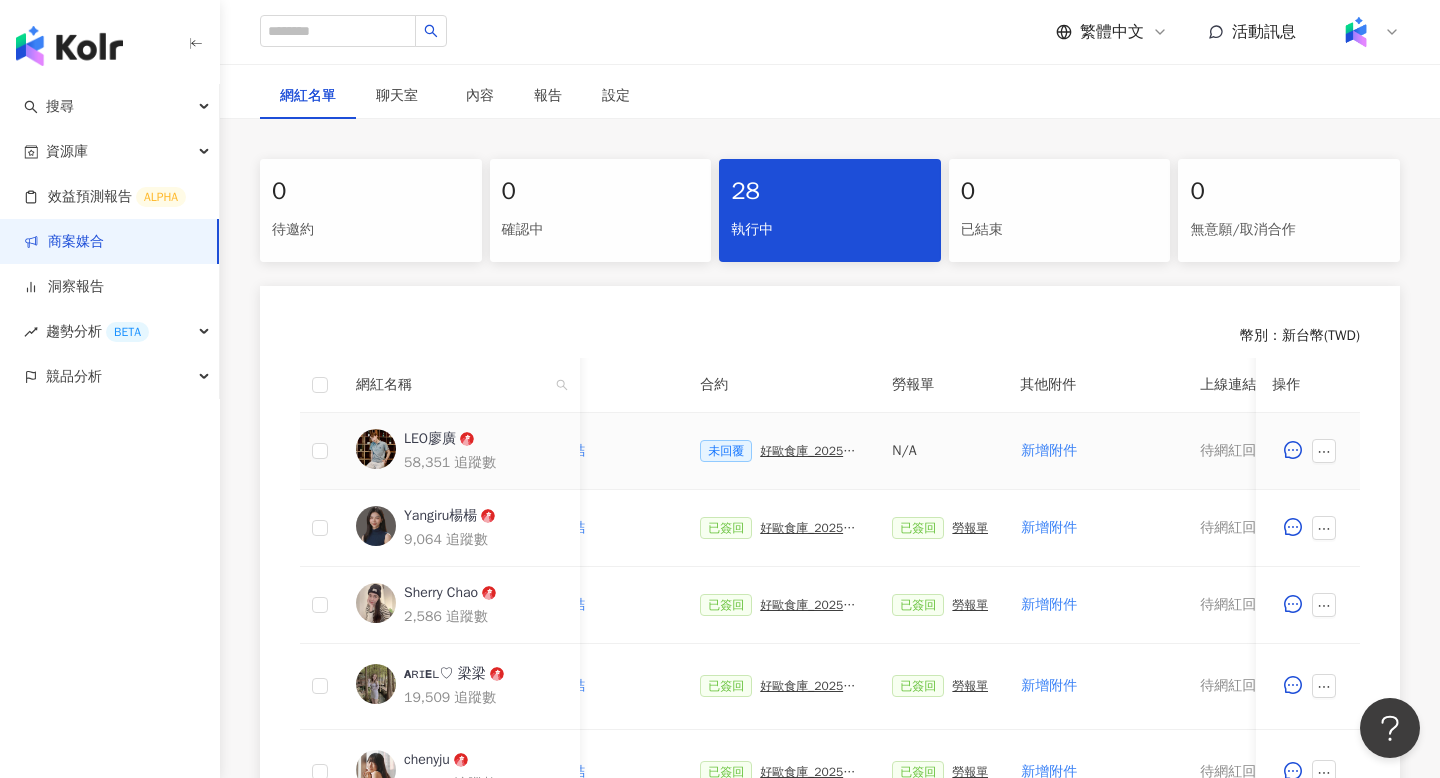 click on "未回覆 好歐食庫_202503_口碑牆專案" at bounding box center [780, 451] 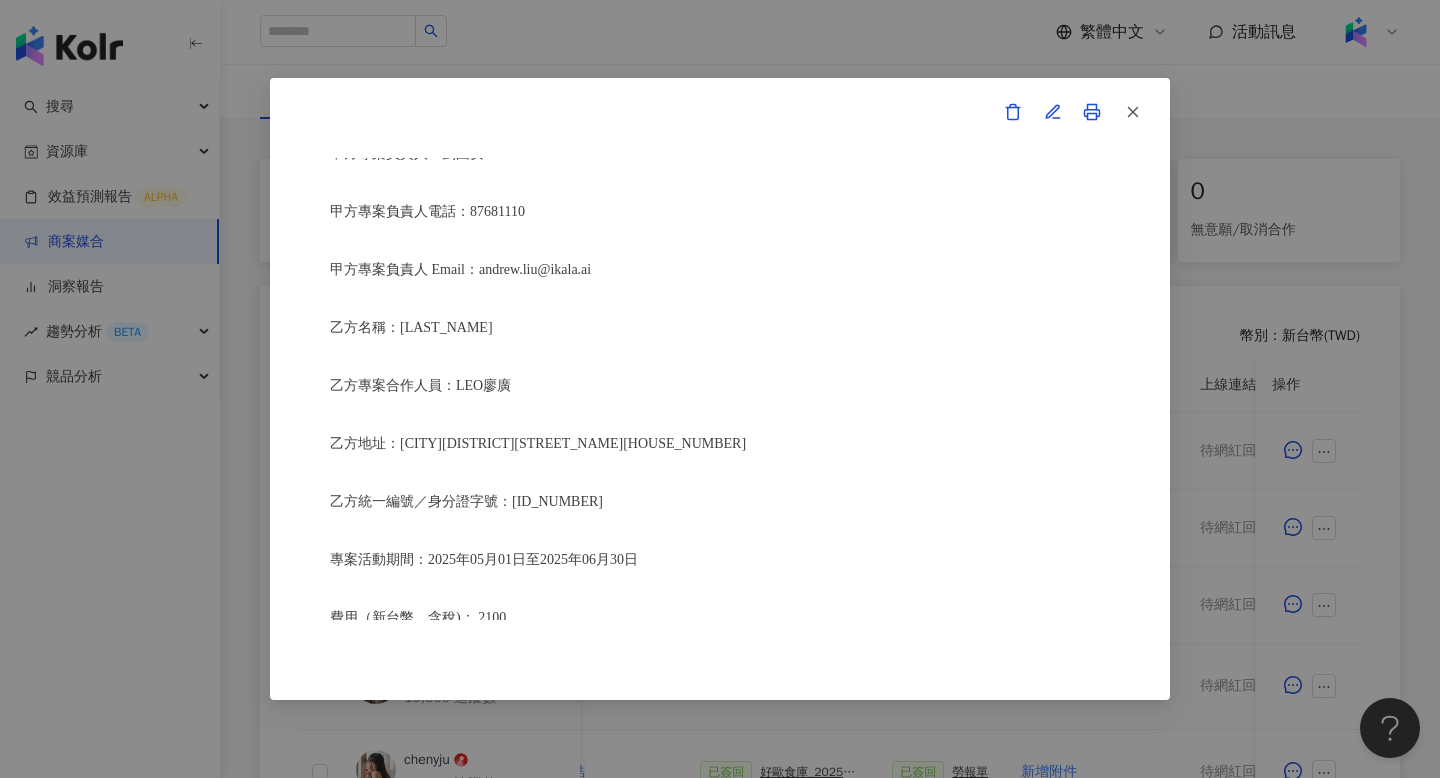 scroll, scrollTop: 452, scrollLeft: 0, axis: vertical 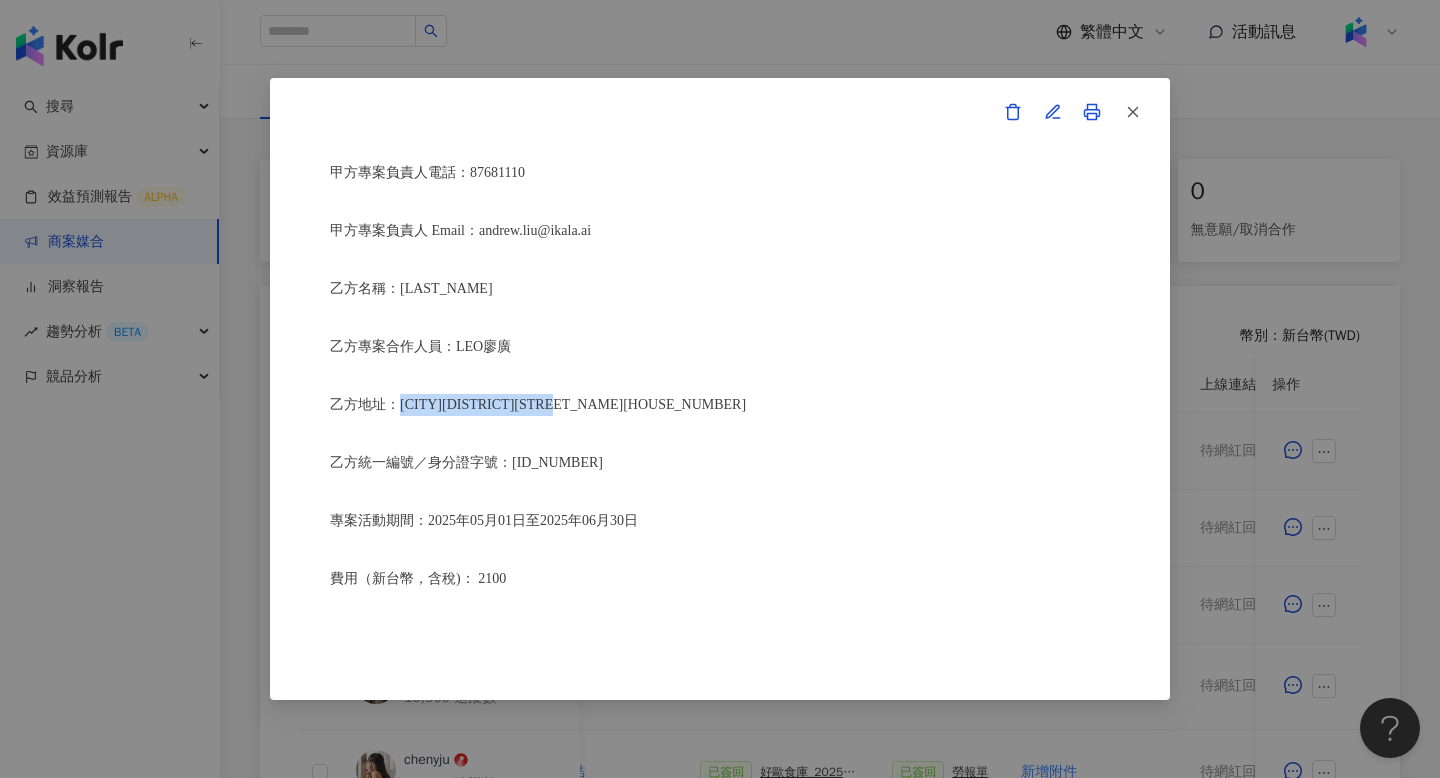 drag, startPoint x: 403, startPoint y: 411, endPoint x: 672, endPoint y: 409, distance: 269.00745 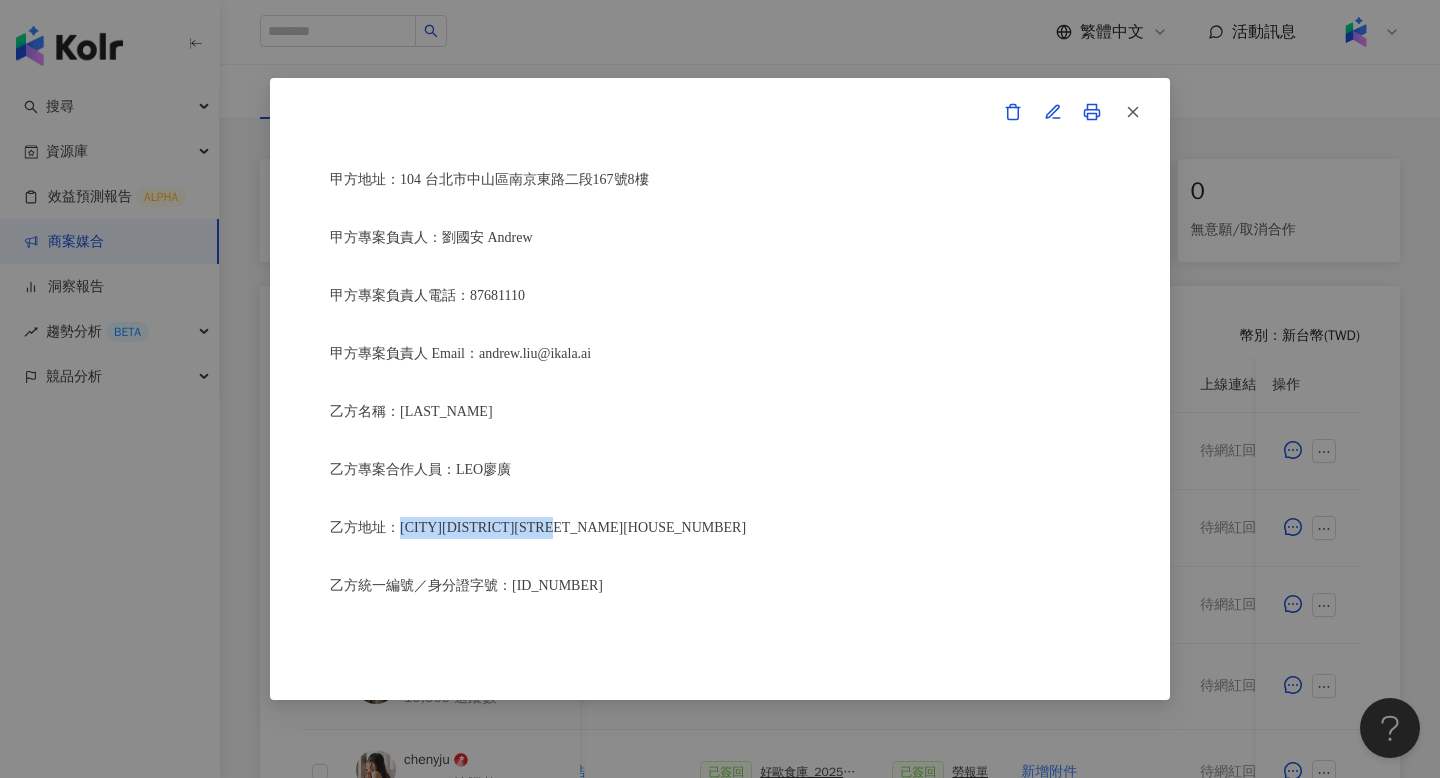 scroll, scrollTop: 0, scrollLeft: 0, axis: both 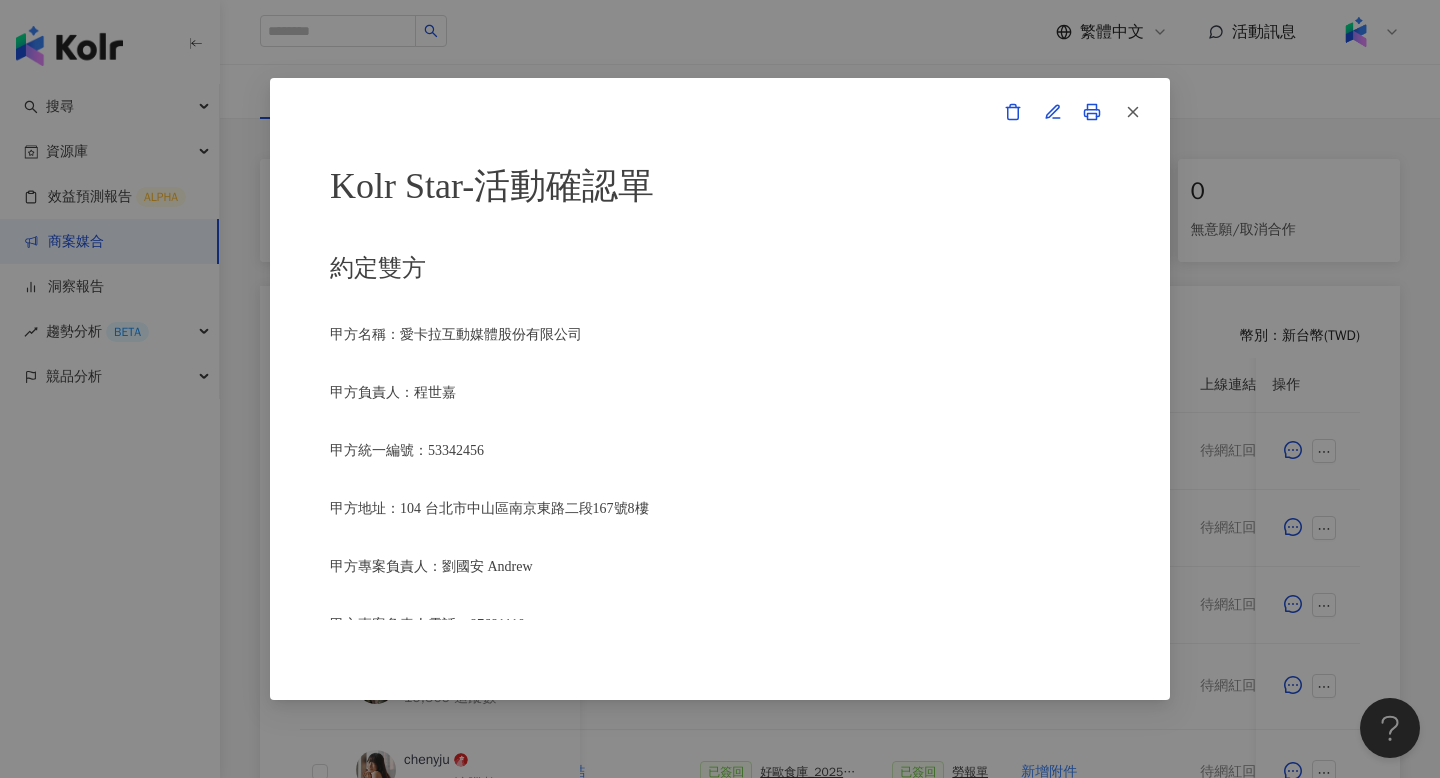 click on "Kolr Star-活動確認單
約定雙方
甲方名稱：愛卡拉互動媒體股份有限公司
甲方負責人：程世嘉
甲方統一編號：53342456
甲方地址：104 台北市中山區南京東路二段167號8樓
甲方專案負責人：劉國安 Andrew
甲方專案負責人電話：87681110
甲方專案負責人 Email：andrew.liu@ikala.ai
乙方名稱：廖顯廣
乙方專案合作人員：LEO廖廣
乙方地址：台中市西屯區西墩里漢翔路337號十一樓之2
乙方統一編號／身分證字號：B123181724
專案活動期間：2025年05月01日至2025年06月30日
費用（新台幣，含稅)： 2100
約定條款
廖顯廣(以下簡稱乙方)保證有權簽署本確認單，簽署後即表示上列專案合作人員接受與愛卡拉互動媒體股份有限公司(以下簡稱甲方)簽署之活動確認單，並同意執行雙方所約定之合作項目。
簽署本確認單後，雙方需遵從 好歐食庫_202503_口碑牆專案
執行時間：" at bounding box center [720, 389] 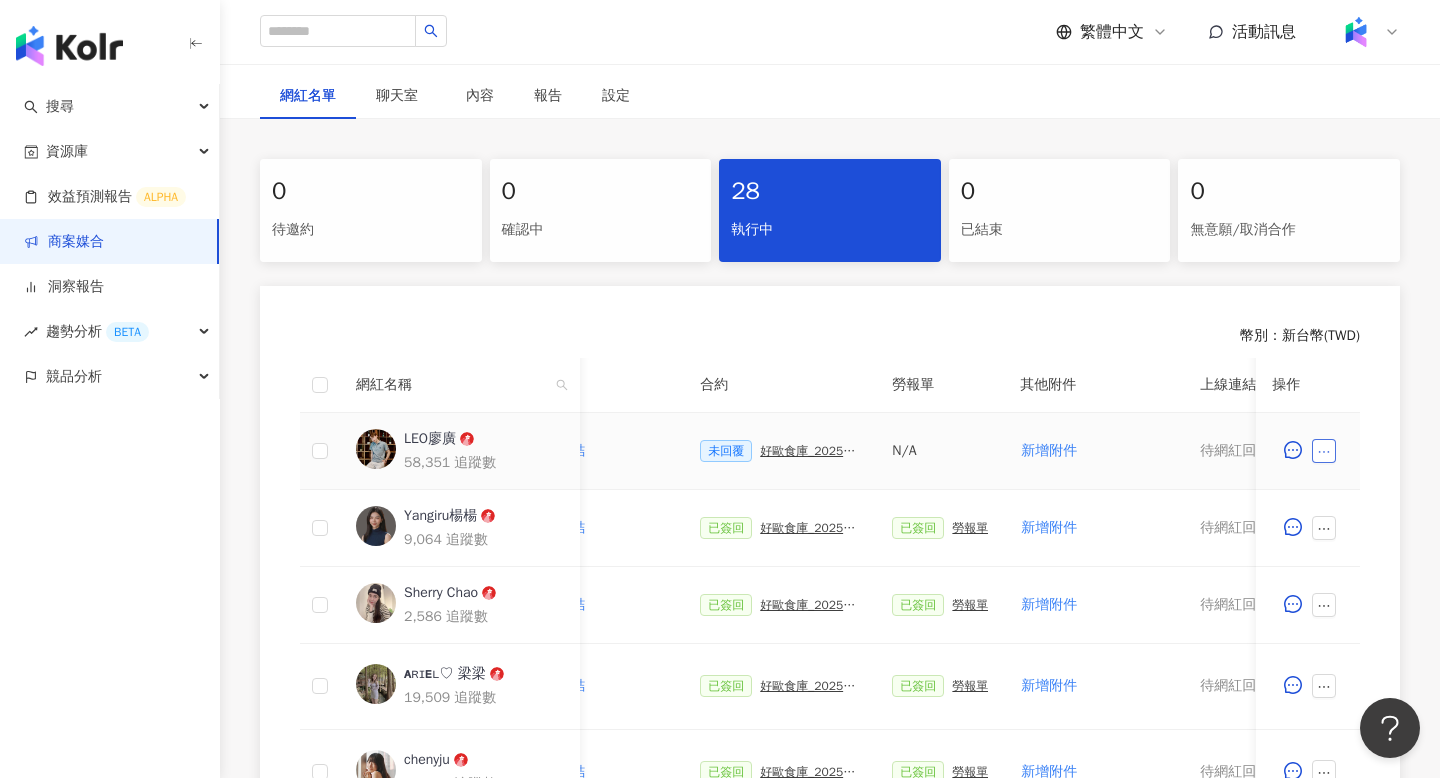 click at bounding box center (1324, 451) 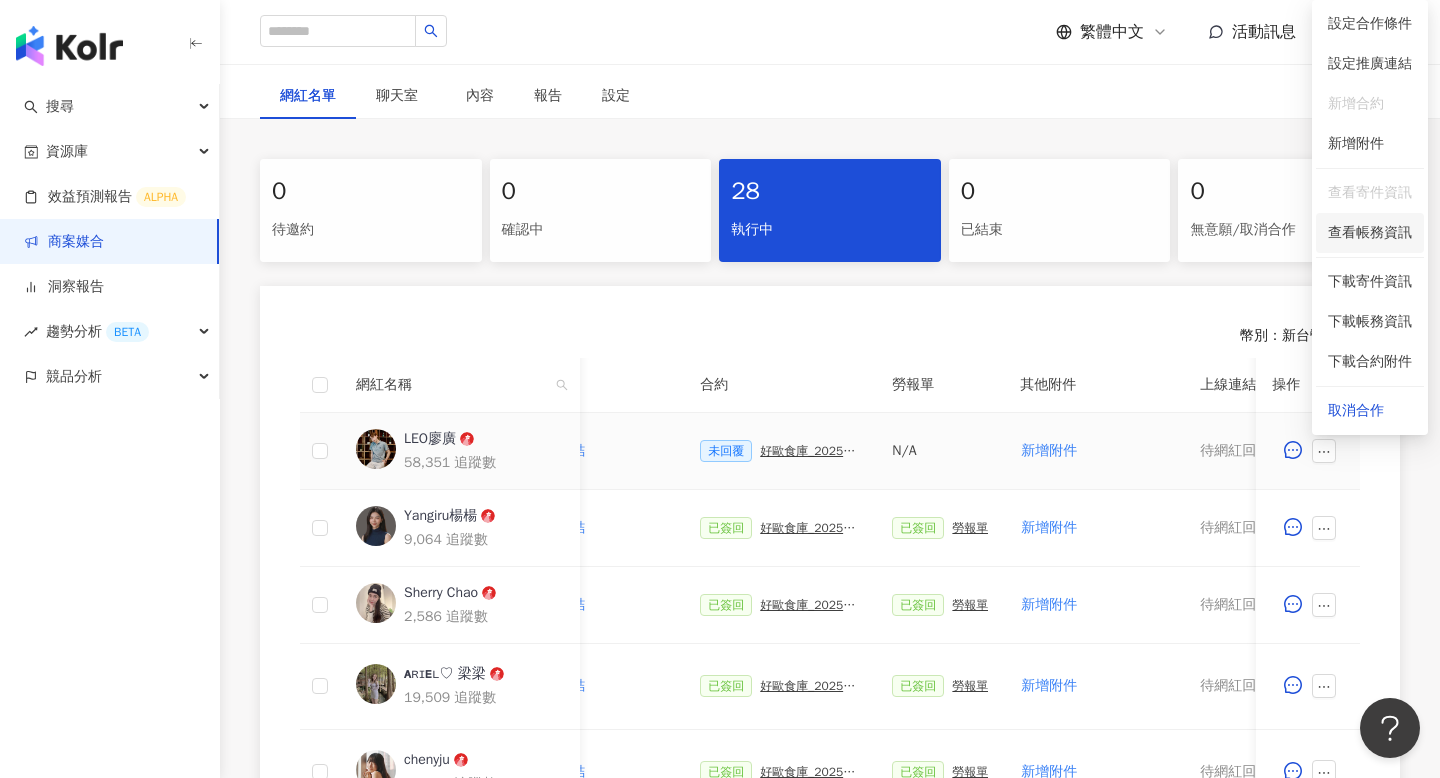 click on "查看帳務資訊" at bounding box center [1370, 233] 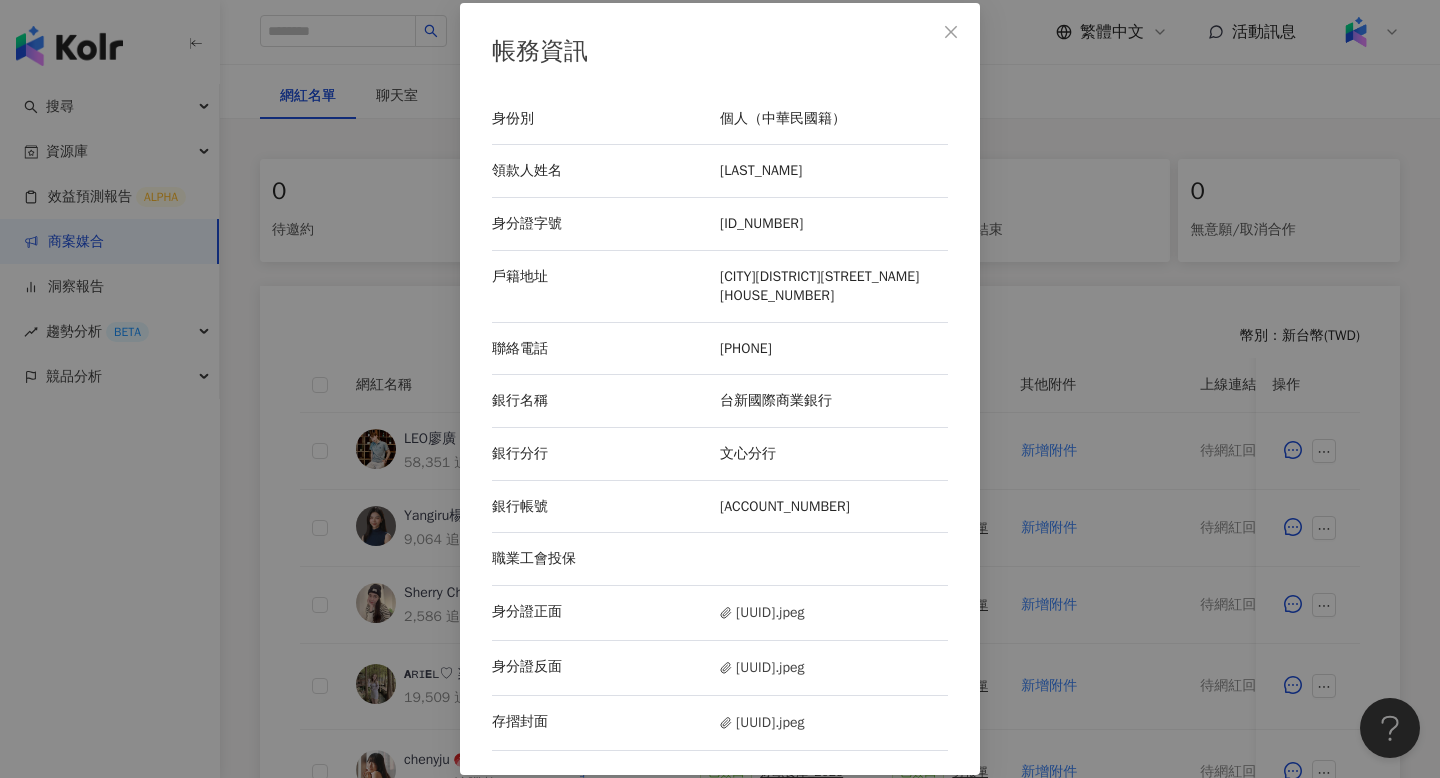 drag, startPoint x: 718, startPoint y: 349, endPoint x: 844, endPoint y: 347, distance: 126.01587 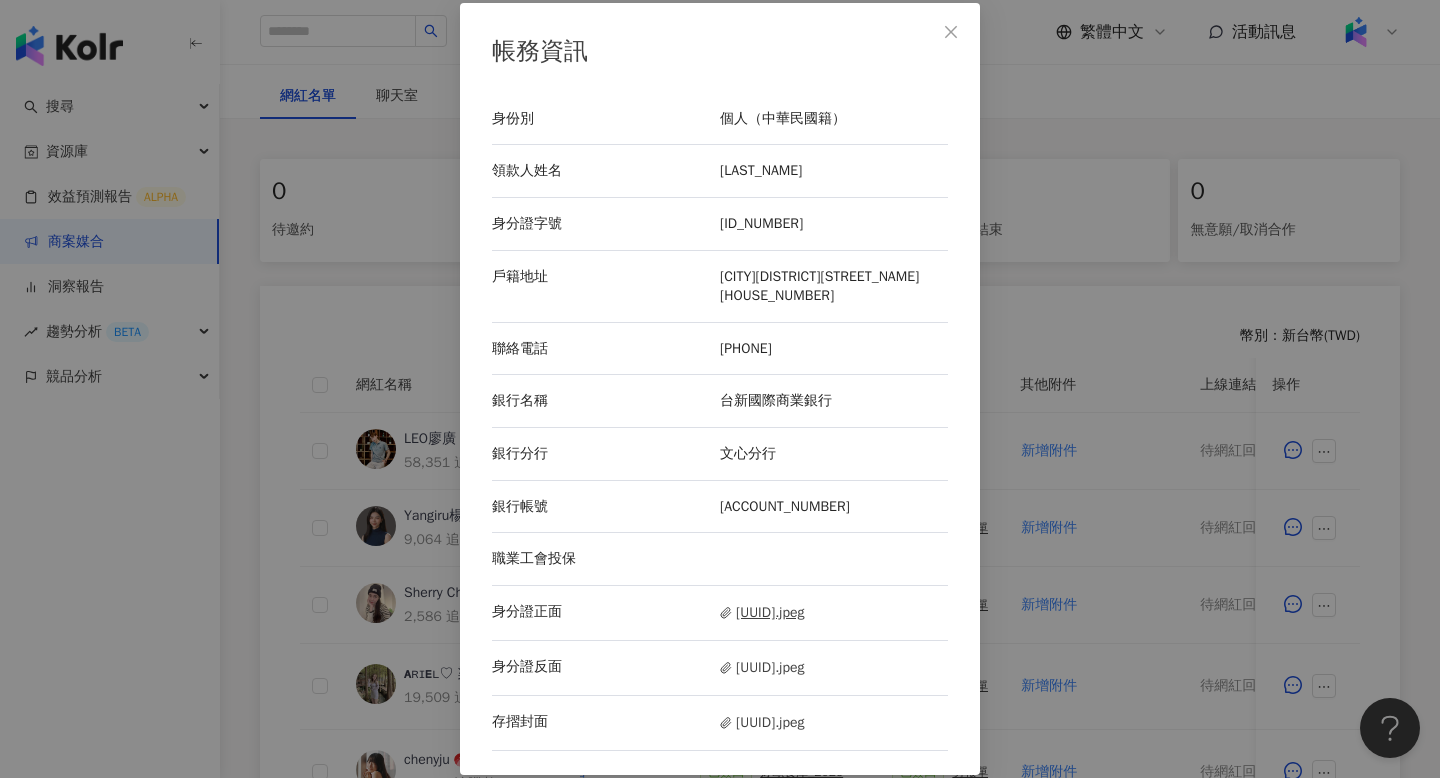 click on "4996ED1E-12FC-4CA8-A506-C0D8FE853E29.jpeg" at bounding box center (762, 613) 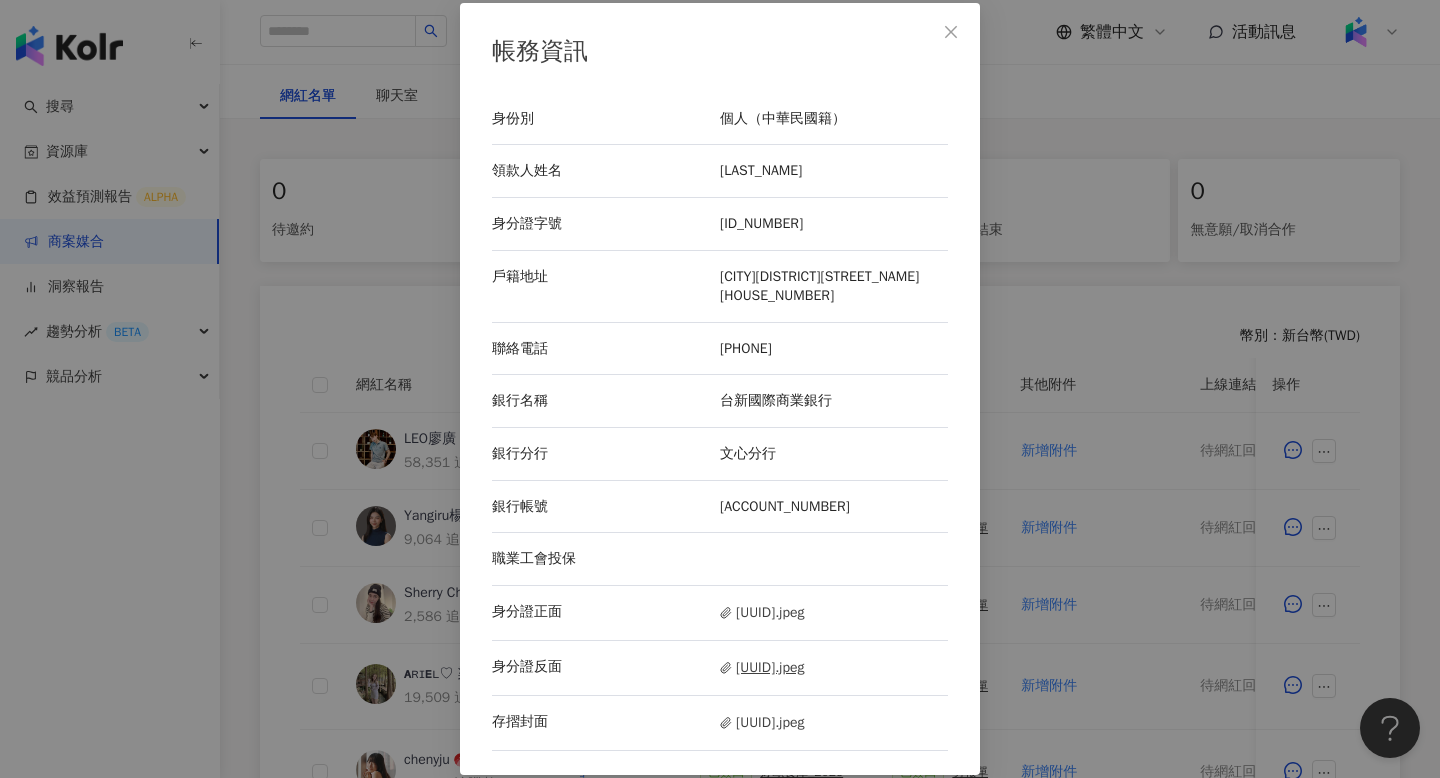 click on "4EC37BA5-F6EE-449C-9775-67BDDCCB1B4A.jpeg" at bounding box center [762, 668] 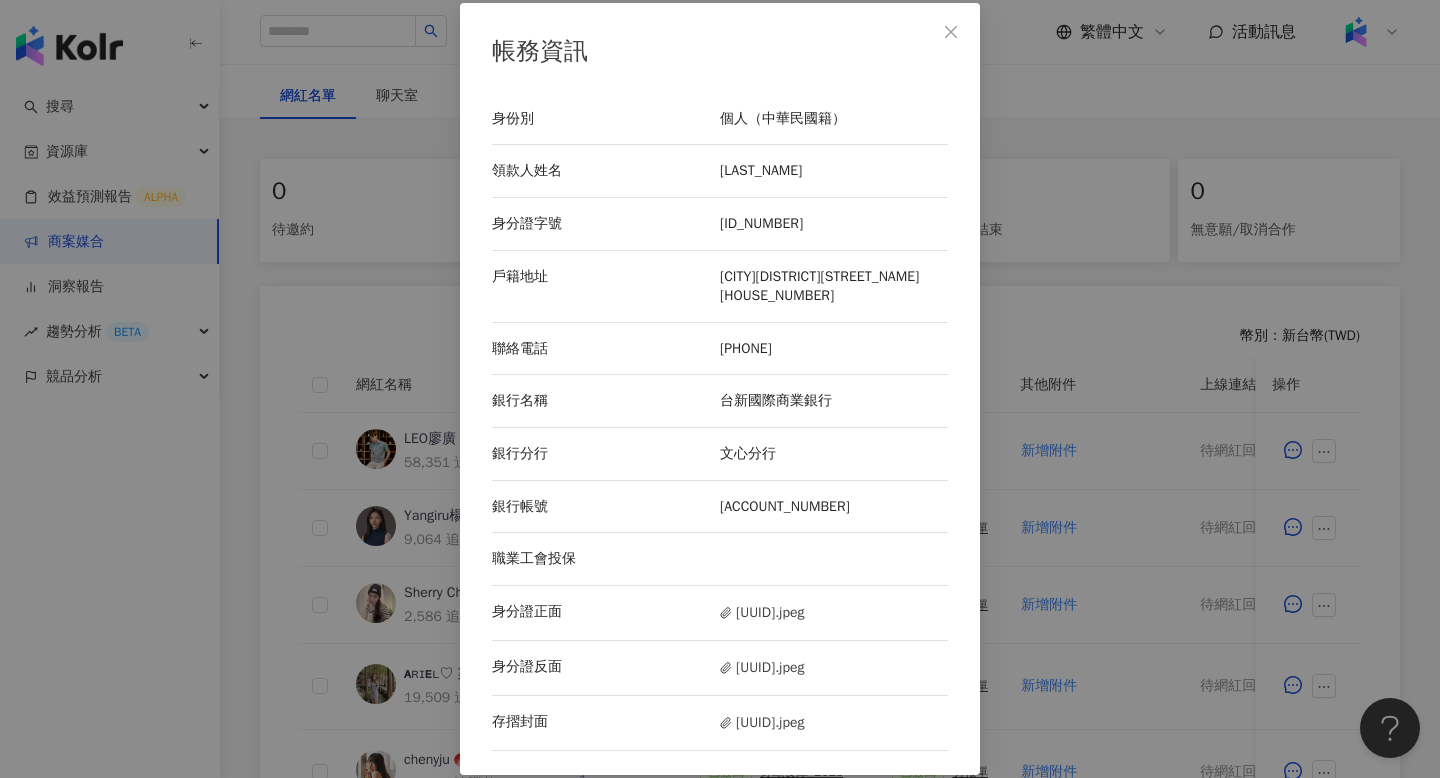 click on "帳務資訊 身份別 個人（中華民國籍） 領款人姓名 廖顯廣 身分證字號 B123181724 戶籍地址 台中市西屯區青海路二段408號12G-2 聯絡電話 0985854535 銀行名稱 台新國際商業銀行 銀行分行 文心分行 銀行帳號 20801000216372 職業工會投保 身分證正面 4996ED1E-12FC-4CA8-A506-C0D8FE853E29.jpeg 身分證反面 4EC37BA5-F6EE-449C-9775-67BDDCCB1B4A.jpeg 存摺封面 74924755-AEF5-454F-AC02-79556EED9D65.jpeg" at bounding box center [720, 389] 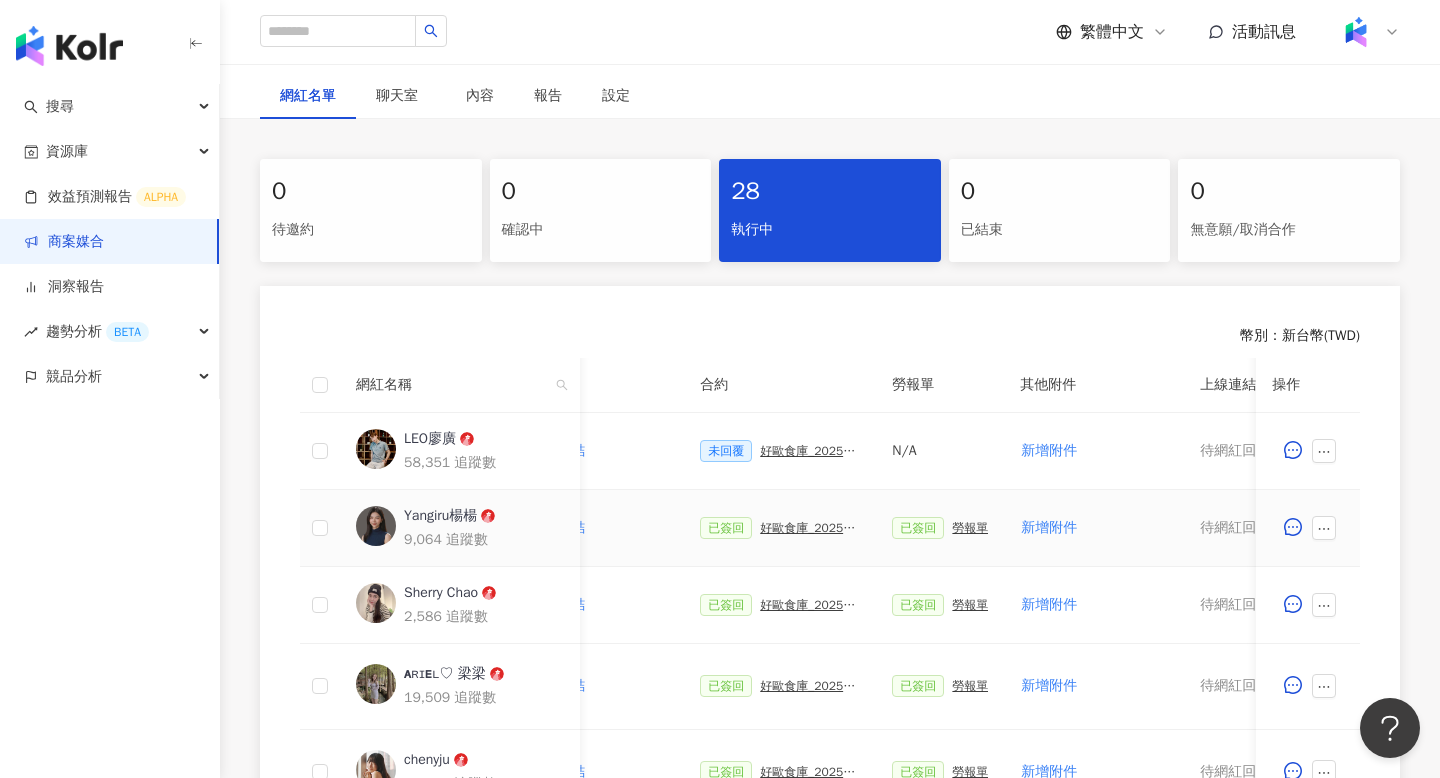 click on "勞報單" at bounding box center (970, 528) 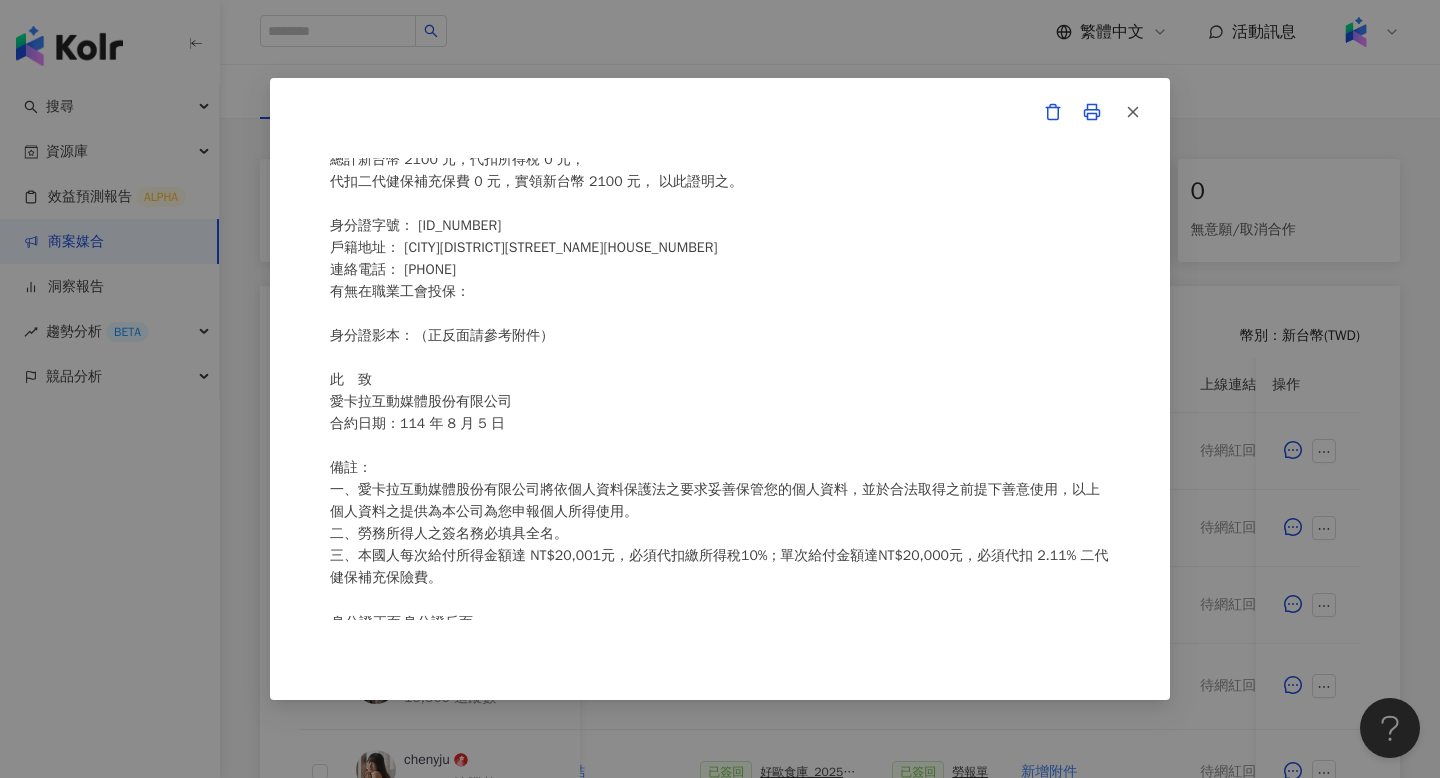 scroll, scrollTop: 139, scrollLeft: 0, axis: vertical 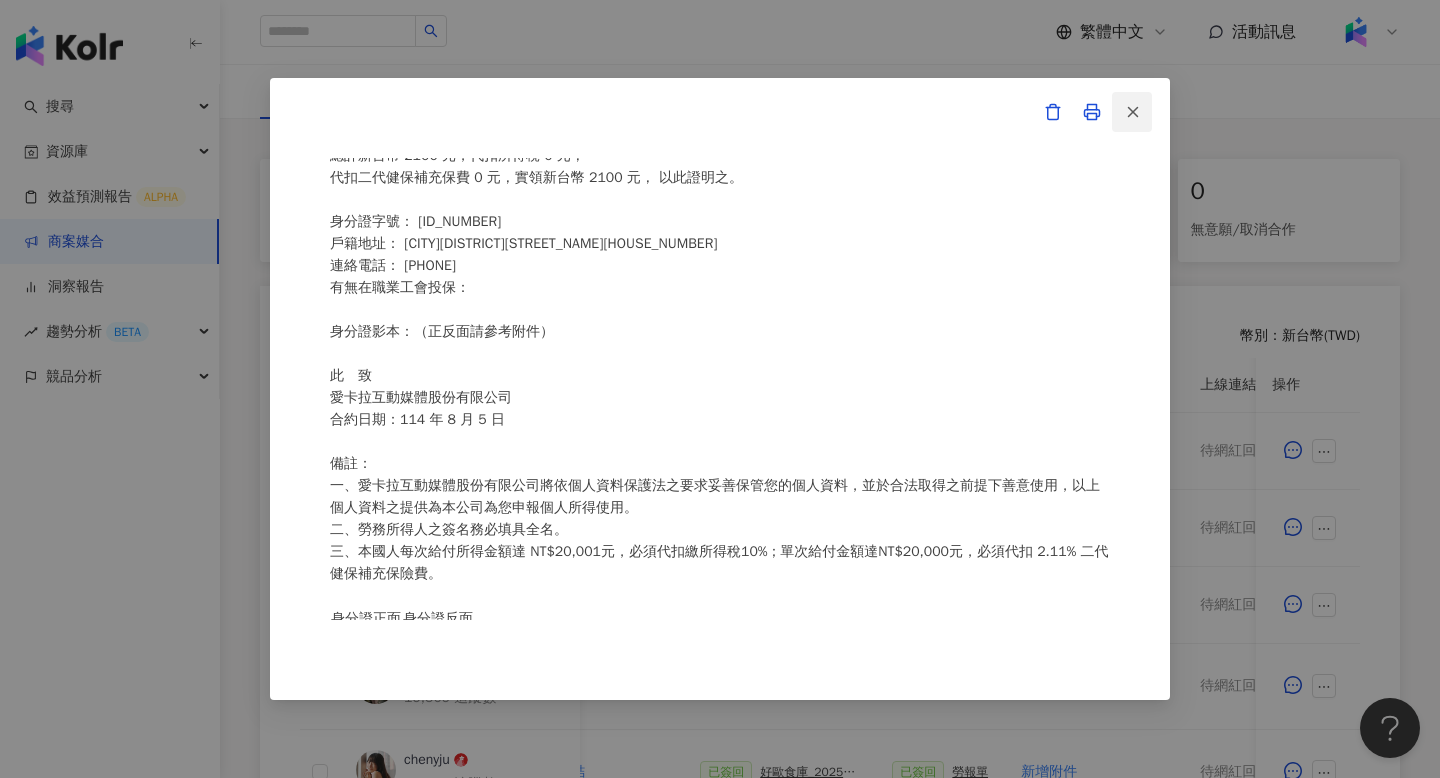 click at bounding box center [1132, 112] 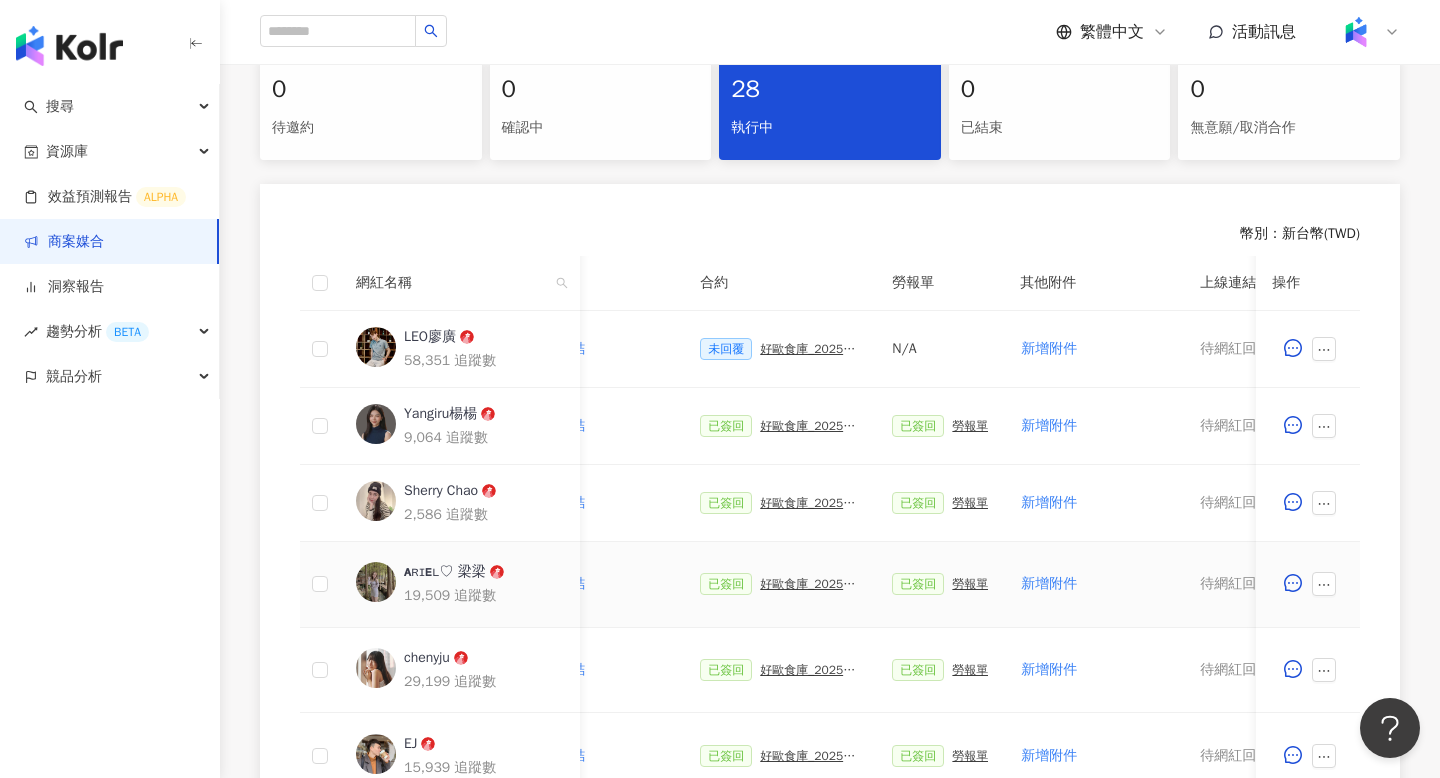 scroll, scrollTop: 432, scrollLeft: 0, axis: vertical 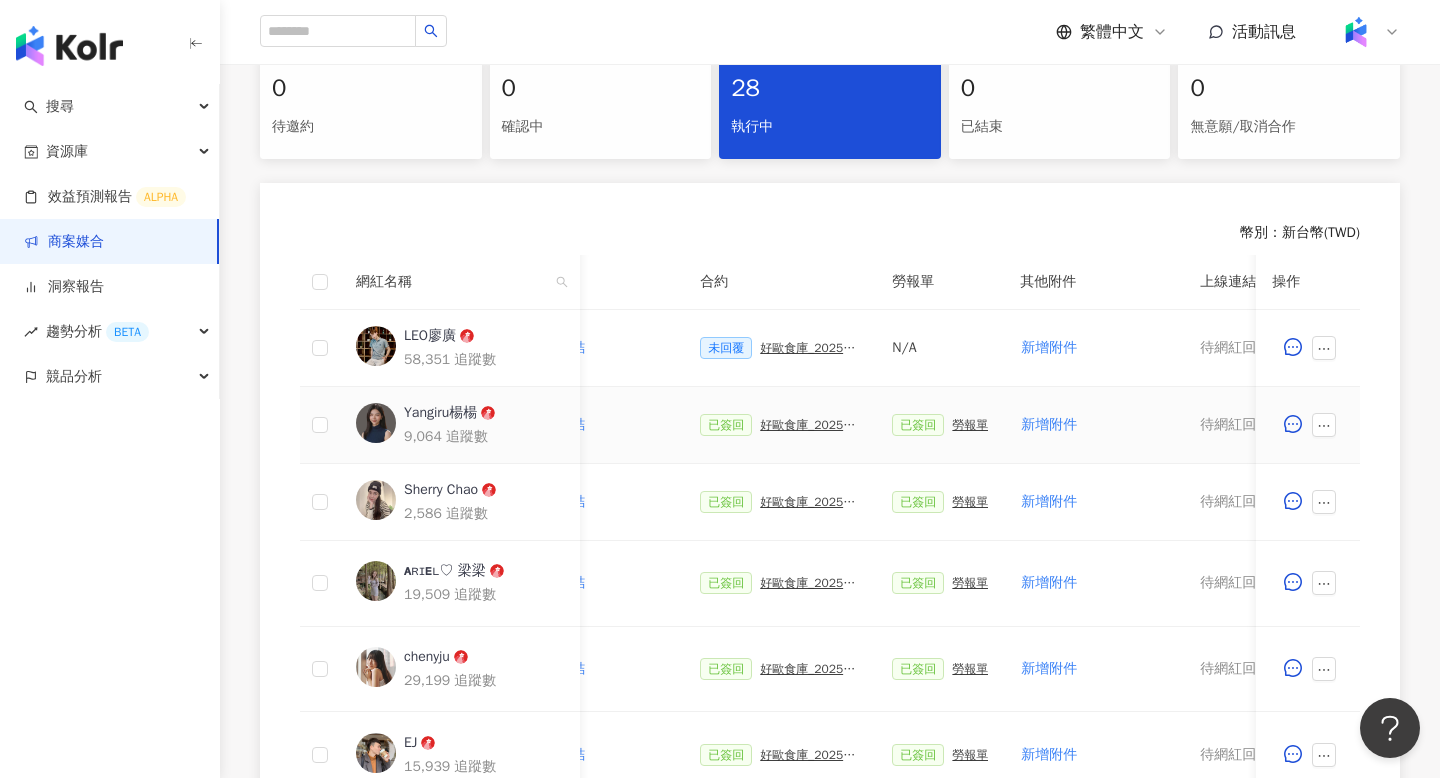 click on "勞報單" at bounding box center [970, 425] 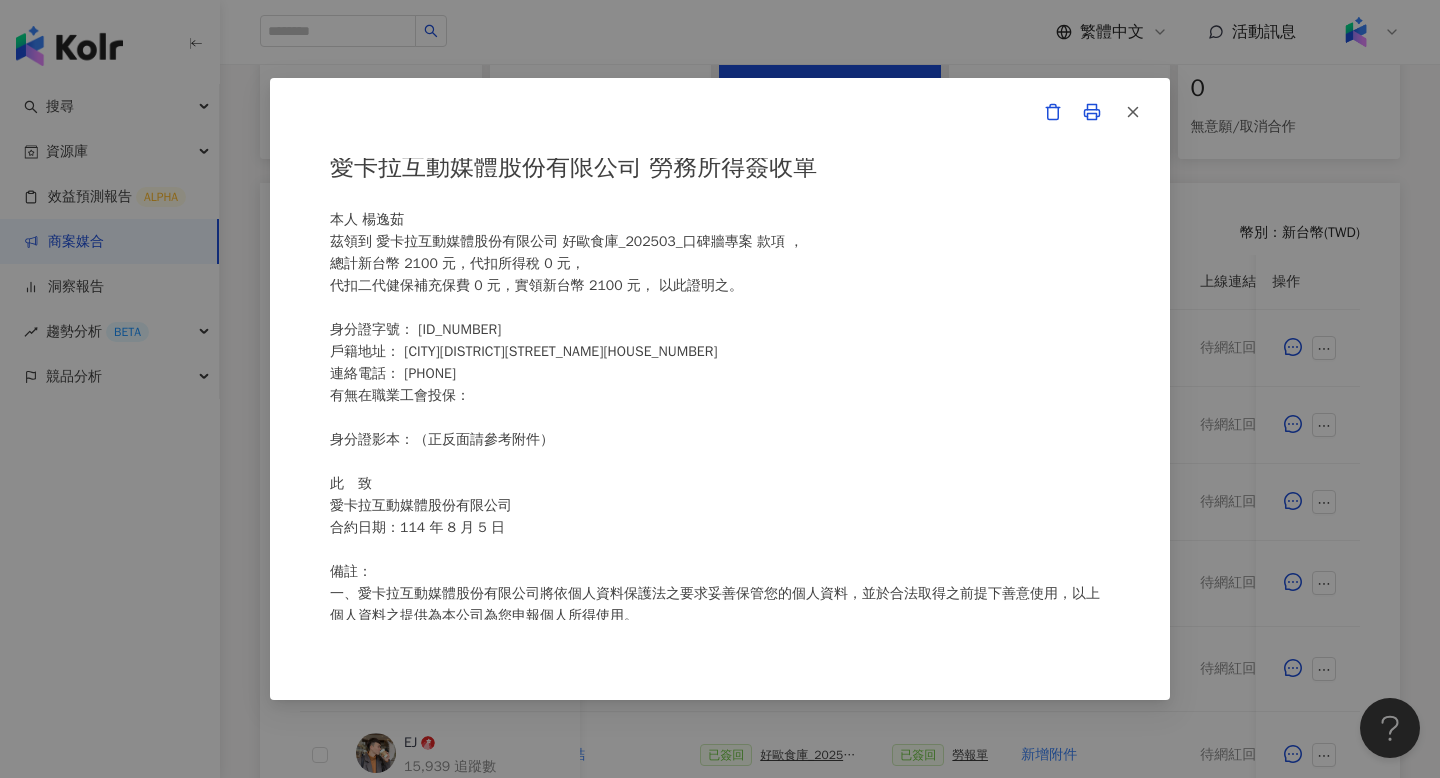 scroll, scrollTop: 46, scrollLeft: 0, axis: vertical 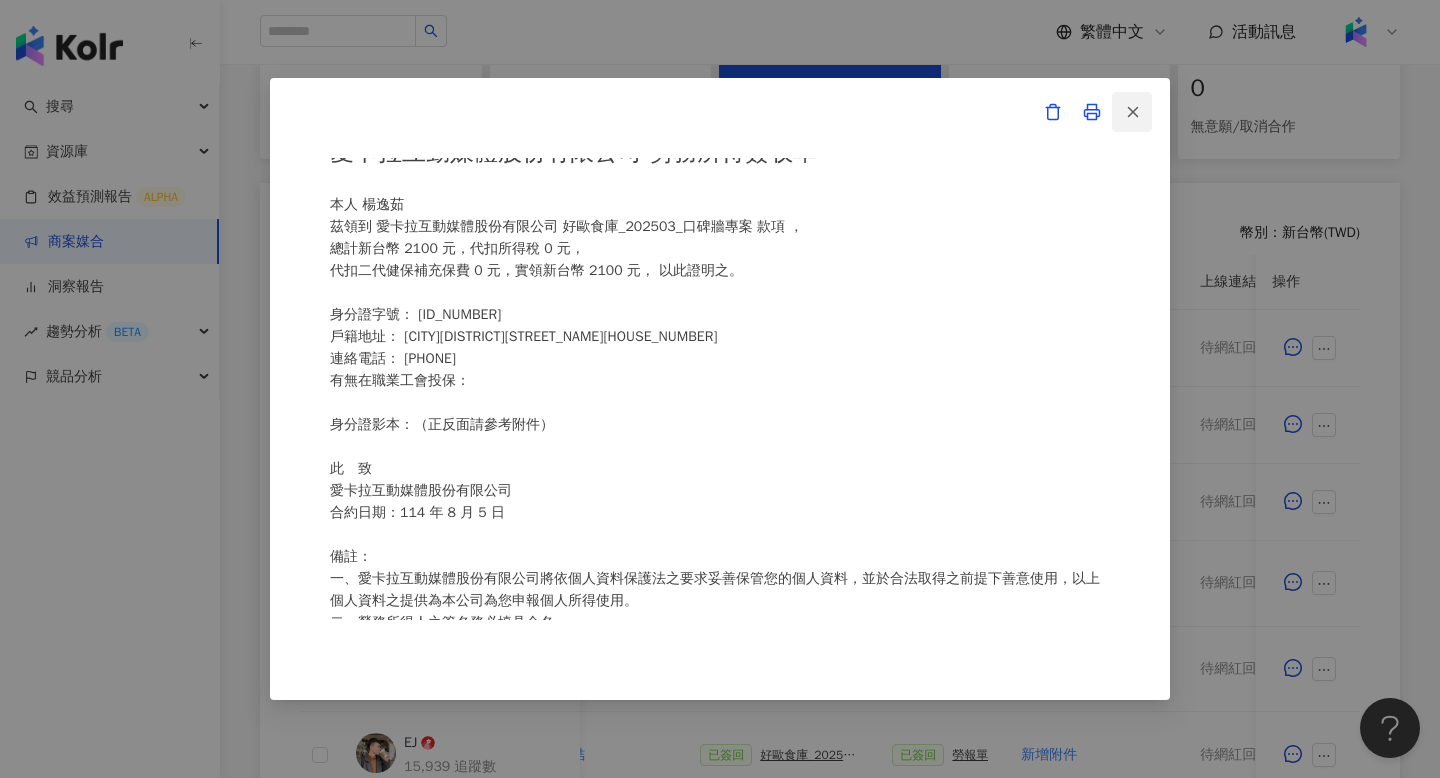 click 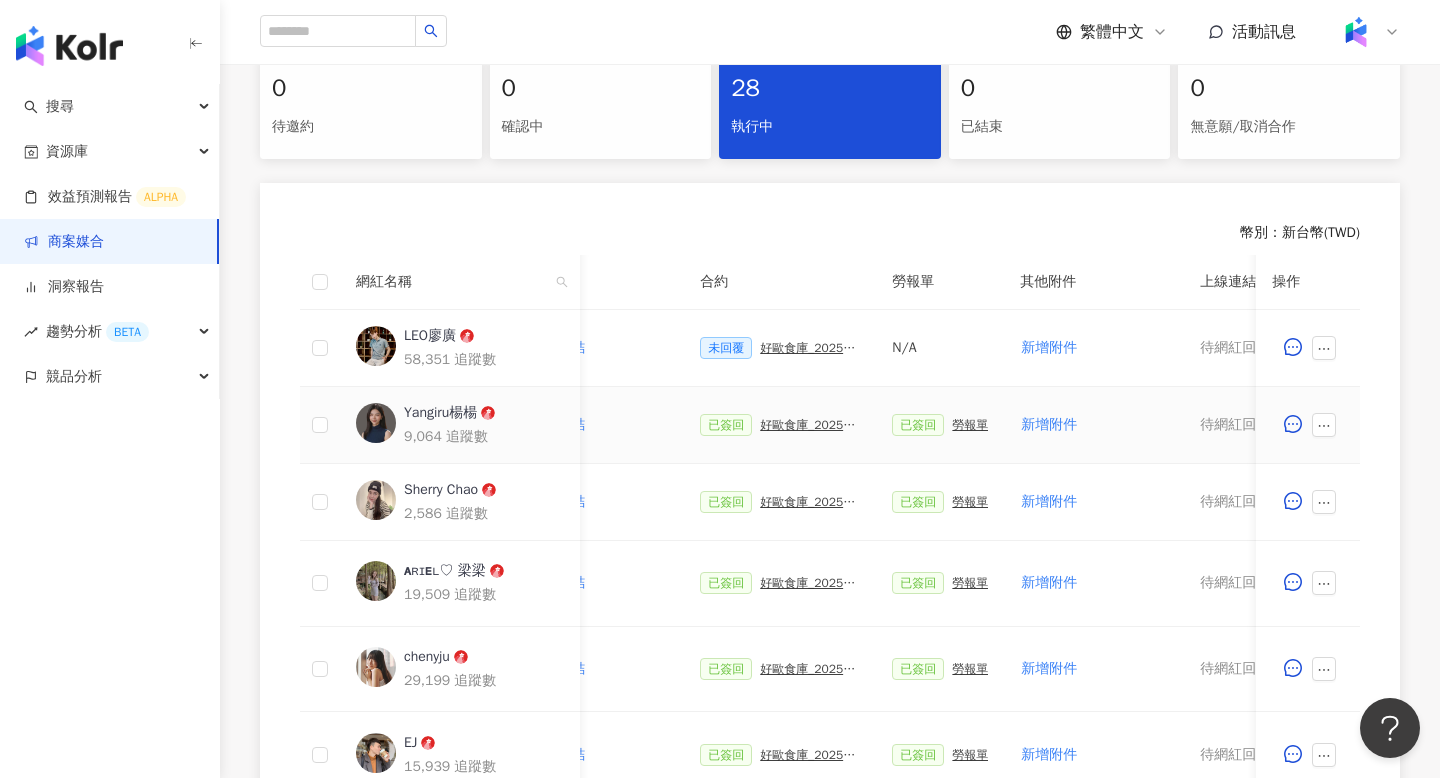click on "好歐食庫_202503_口碑牆專案" at bounding box center (810, 425) 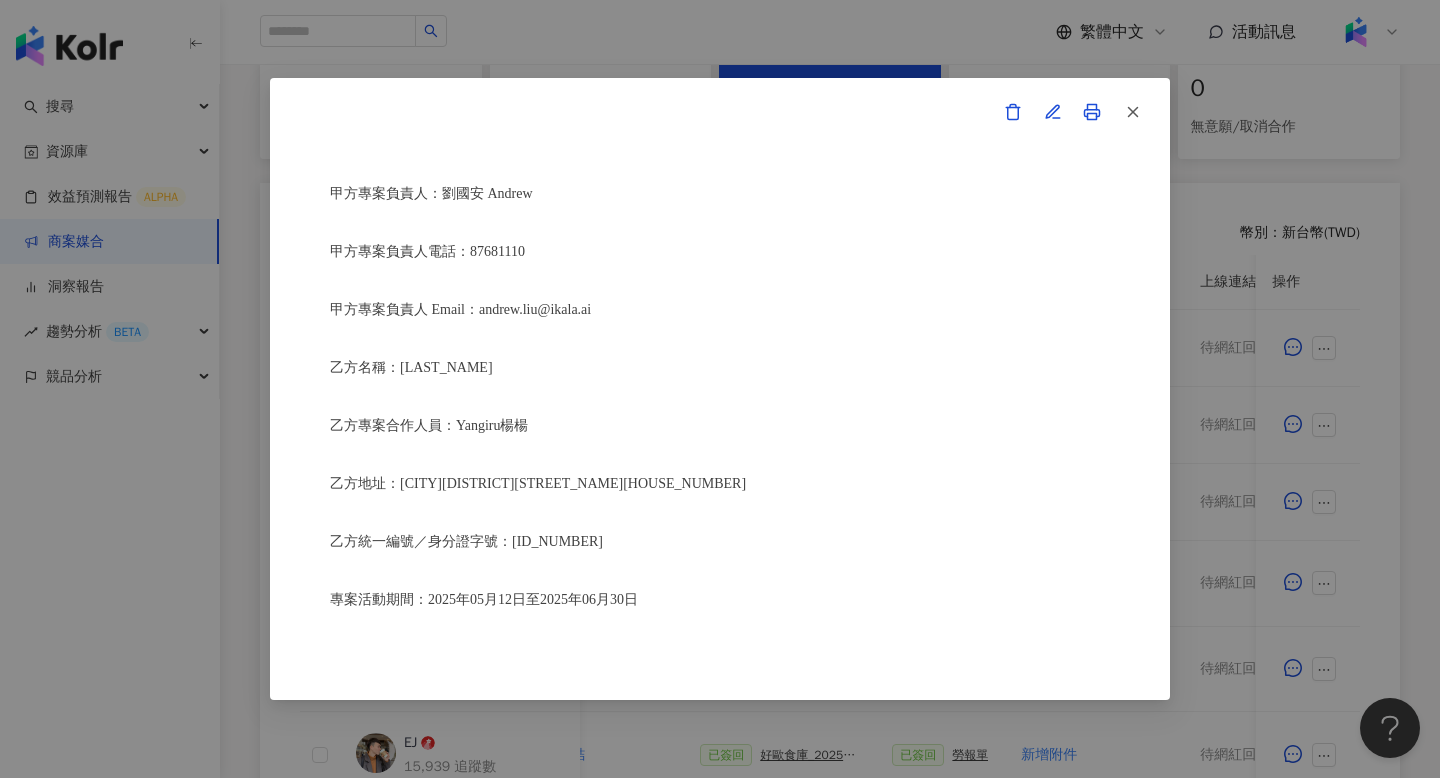 scroll, scrollTop: 377, scrollLeft: 0, axis: vertical 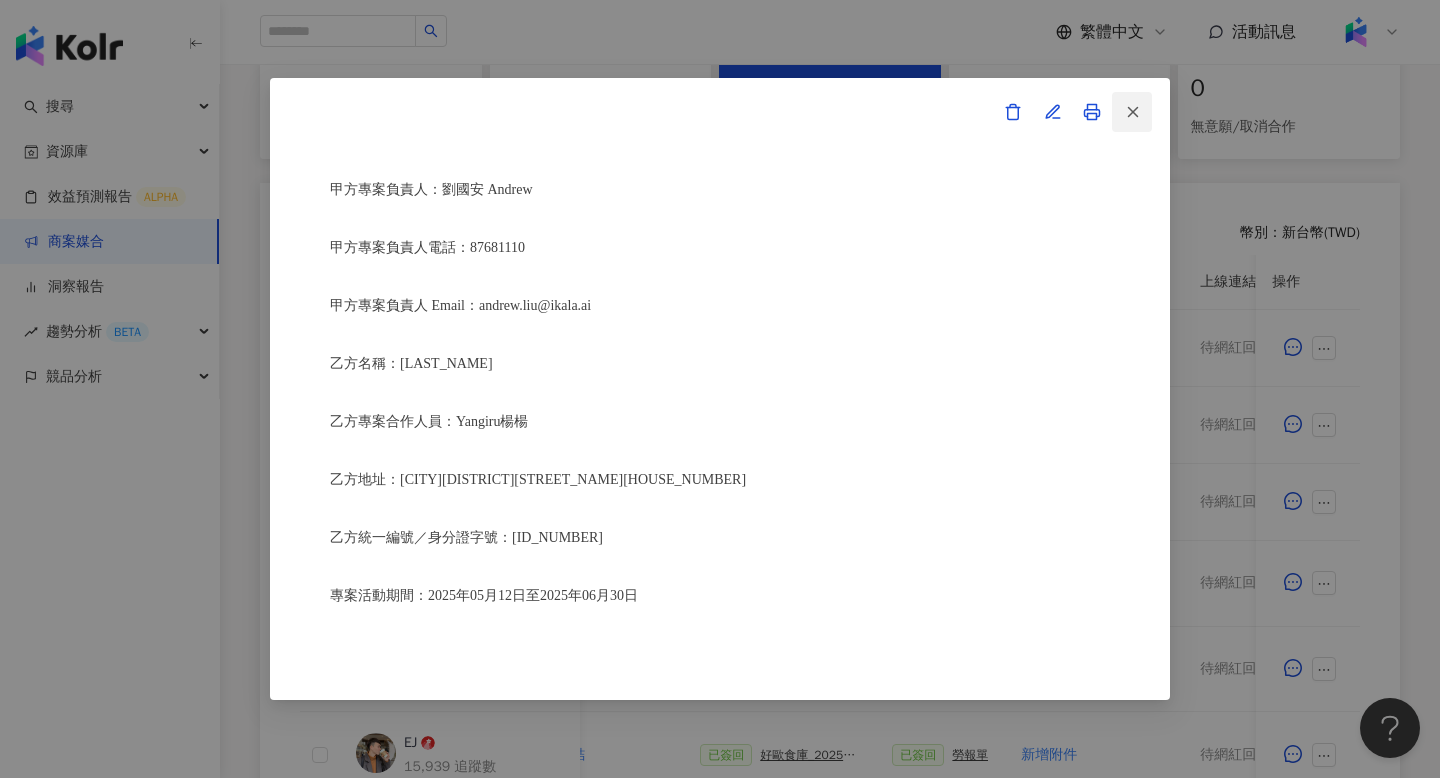 click at bounding box center [1132, 112] 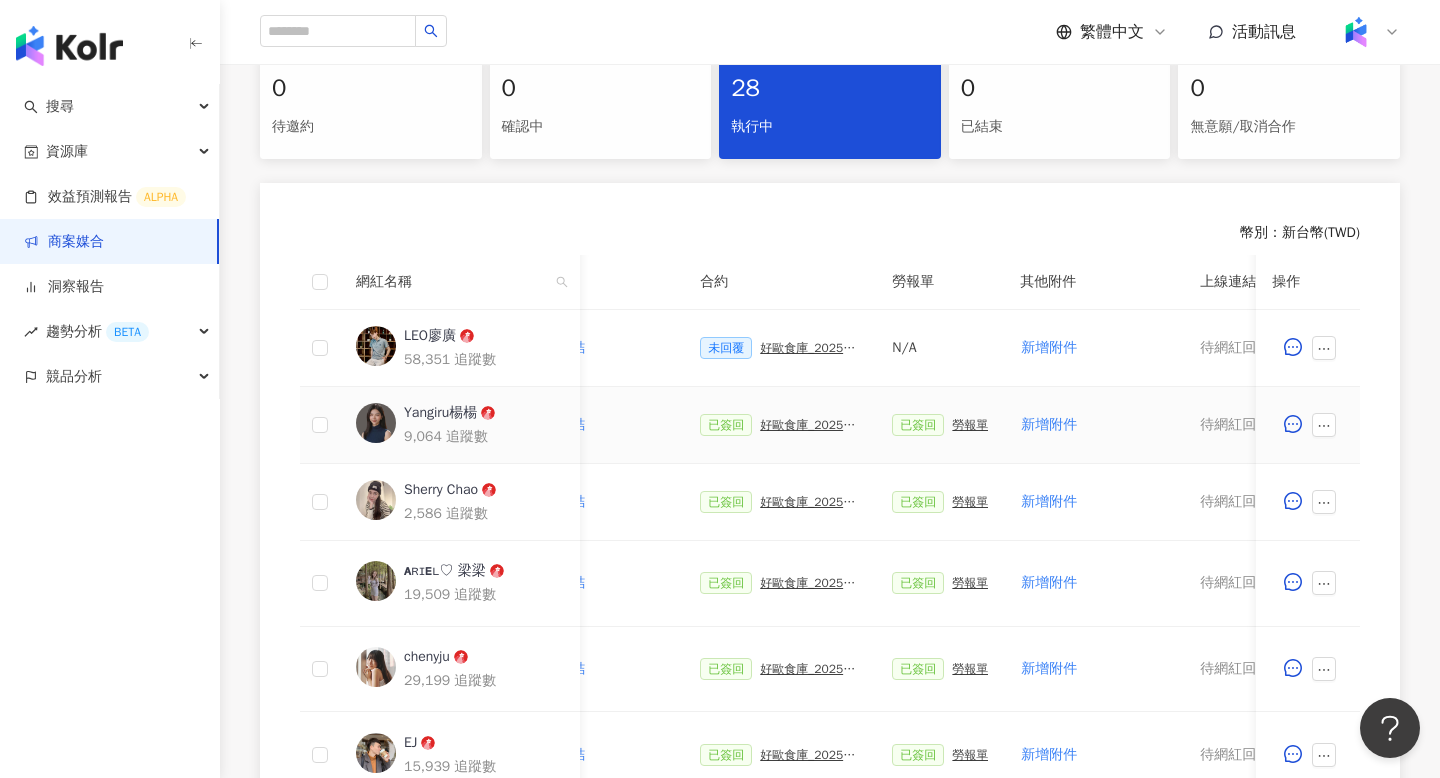 click on "勞報單" at bounding box center (970, 425) 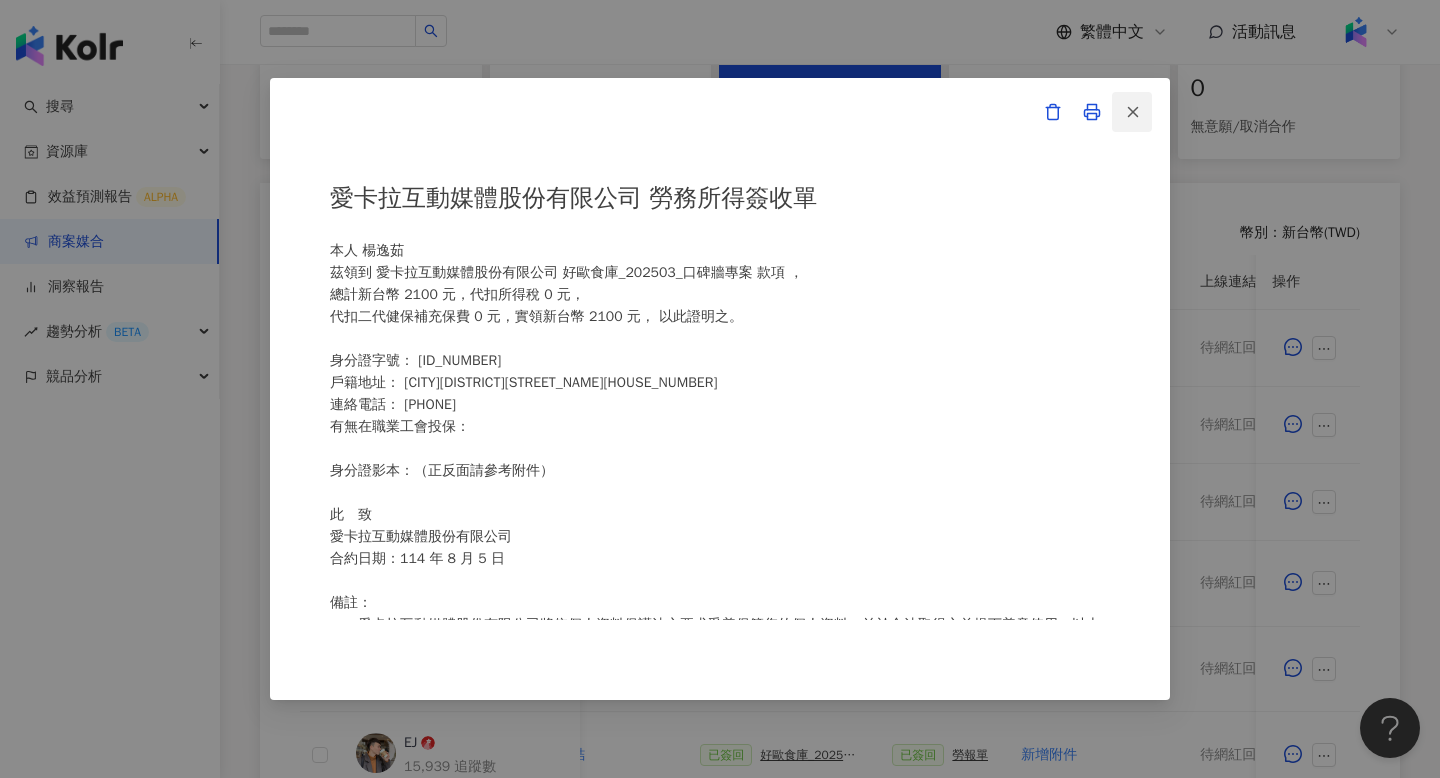 click 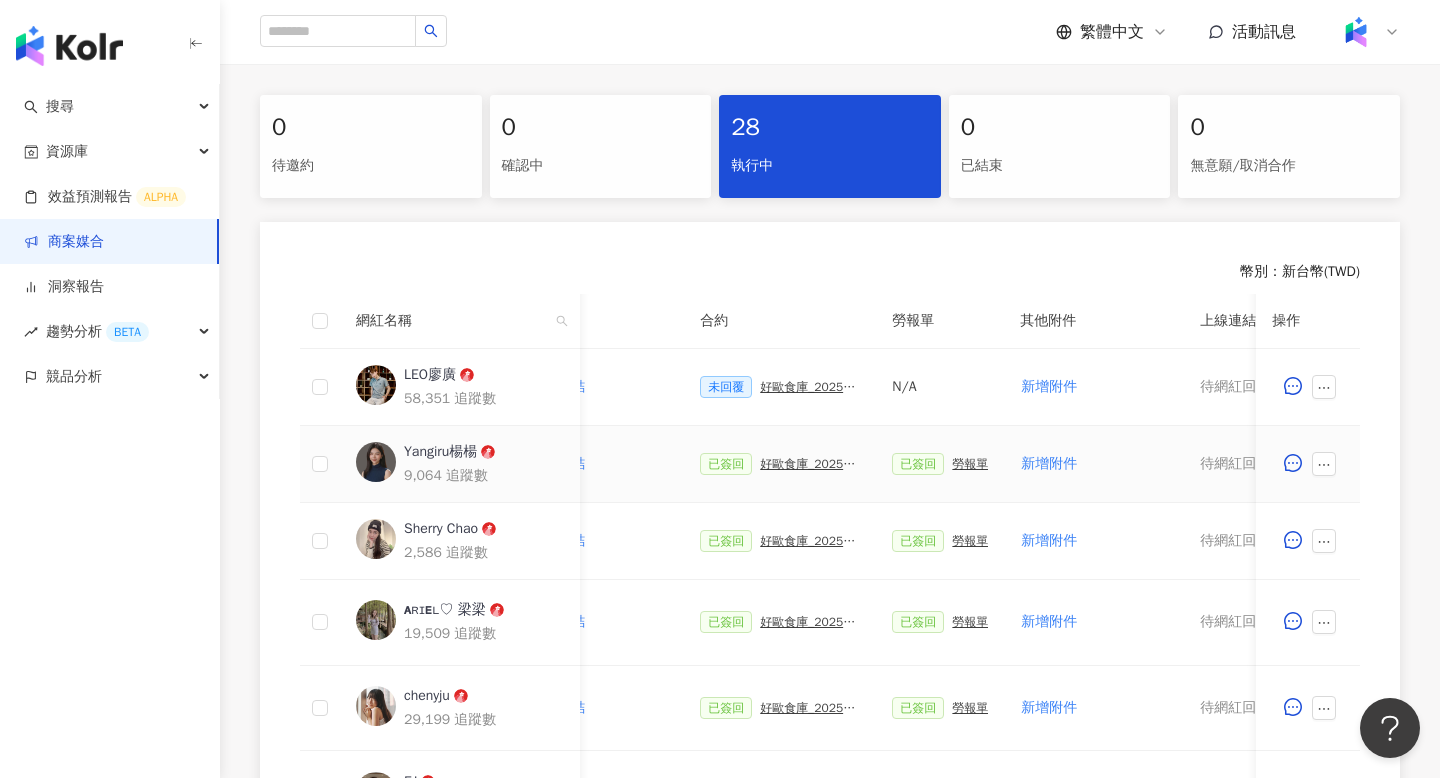 scroll, scrollTop: 434, scrollLeft: 0, axis: vertical 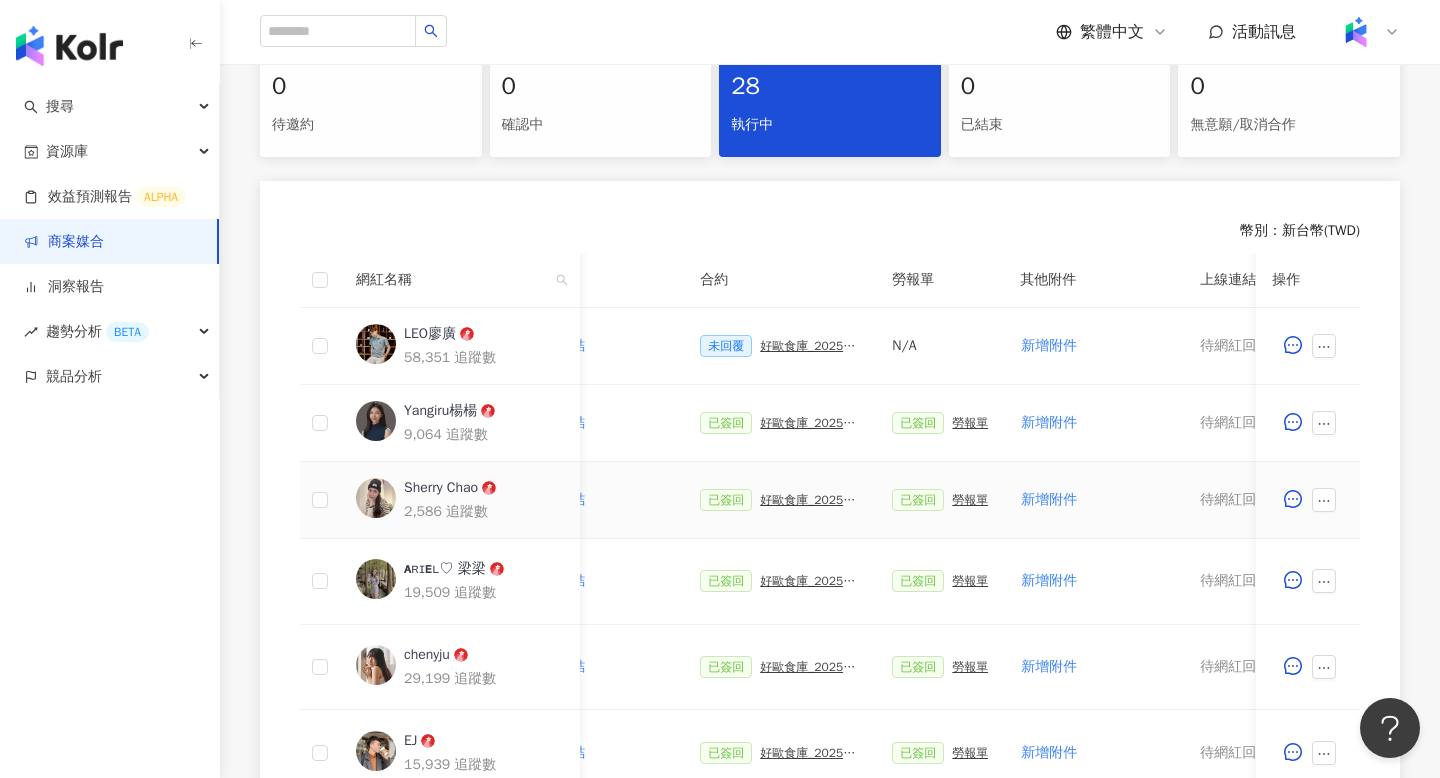 click on "好歐食庫_202503_口碑牆專案" at bounding box center (810, 500) 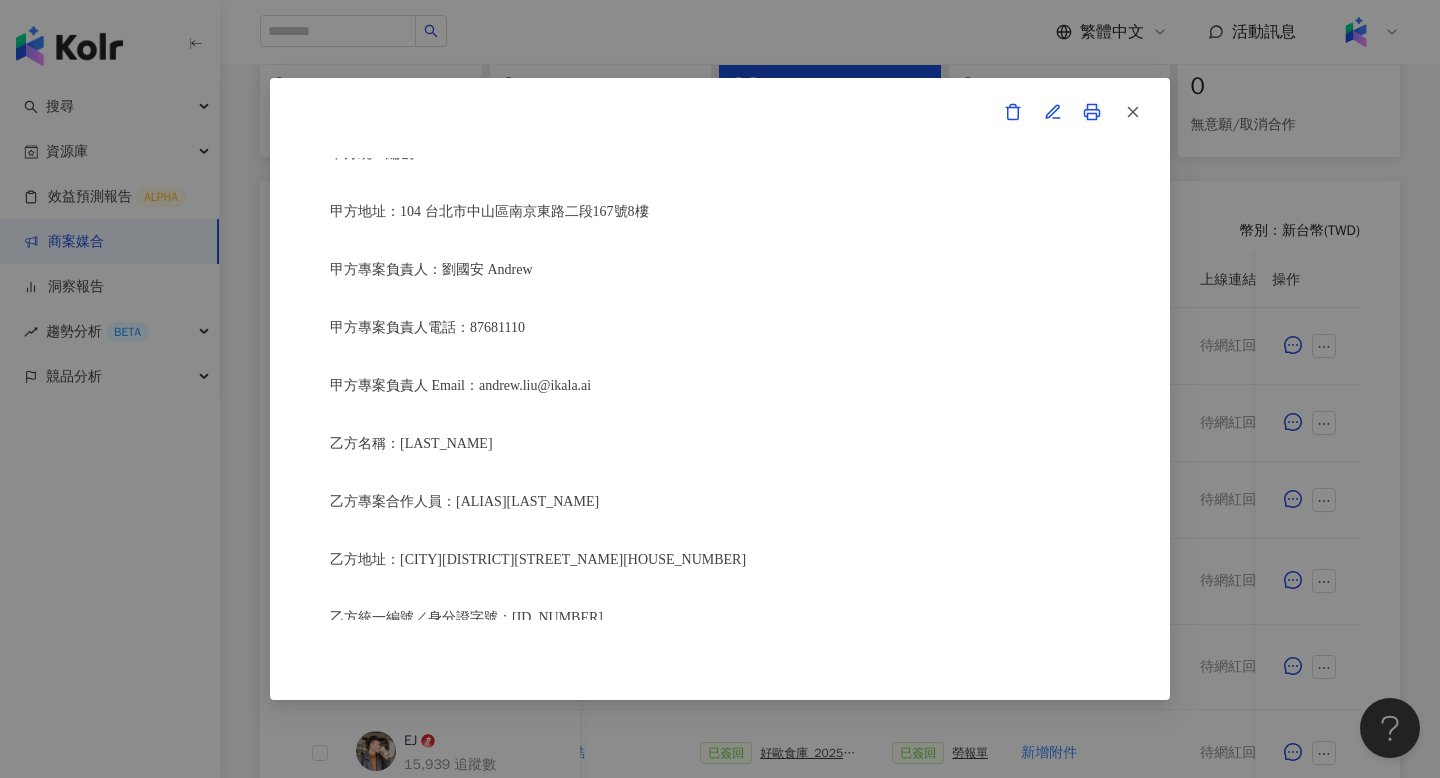 scroll, scrollTop: 424, scrollLeft: 0, axis: vertical 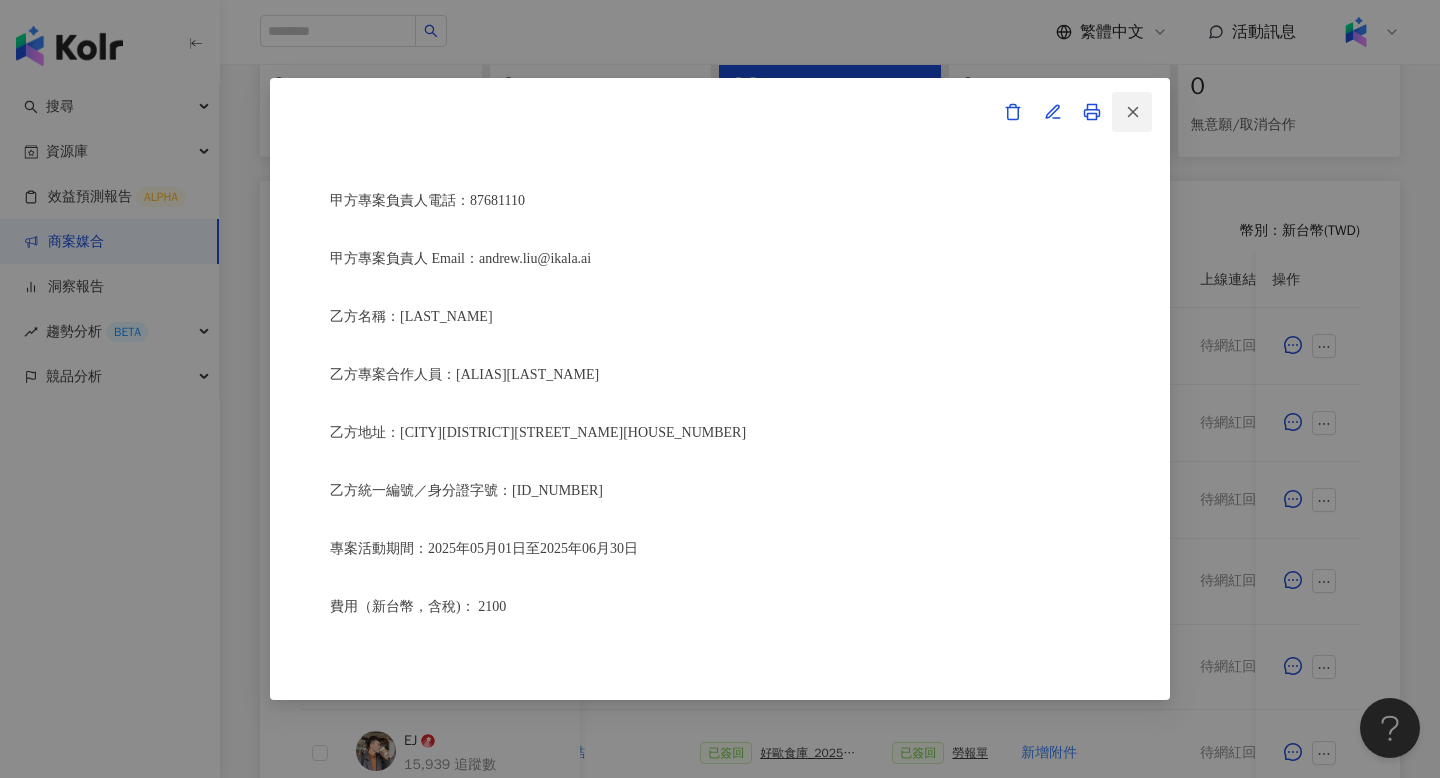 click 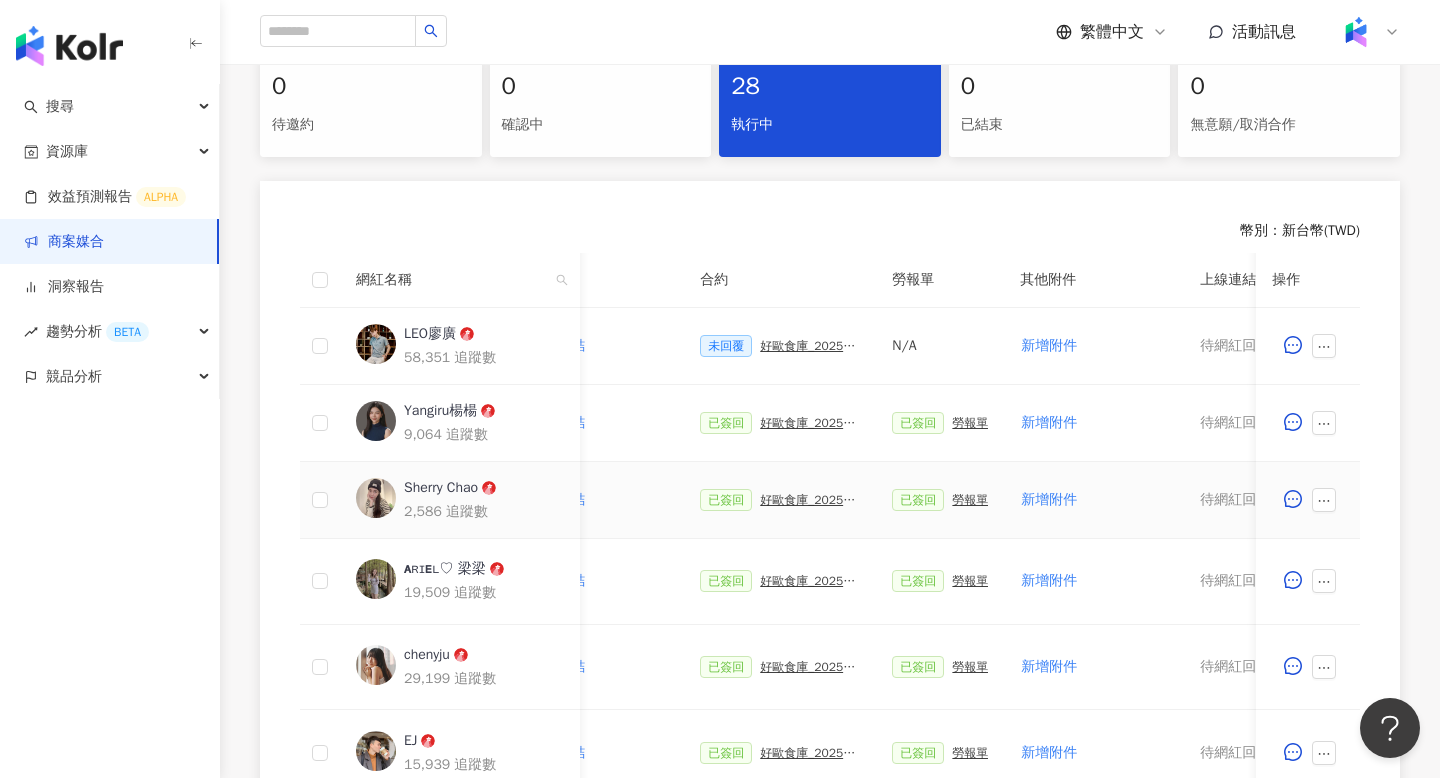 click on "勞報單" at bounding box center (970, 500) 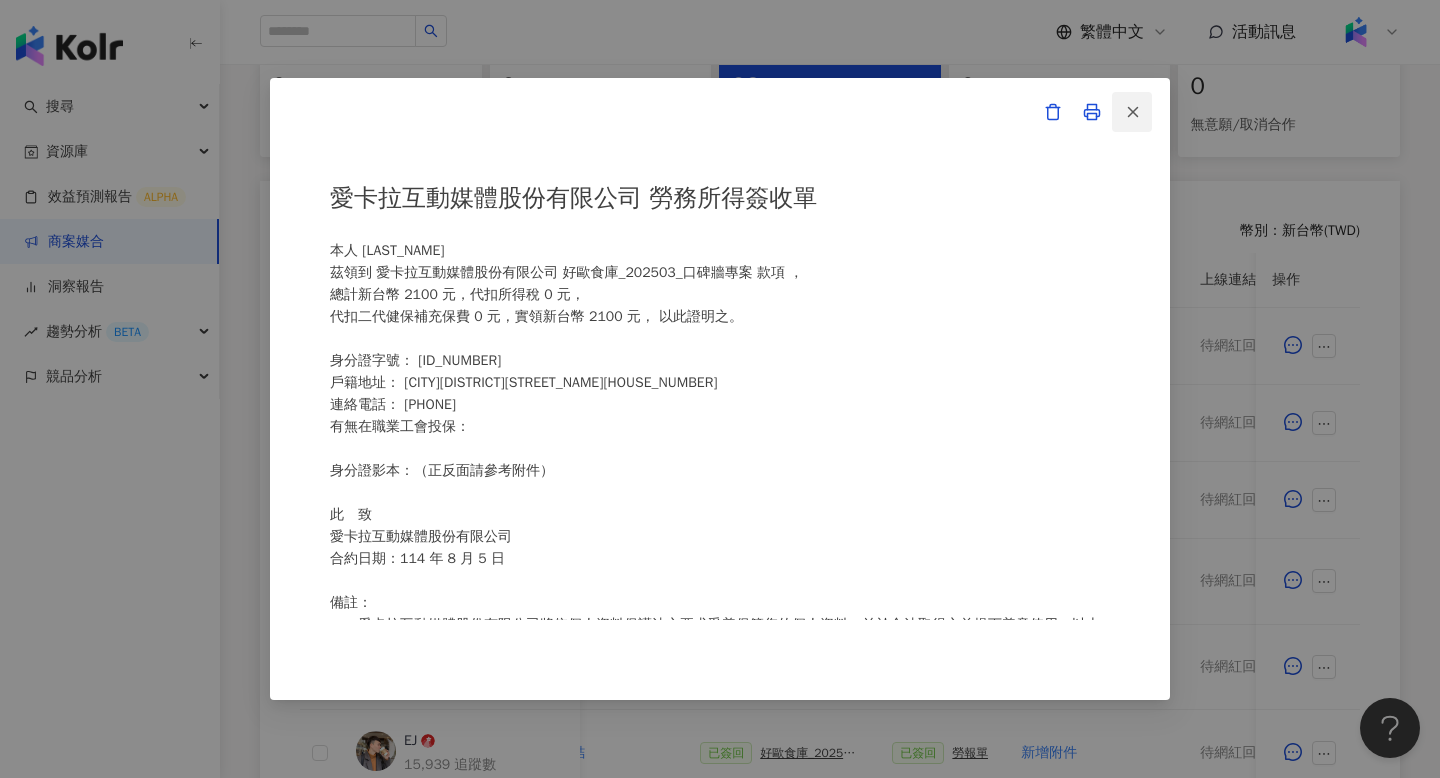 click at bounding box center (1132, 112) 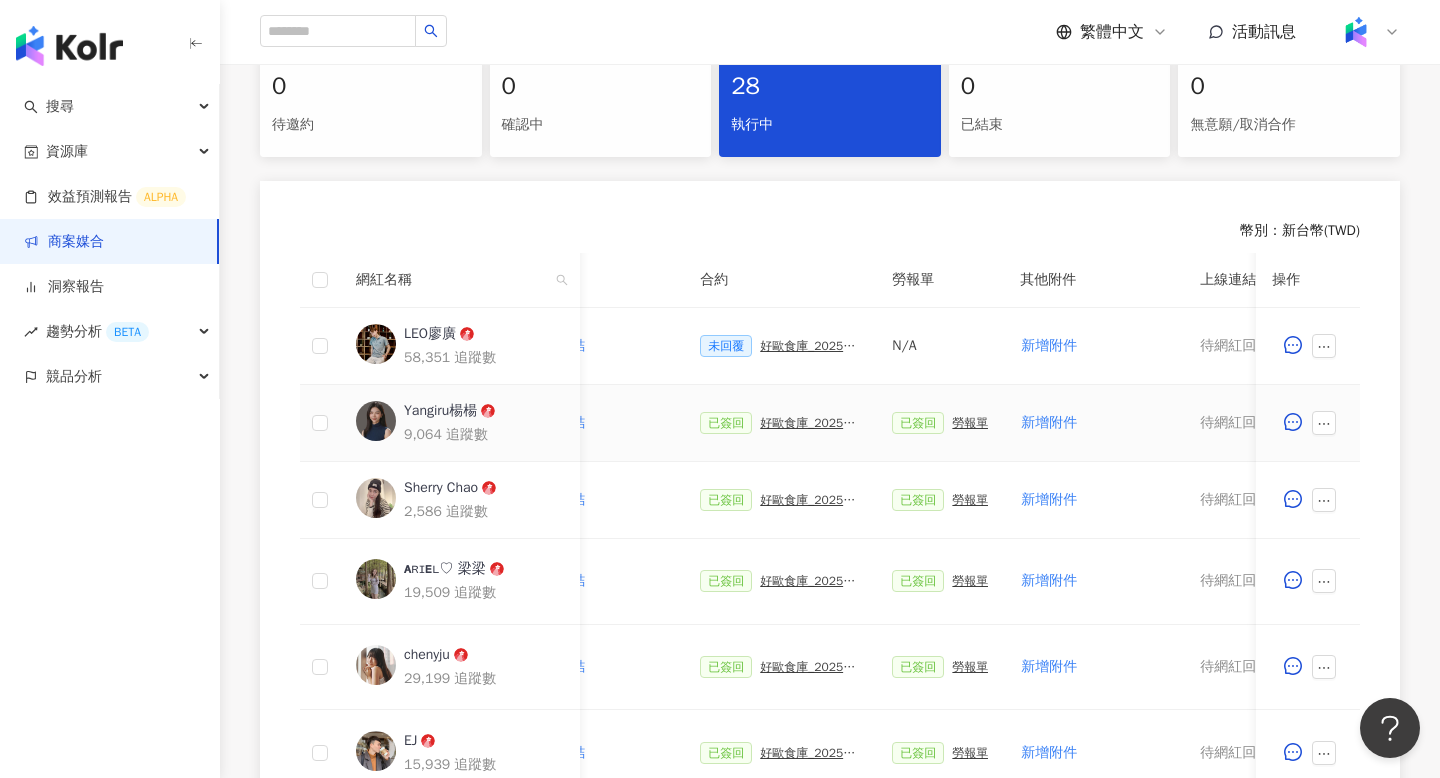 click on "好歐食庫_202503_口碑牆專案" at bounding box center [810, 423] 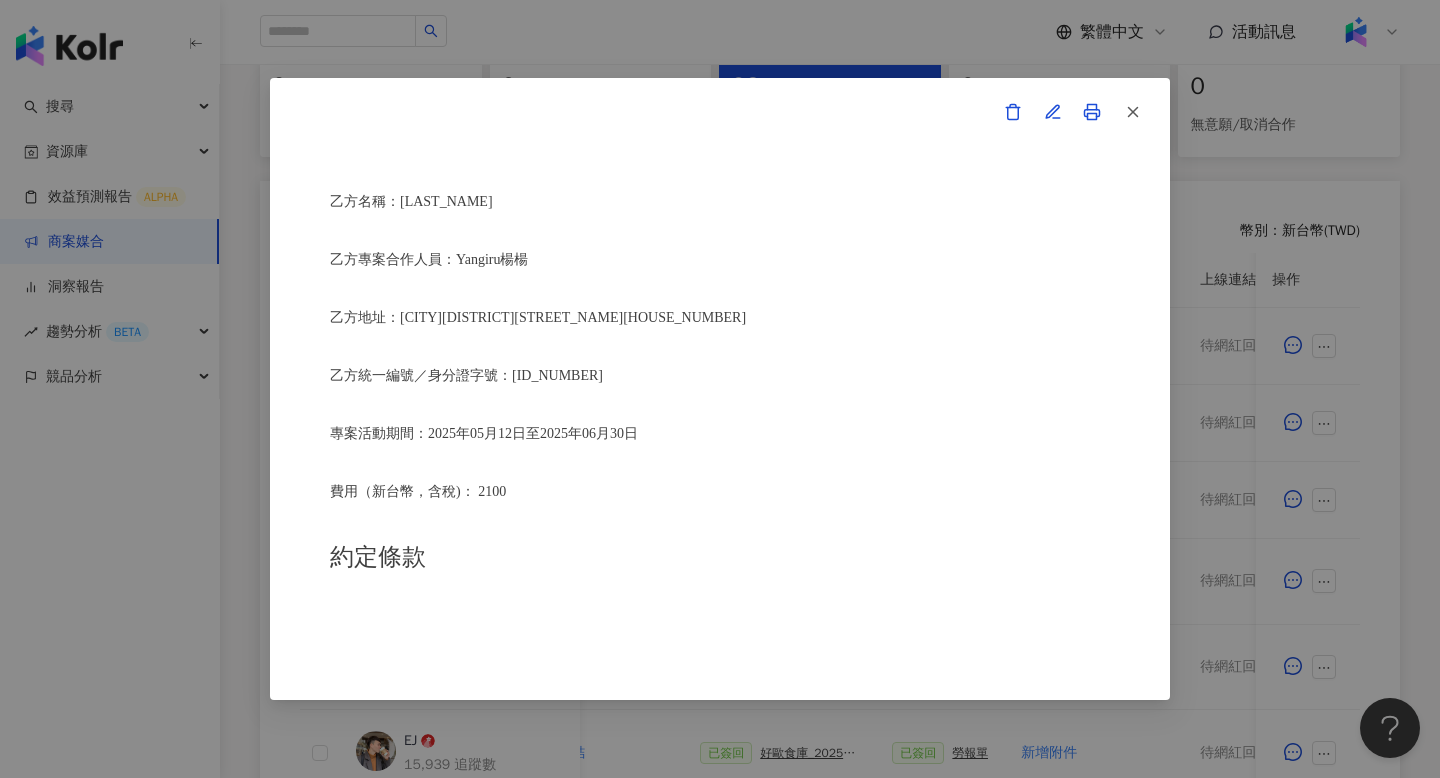 scroll, scrollTop: 589, scrollLeft: 0, axis: vertical 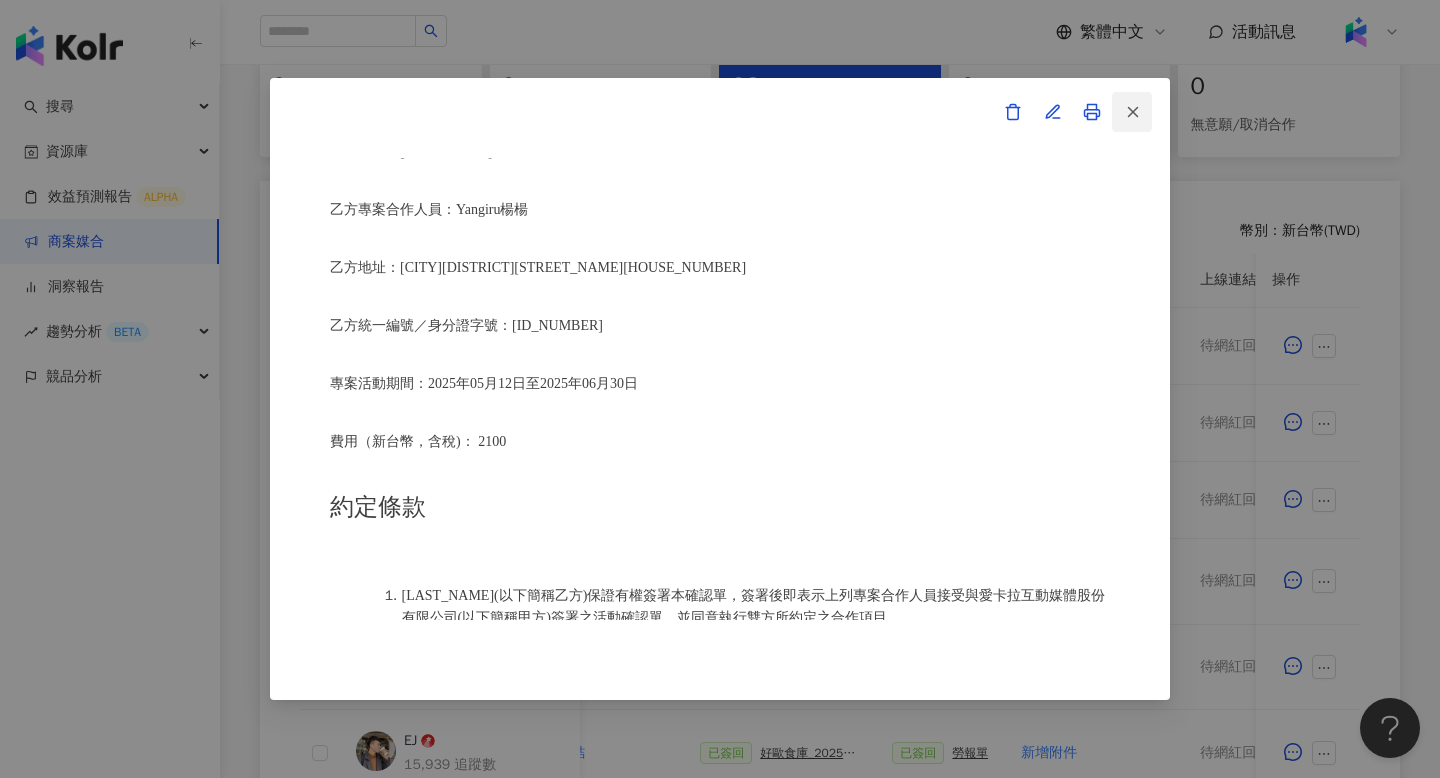 click at bounding box center (1132, 112) 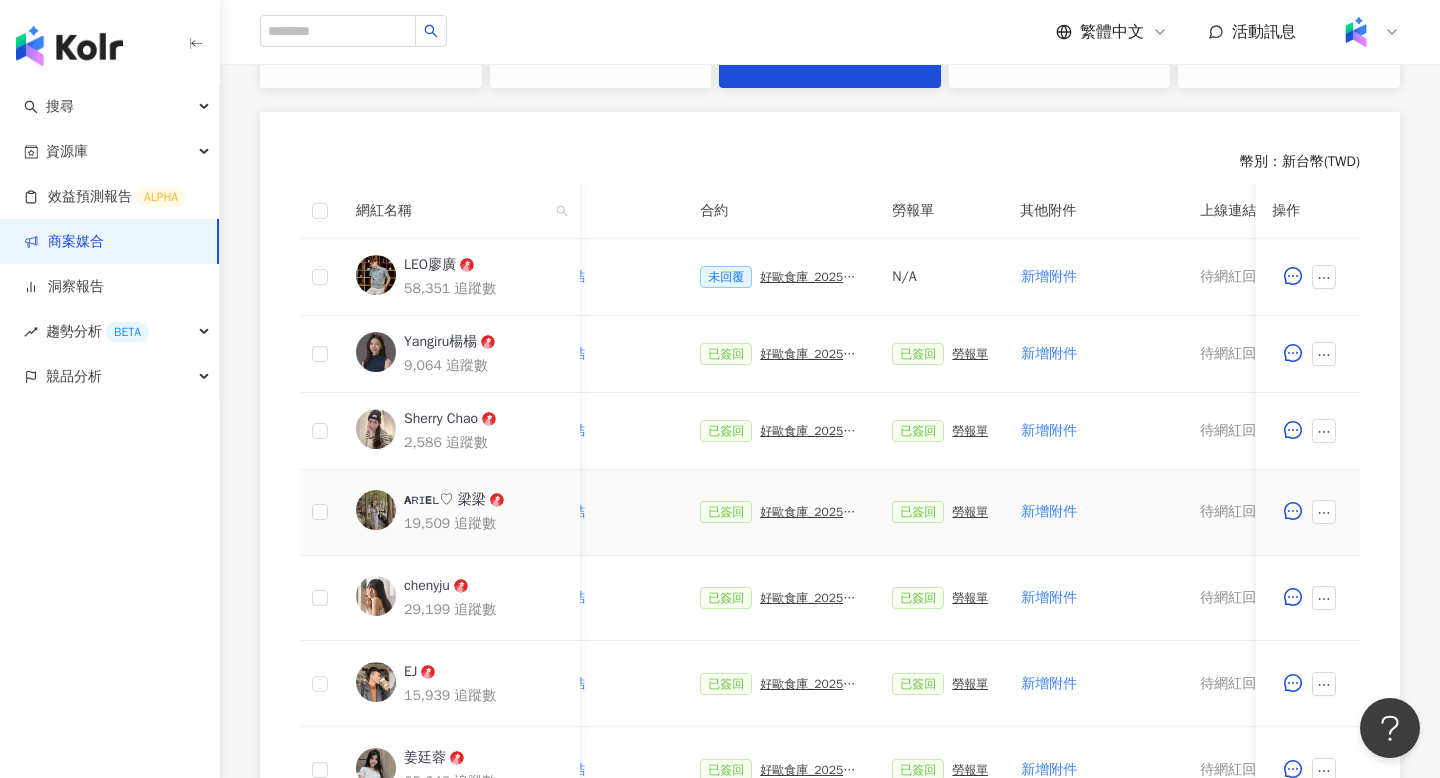 scroll, scrollTop: 504, scrollLeft: 0, axis: vertical 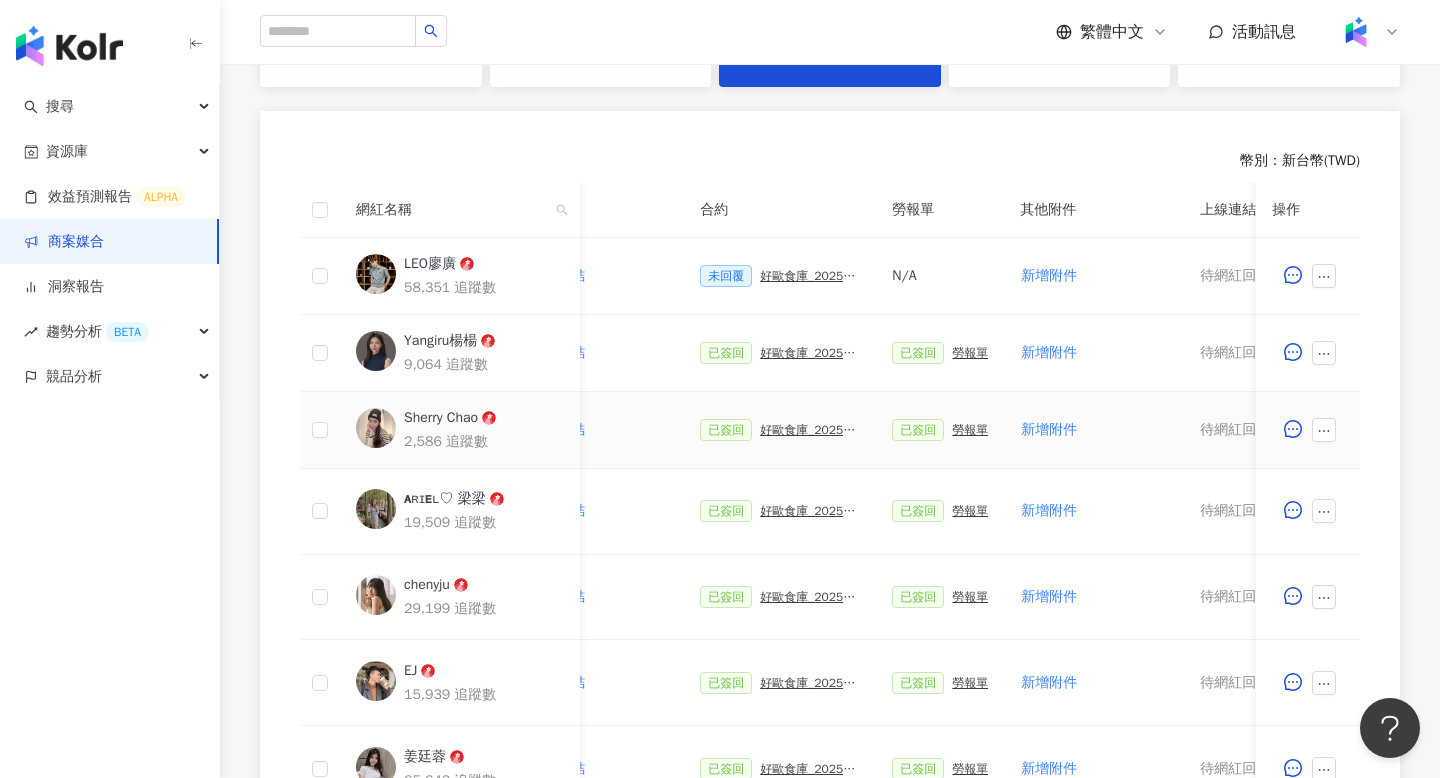 click on "已簽回 好歐食庫_202503_口碑牆專案" at bounding box center (780, 430) 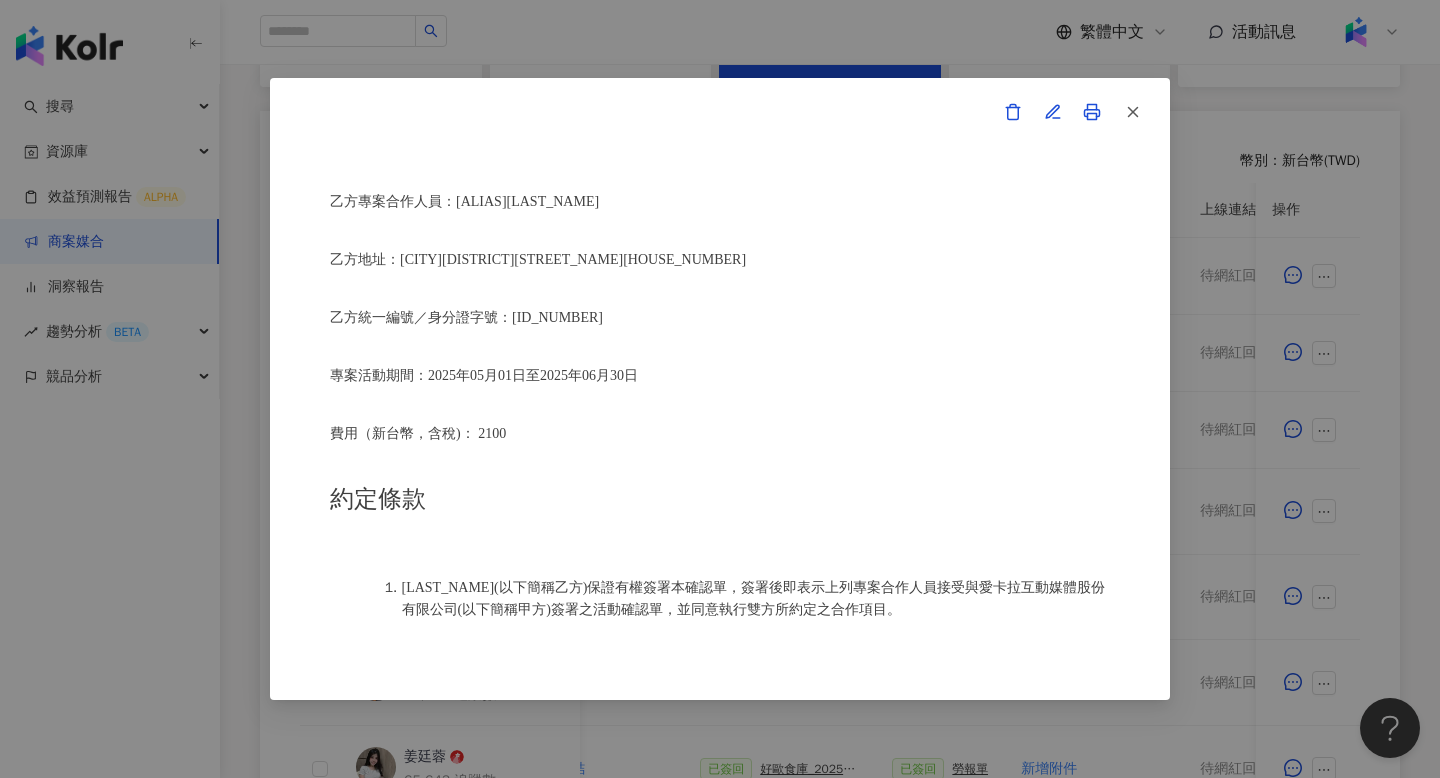 scroll, scrollTop: 662, scrollLeft: 0, axis: vertical 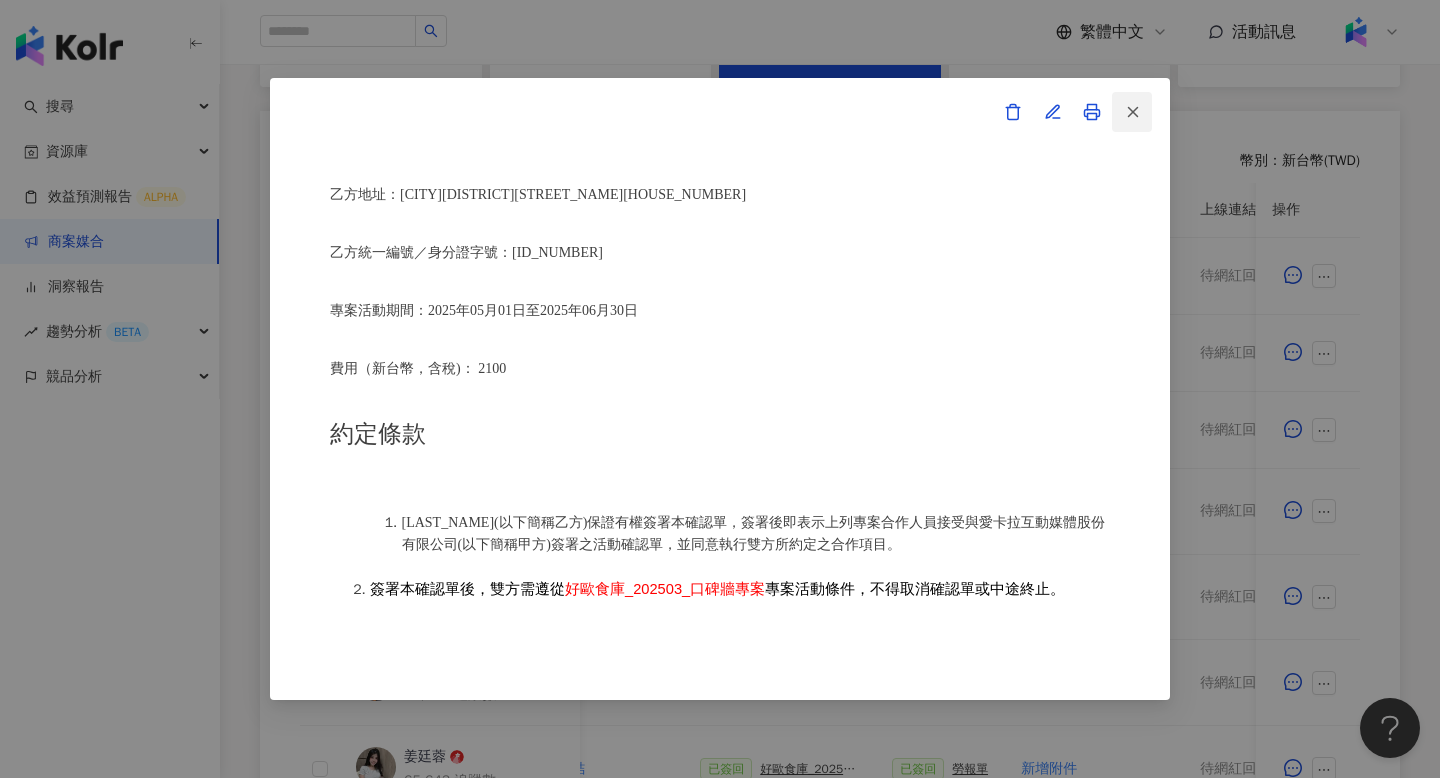 click 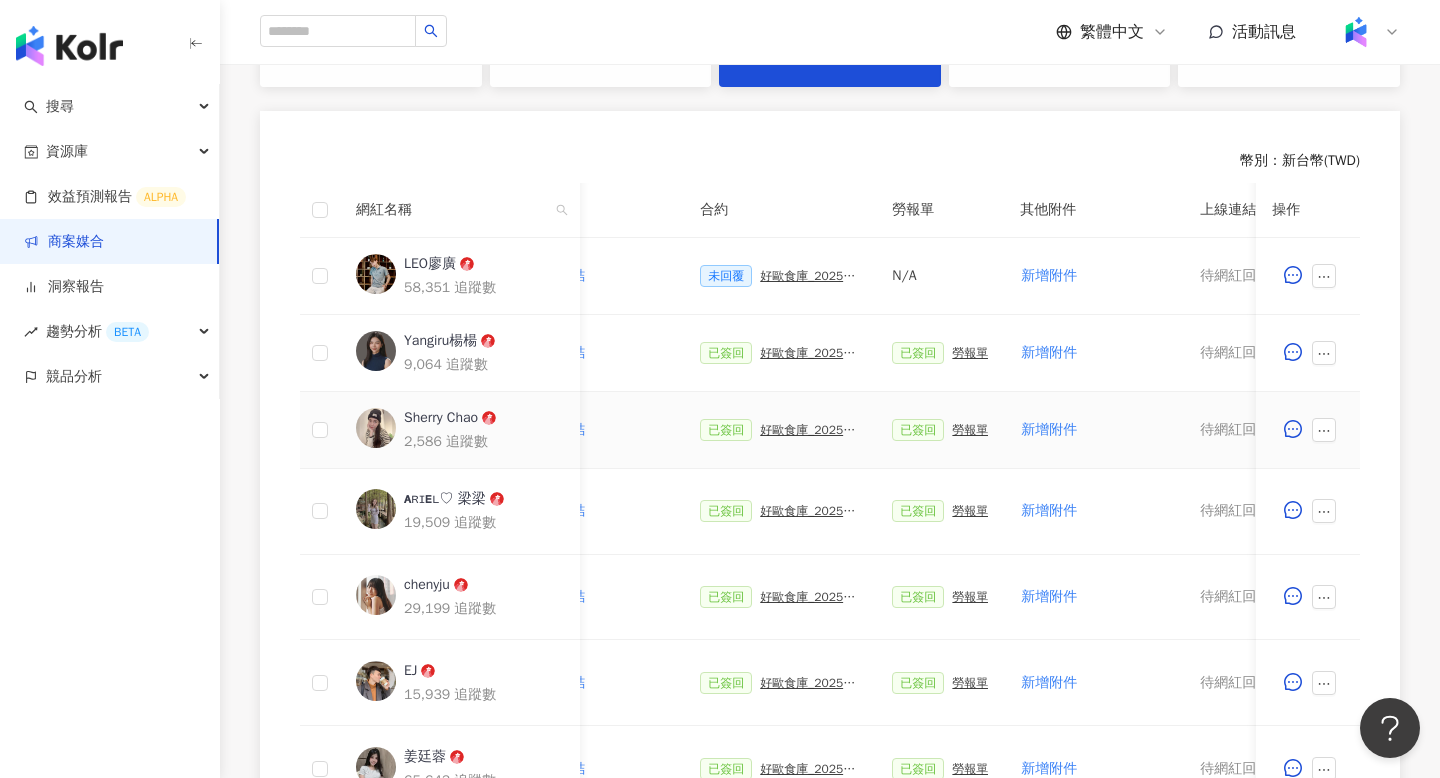 click on "好歐食庫_202503_口碑牆專案" at bounding box center [810, 430] 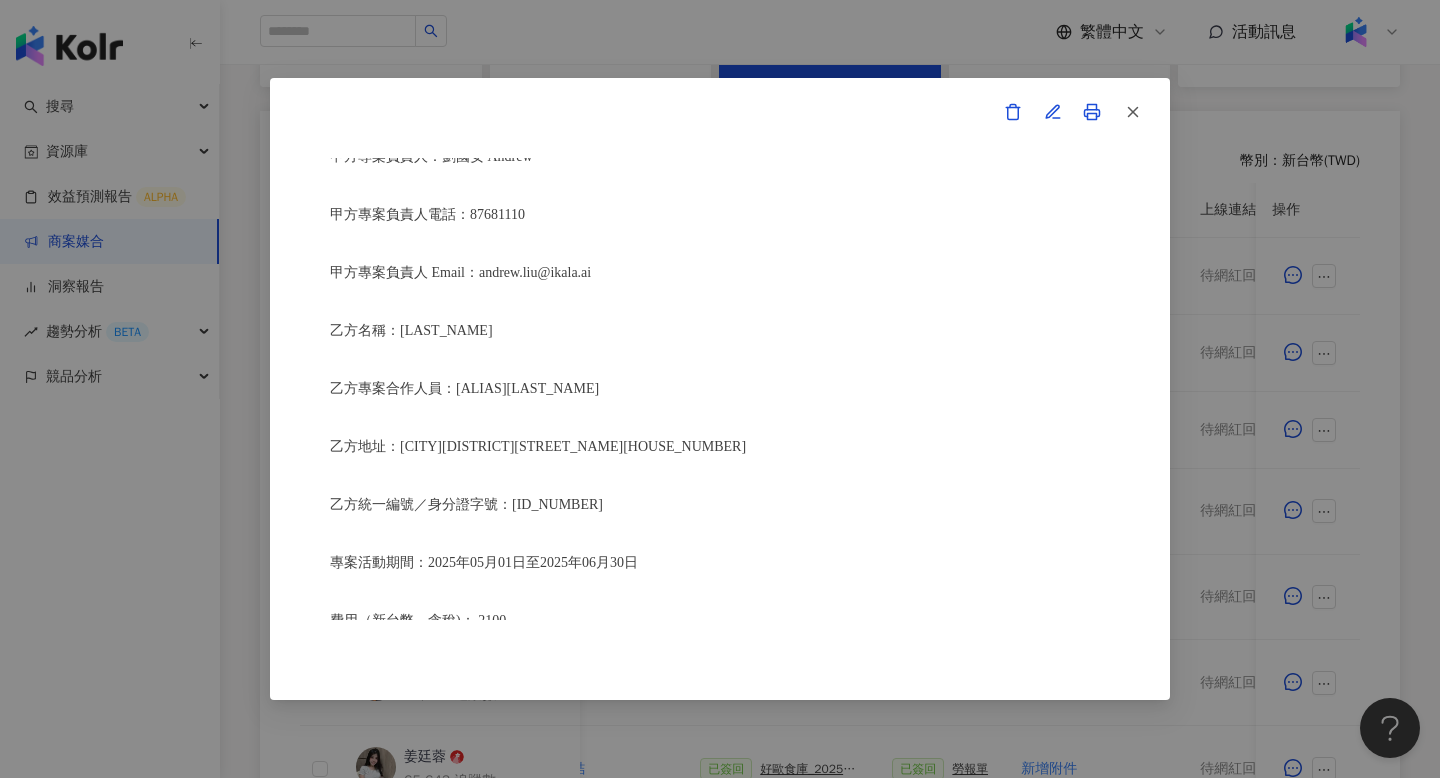 scroll, scrollTop: 411, scrollLeft: 0, axis: vertical 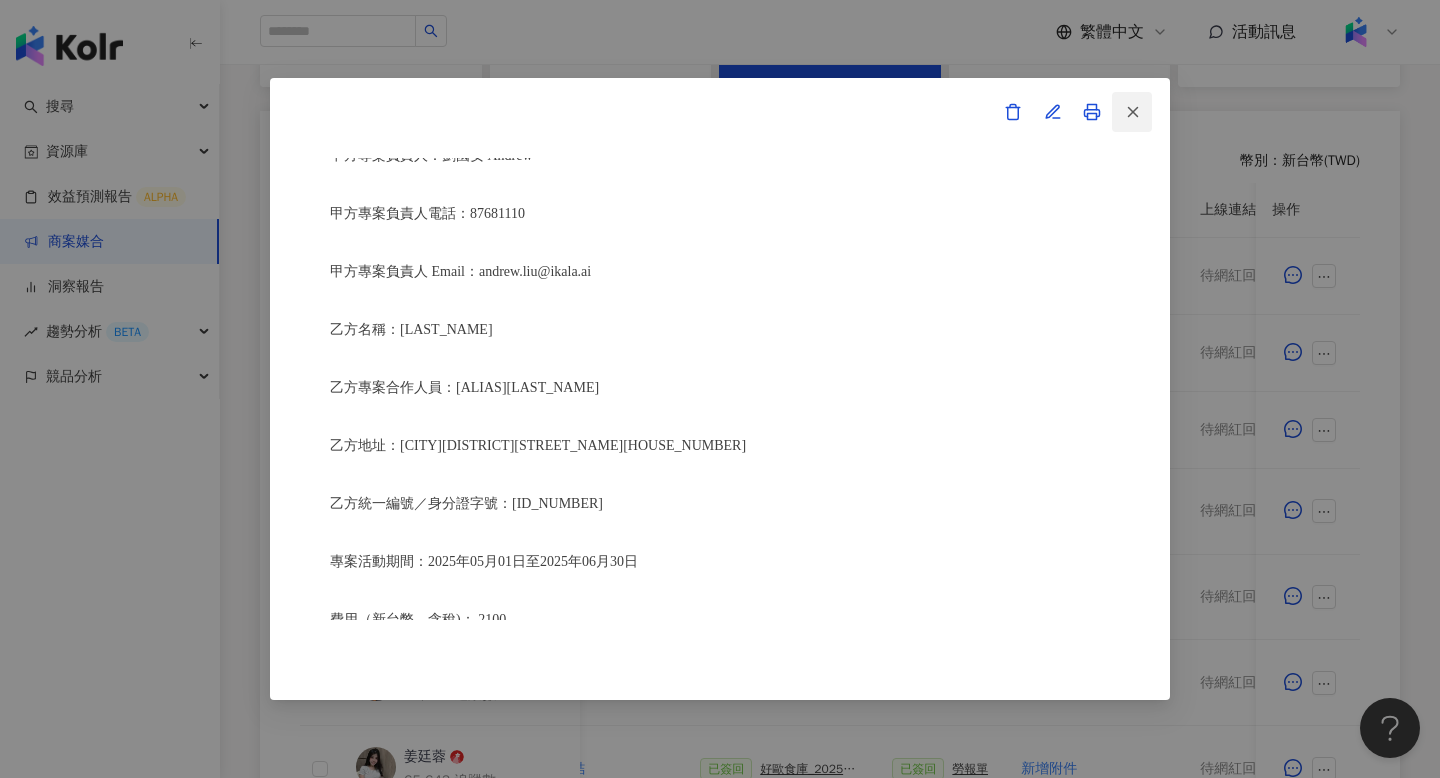 click 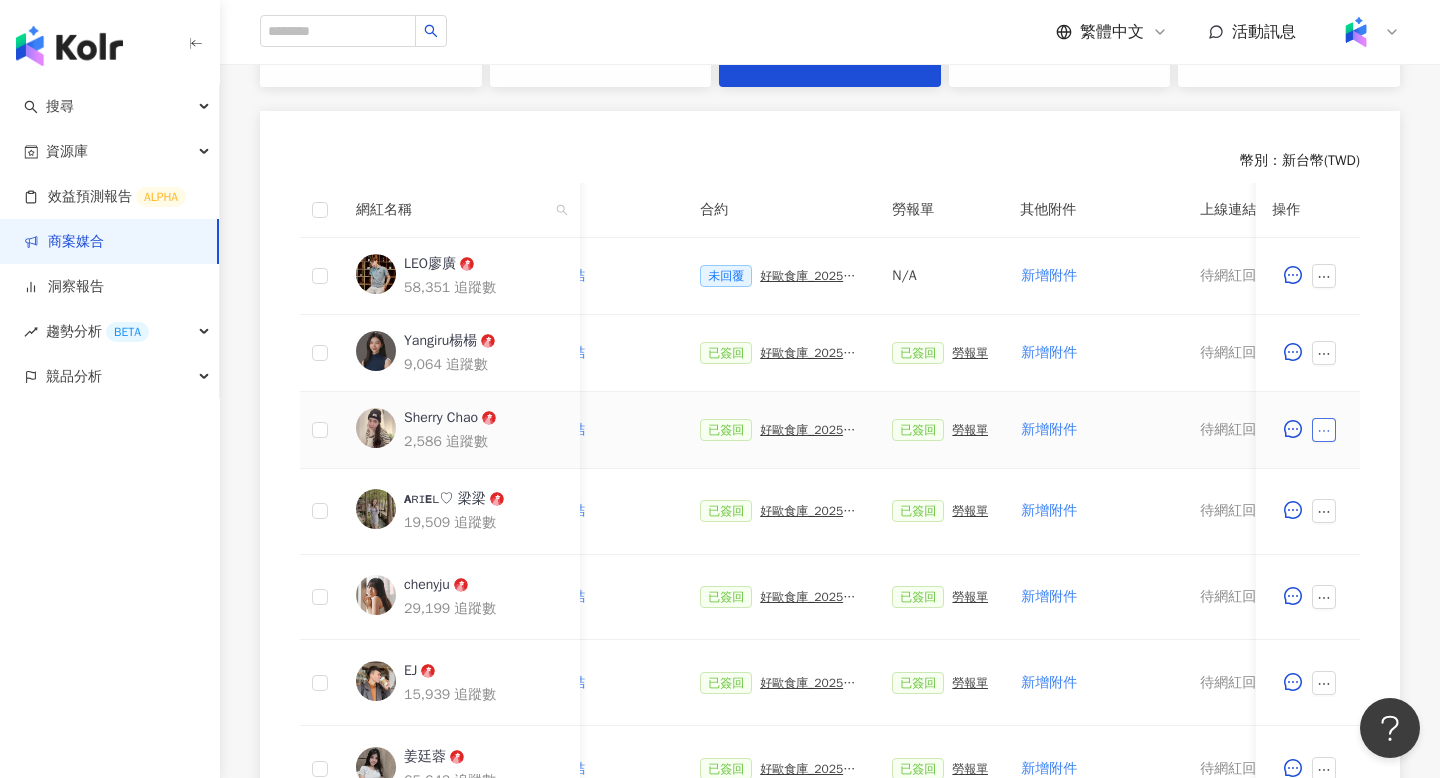 click at bounding box center (1324, 430) 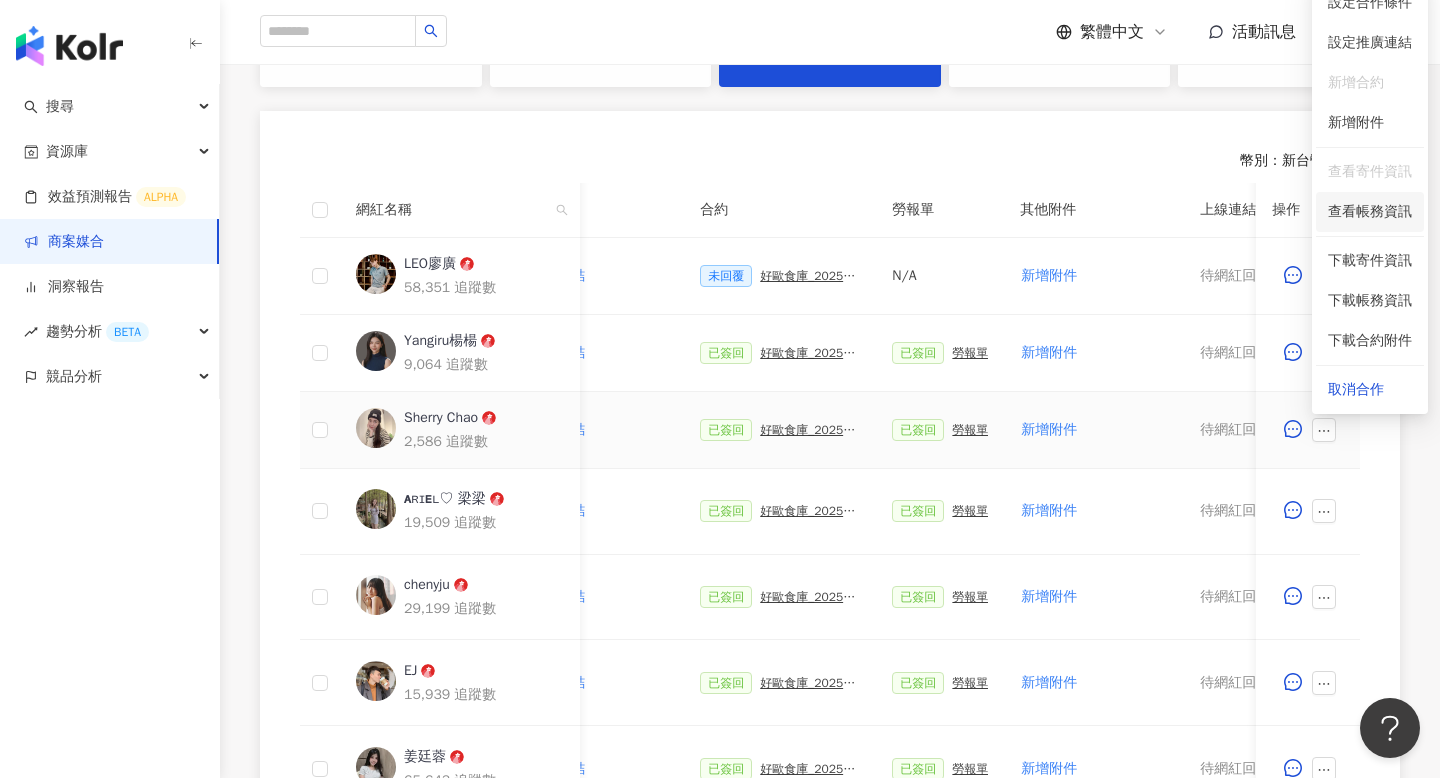 click on "查看帳務資訊" at bounding box center [1370, 212] 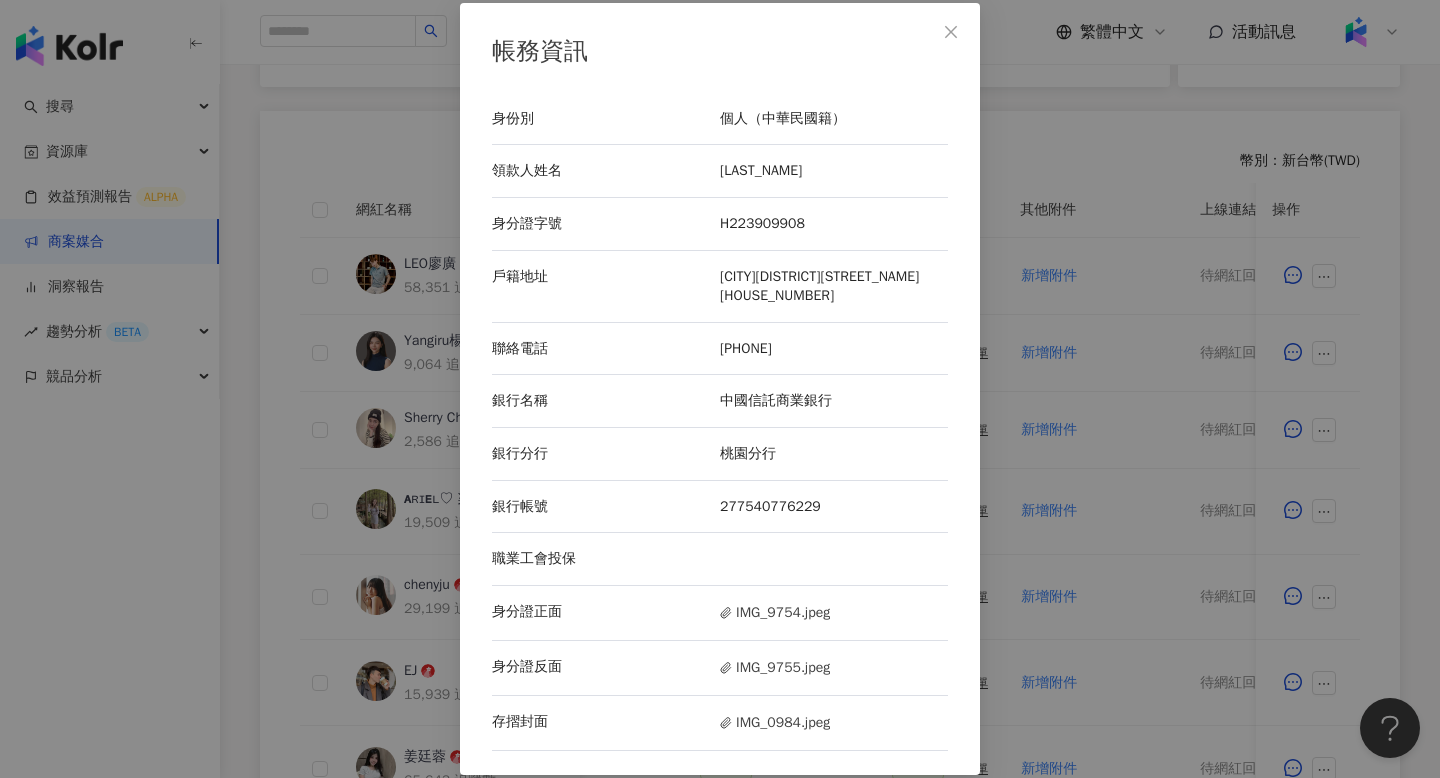 click on "帳務資訊 身份別 個人（中華民國籍） 領款人姓名 趙姿甯 身分證字號 H223909908 戶籍地址 桃園市八德區介壽路一段16巷58號六樓 聯絡電話 0979097137 銀行名稱 中國信託商業銀行 銀行分行 桃園分行 銀行帳號 277540776229 職業工會投保 身分證正面 IMG_9754.jpeg 身分證反面 IMG_9755.jpeg 存摺封面 IMG_0984.jpeg" at bounding box center [720, 389] 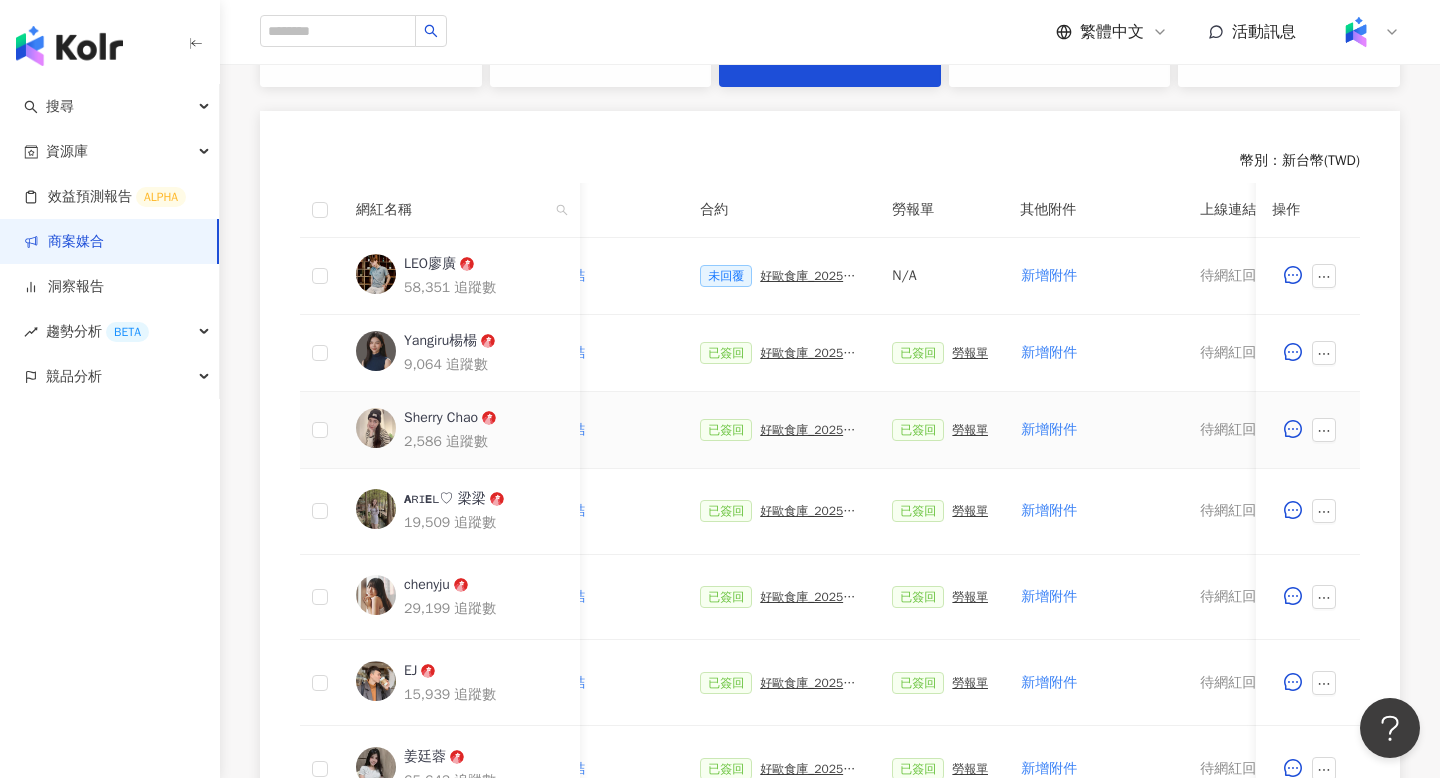 click on "好歐食庫_202503_口碑牆專案" at bounding box center [810, 430] 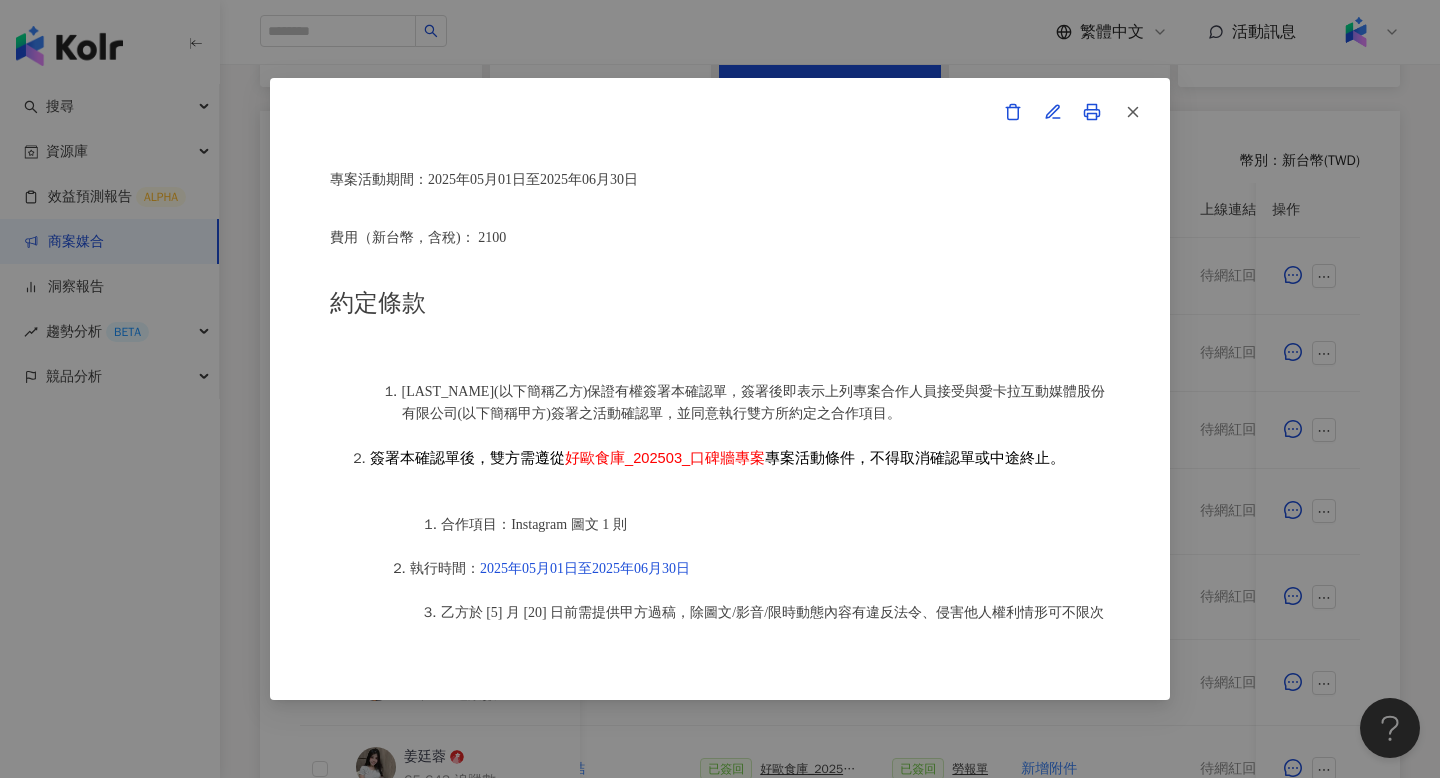 scroll, scrollTop: 759, scrollLeft: 0, axis: vertical 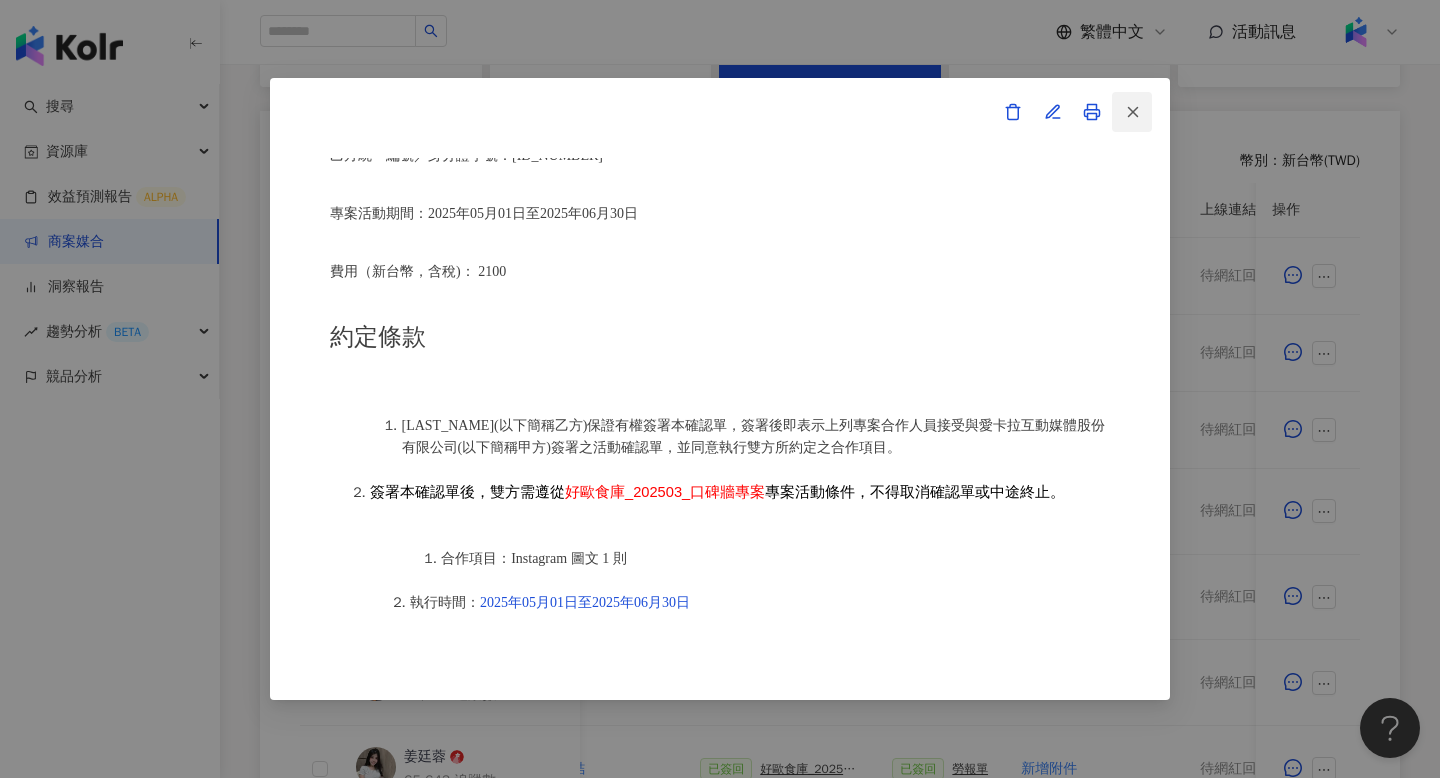 click at bounding box center [1132, 112] 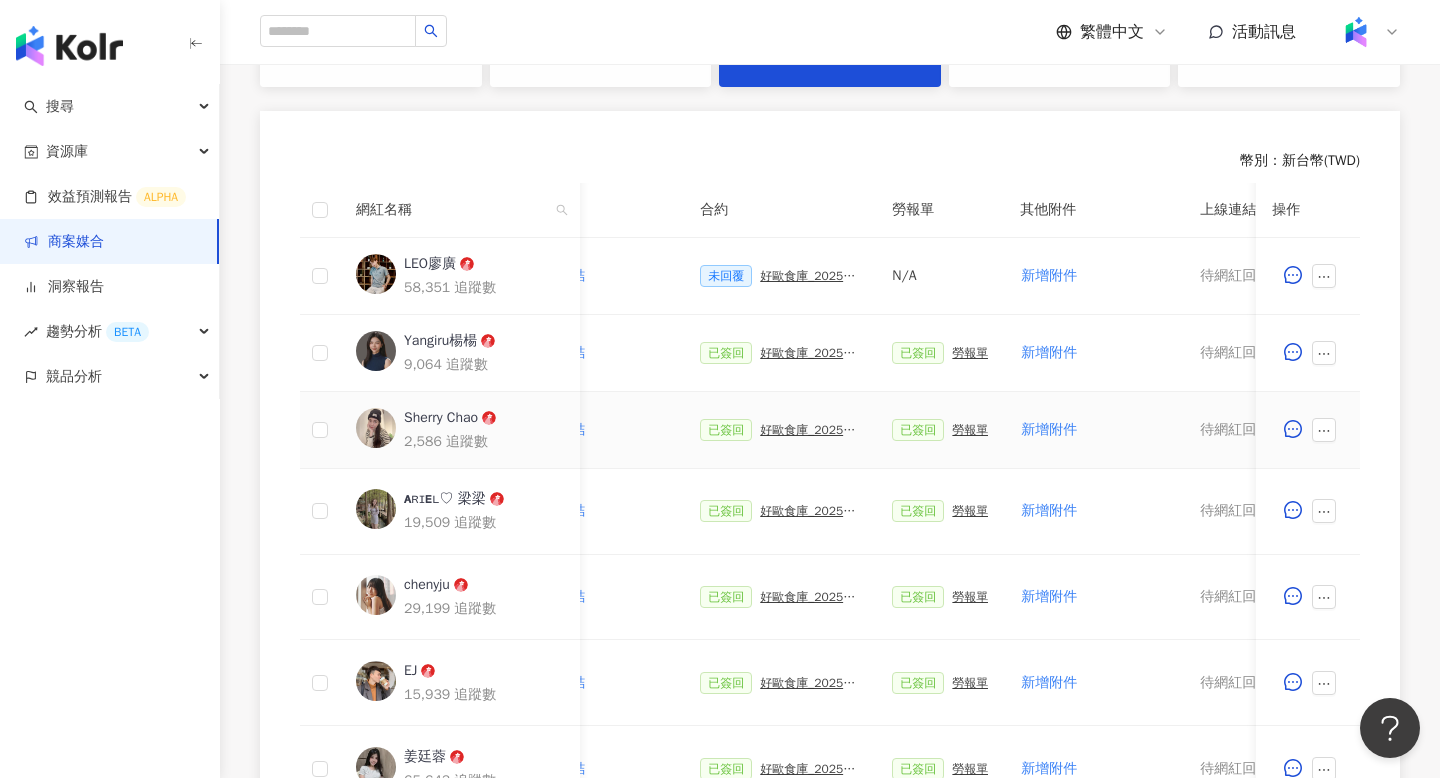 click on "好歐食庫_202503_口碑牆專案" at bounding box center (810, 430) 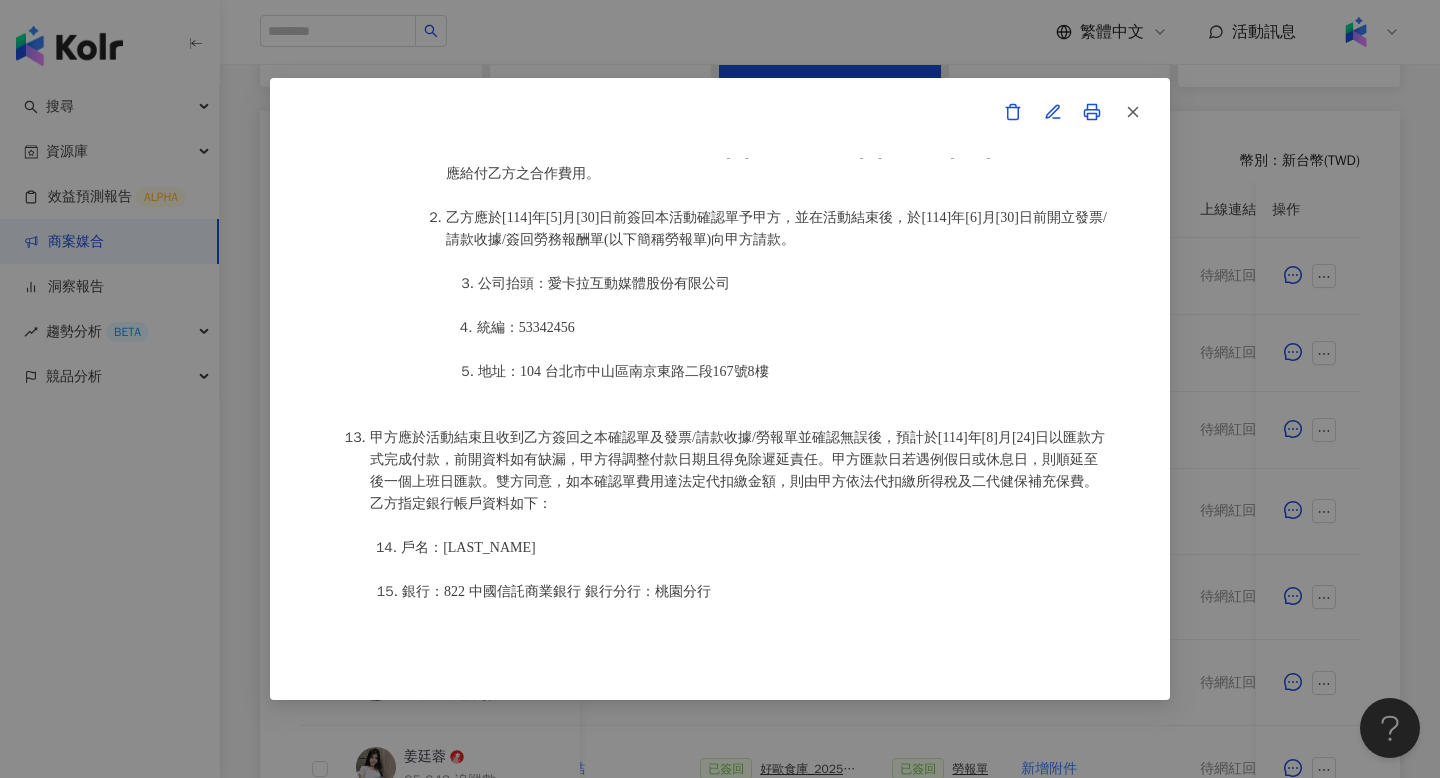 scroll, scrollTop: 2560, scrollLeft: 0, axis: vertical 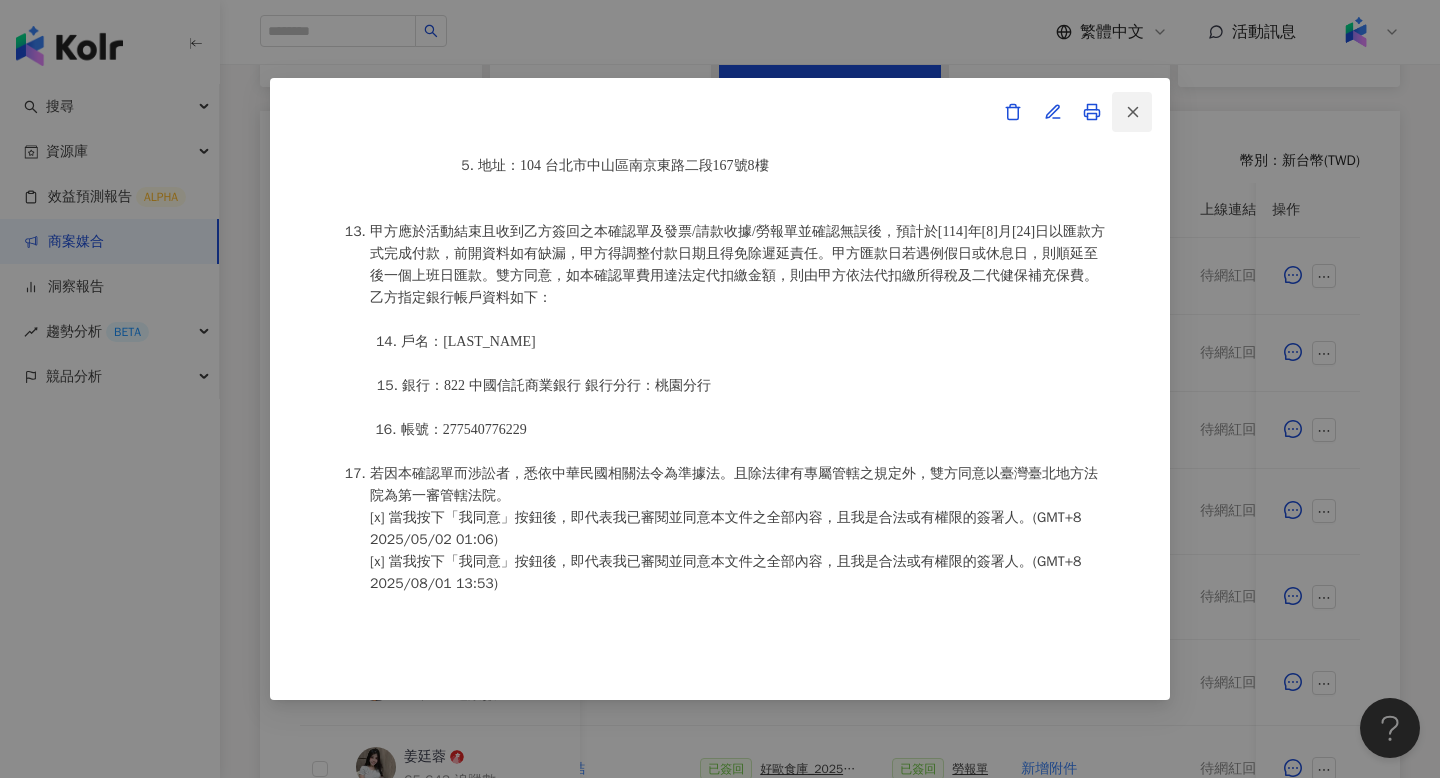 click 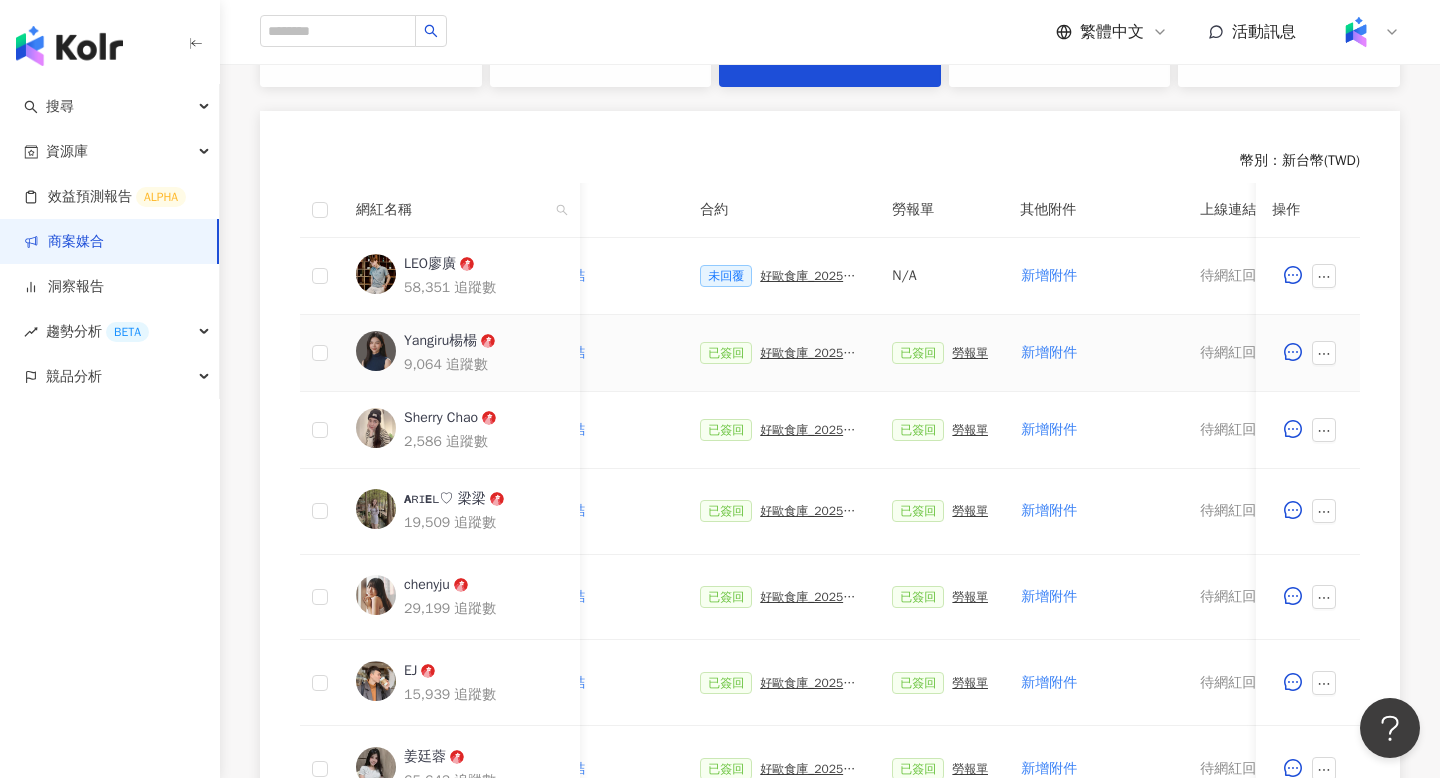 click on "好歐食庫_202503_口碑牆專案" at bounding box center (810, 353) 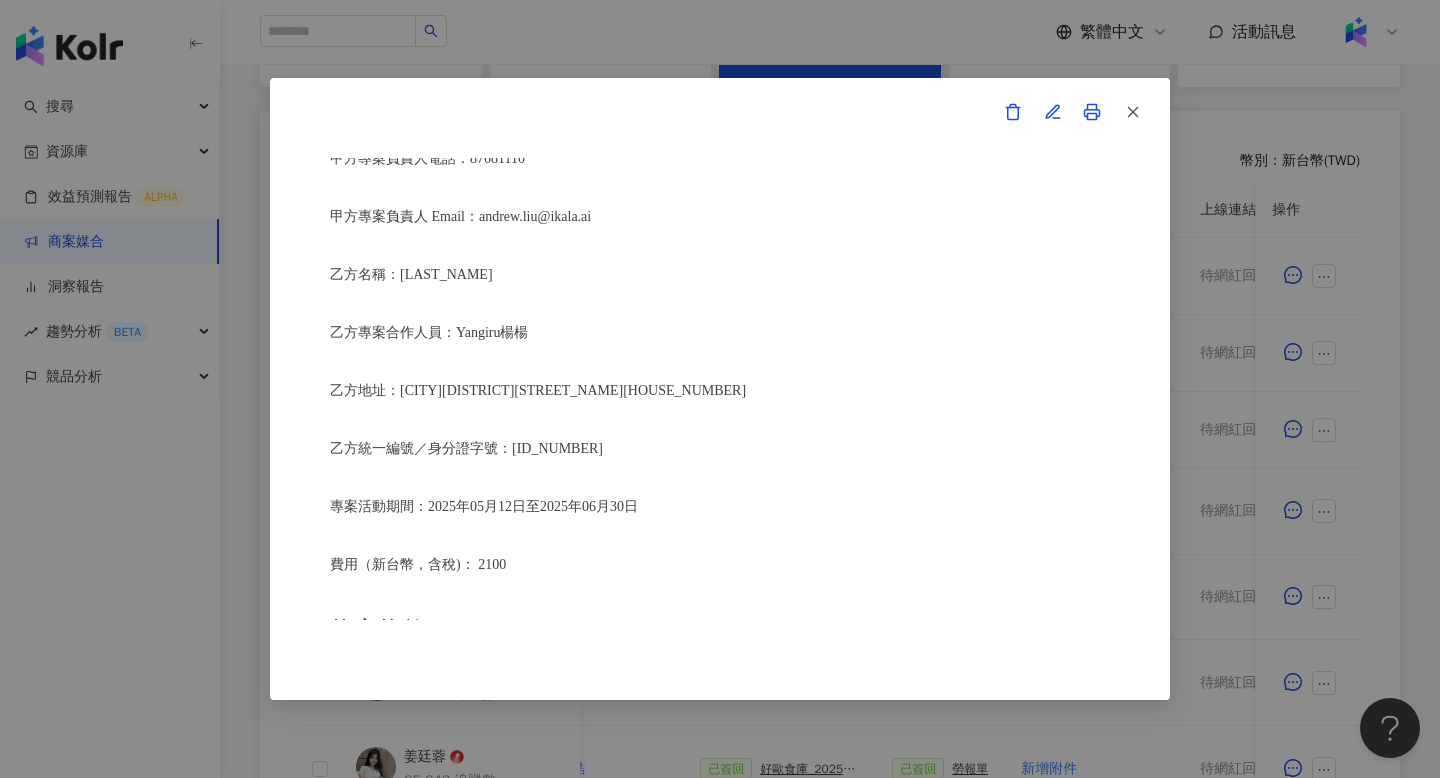 scroll, scrollTop: 485, scrollLeft: 0, axis: vertical 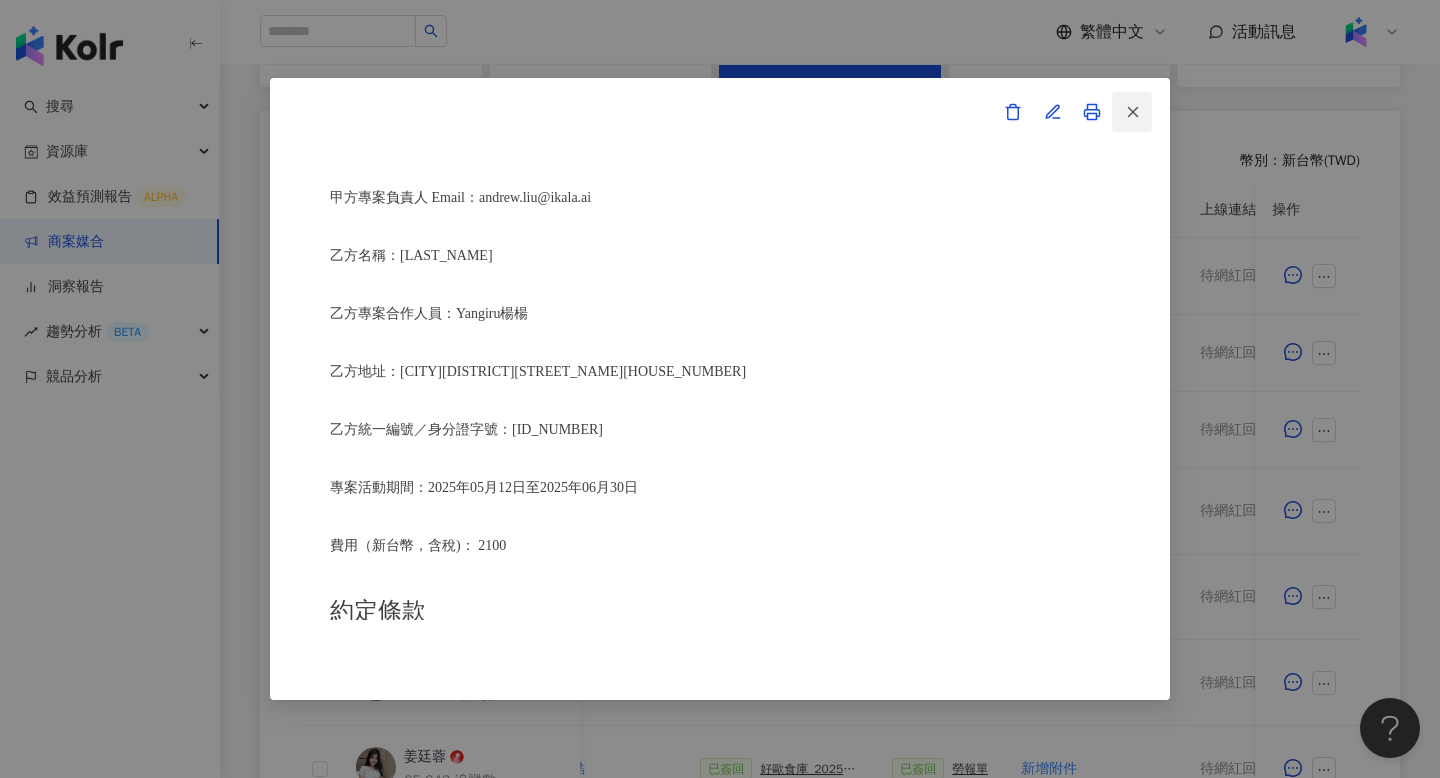 click 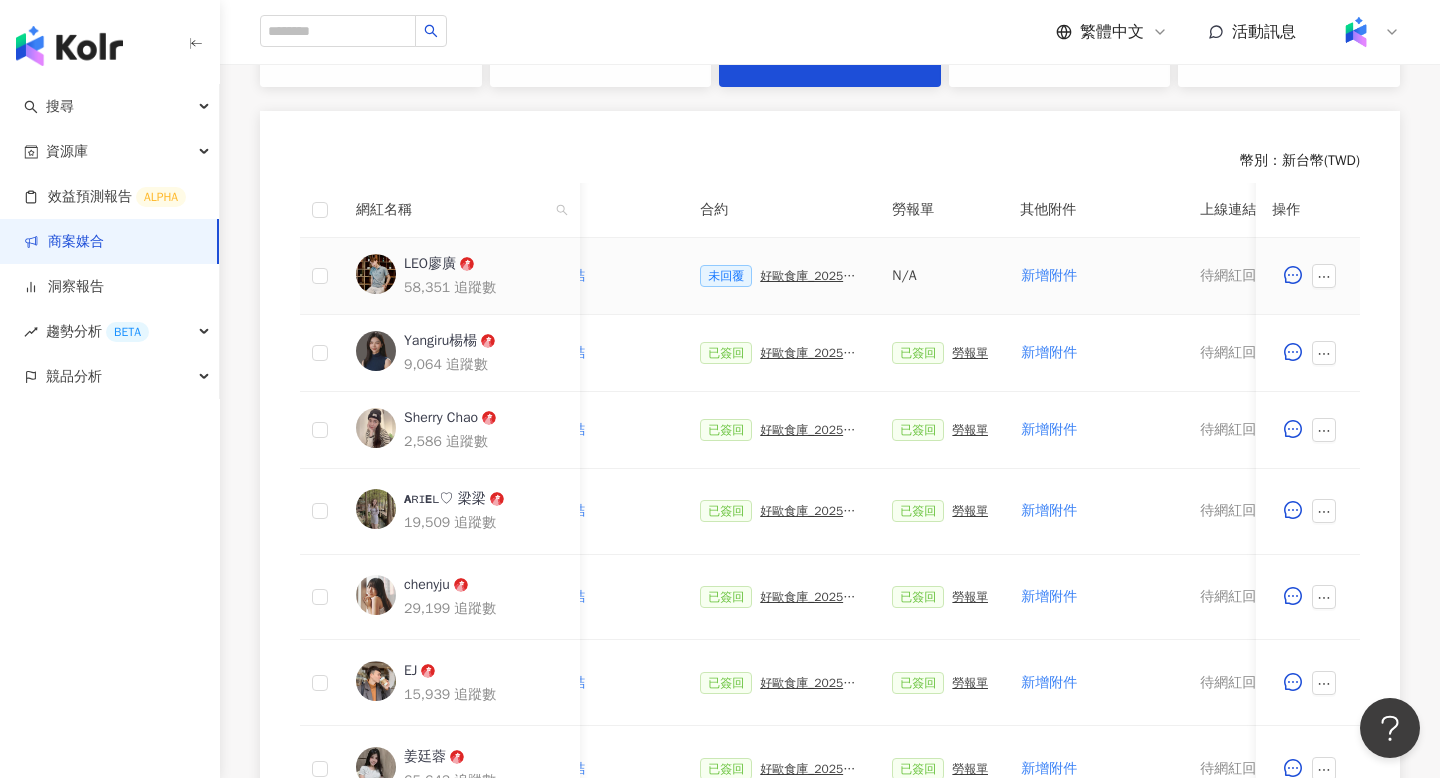 scroll, scrollTop: 0, scrollLeft: 466, axis: horizontal 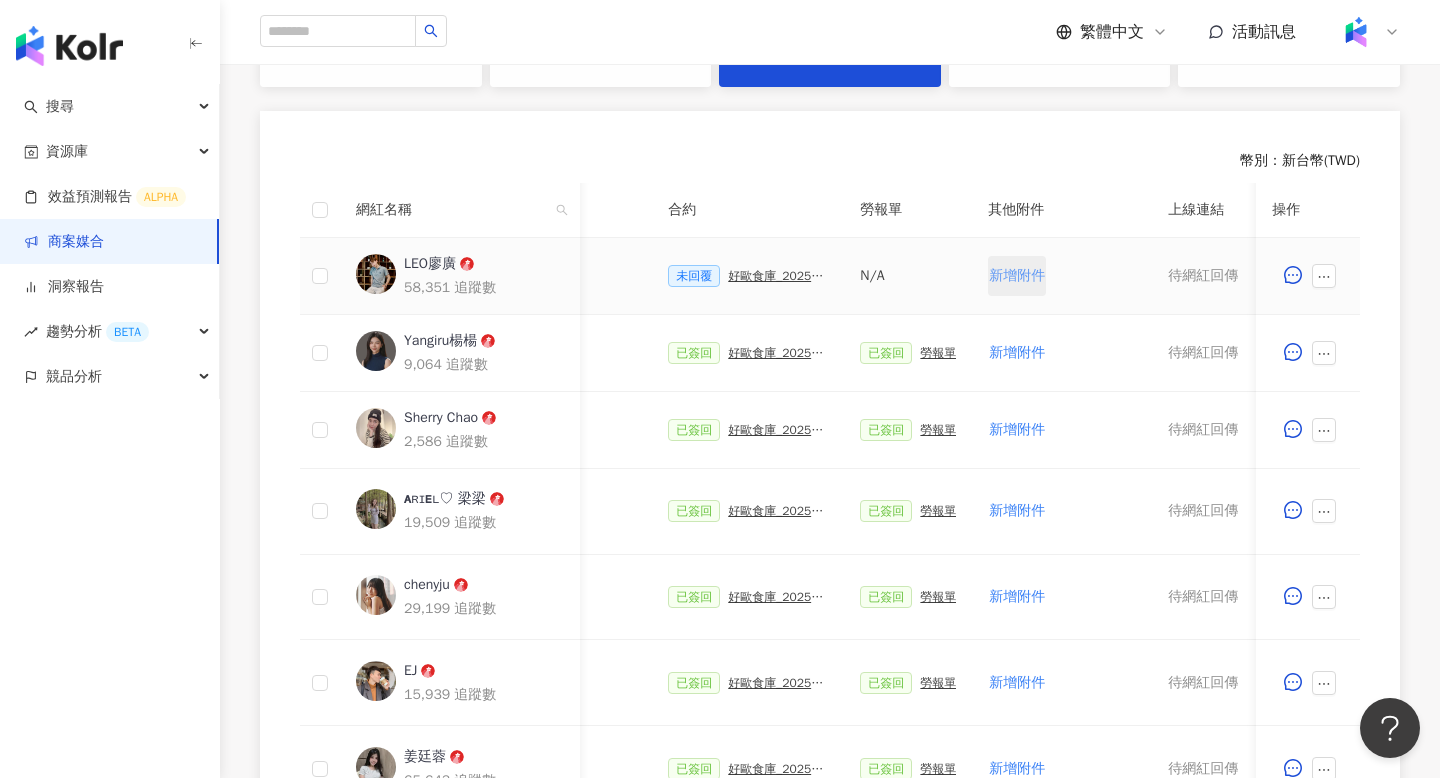 click on "新增附件" at bounding box center (1017, 276) 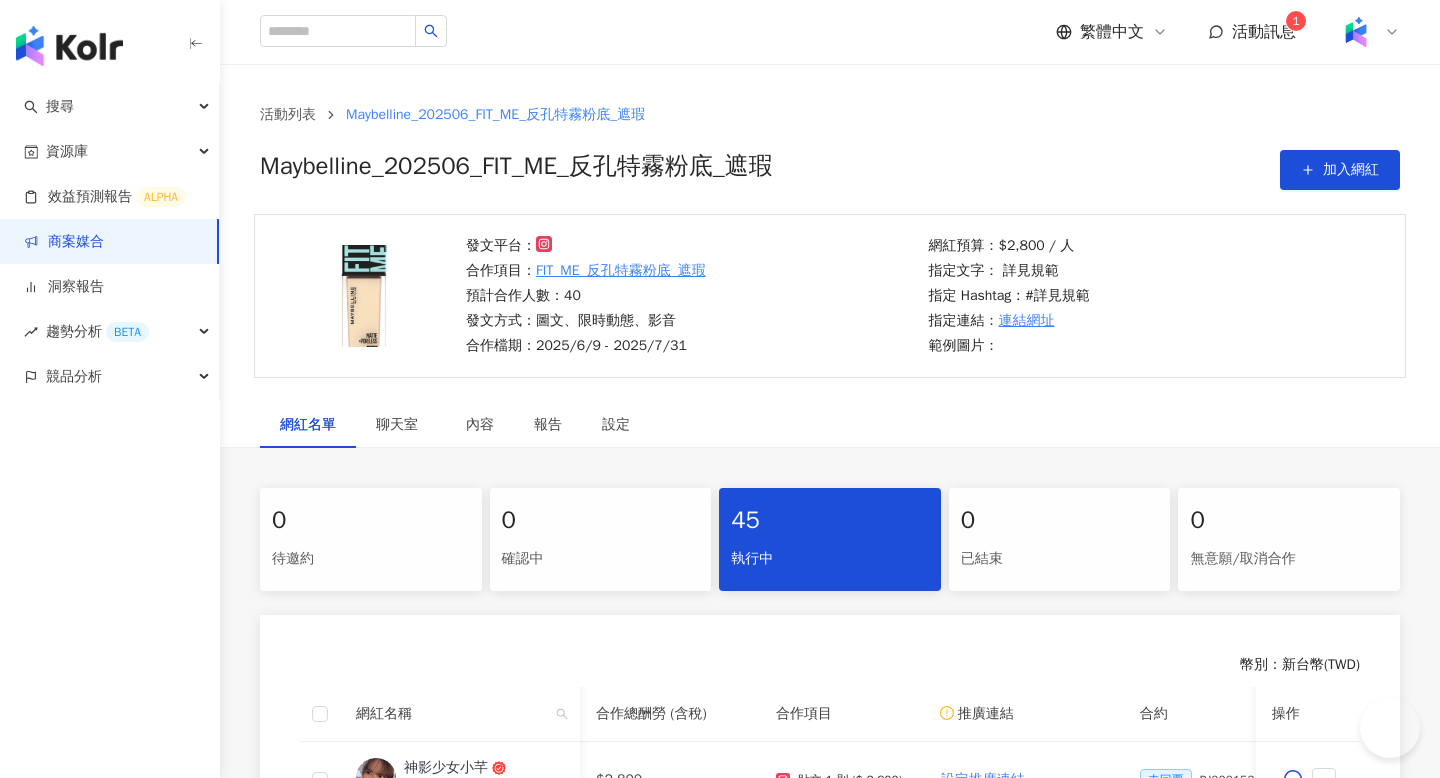 scroll, scrollTop: 958, scrollLeft: 0, axis: vertical 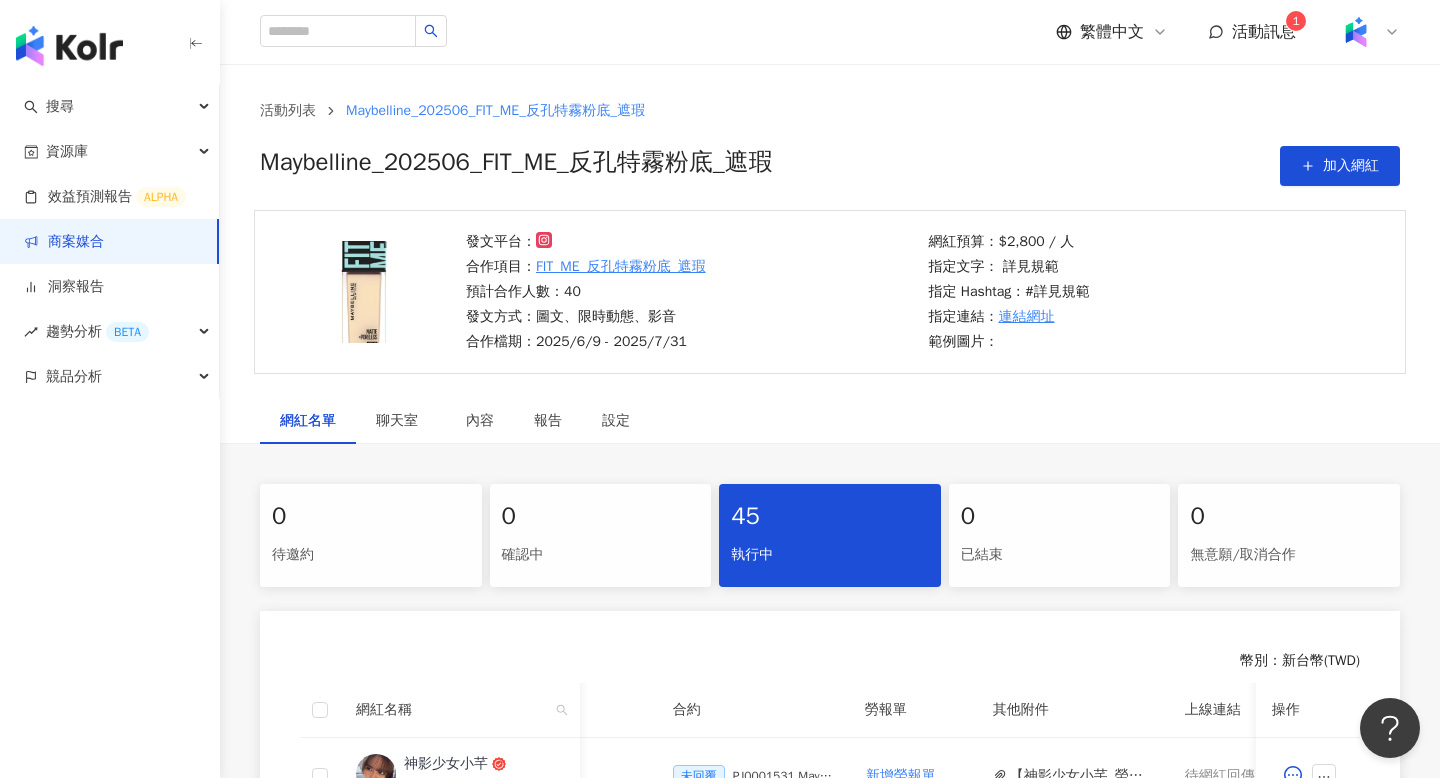 click on "商案媒合" at bounding box center [64, 242] 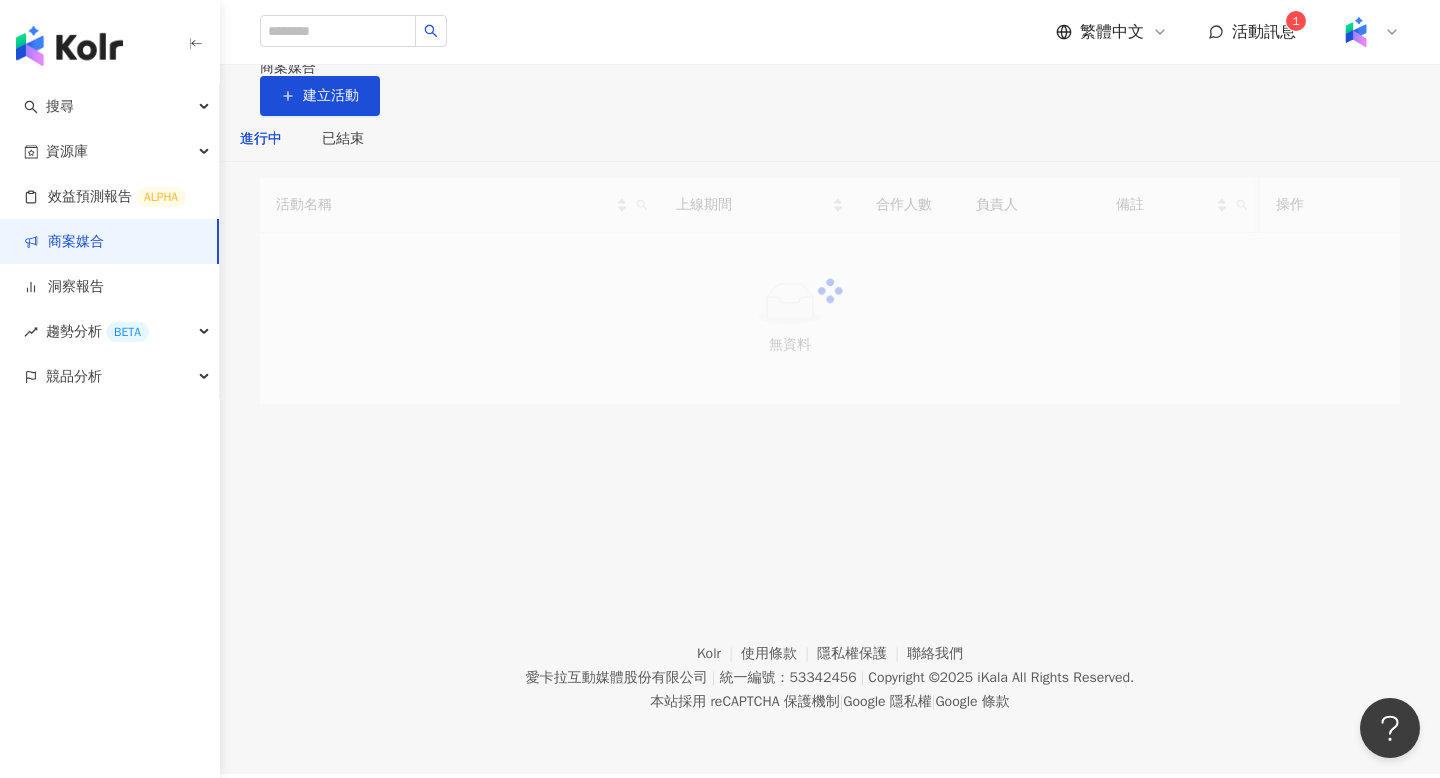 scroll, scrollTop: 0, scrollLeft: 0, axis: both 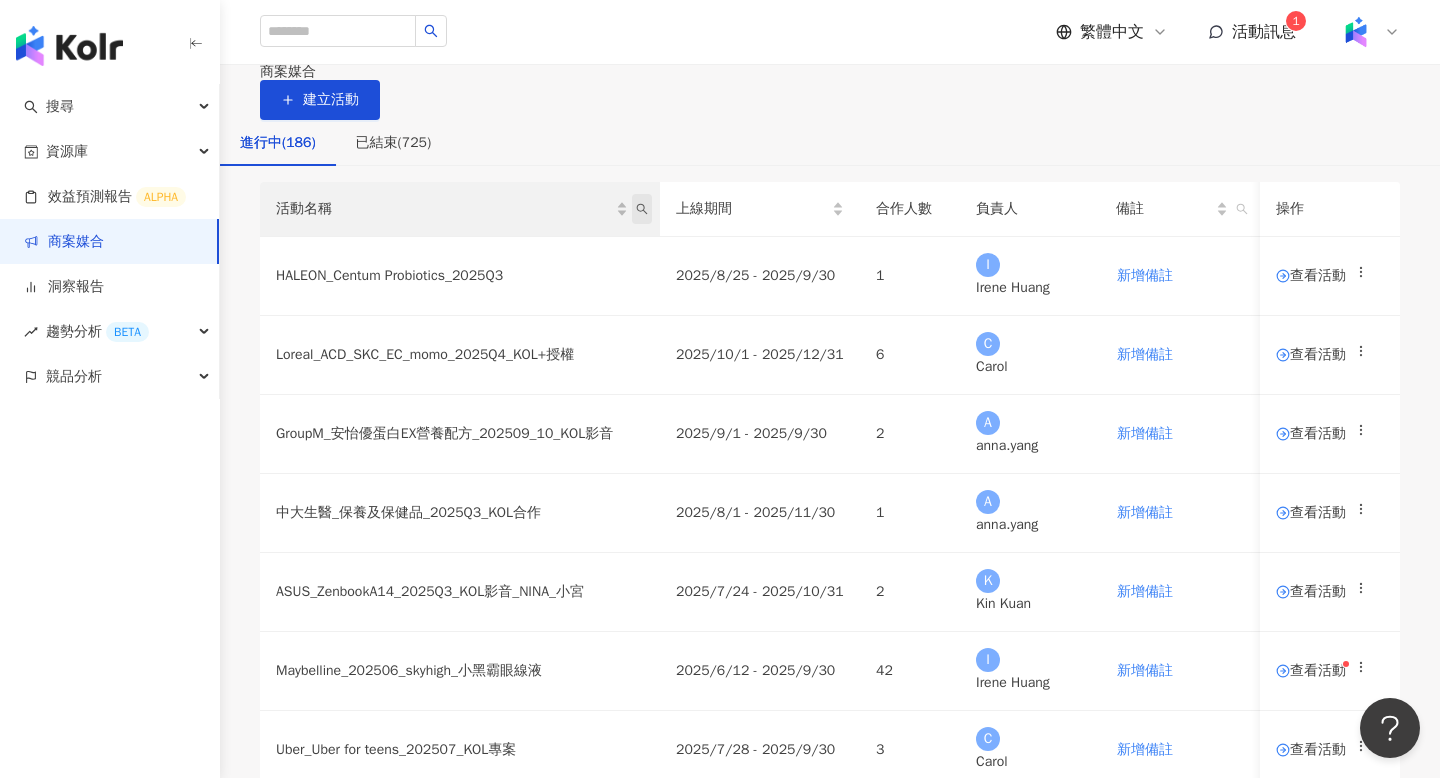 click 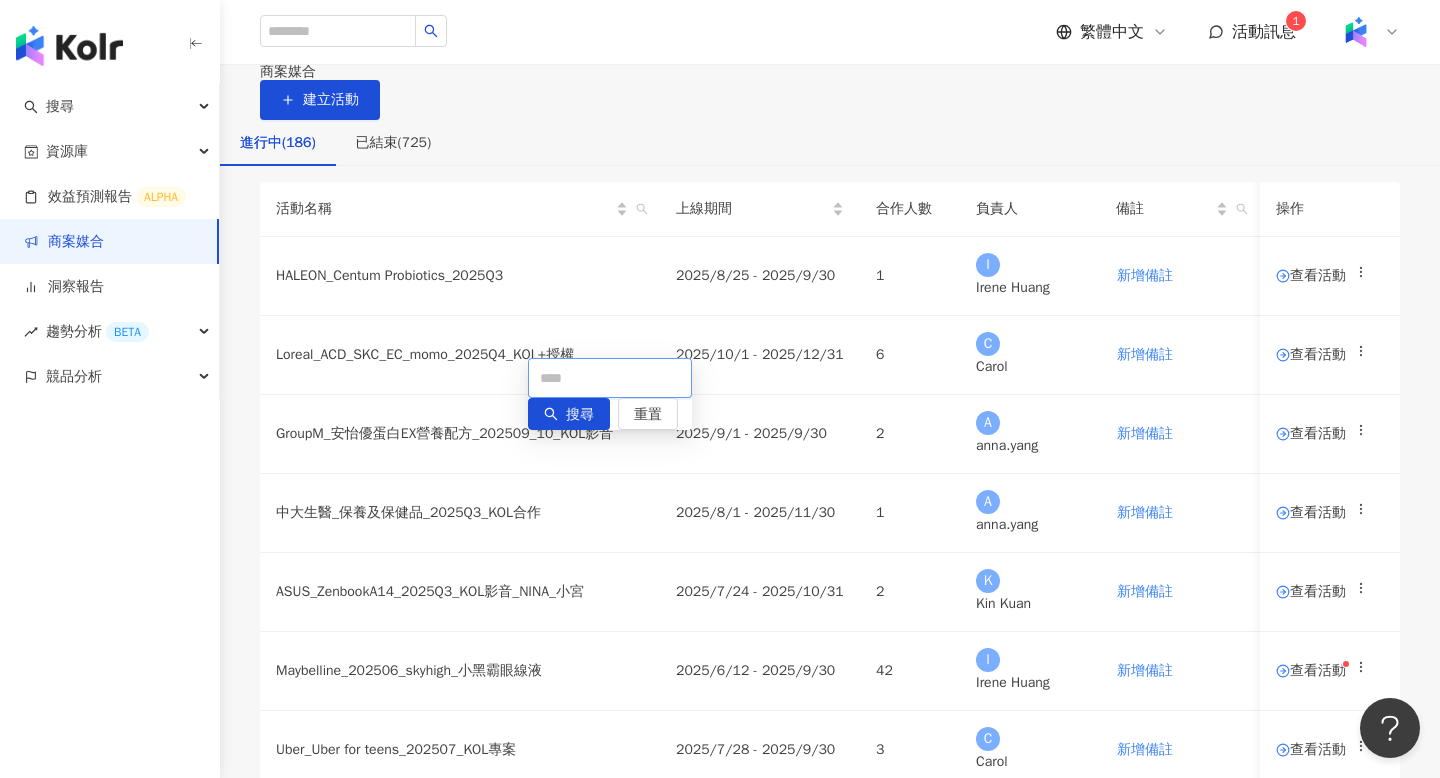 click at bounding box center (610, 378) 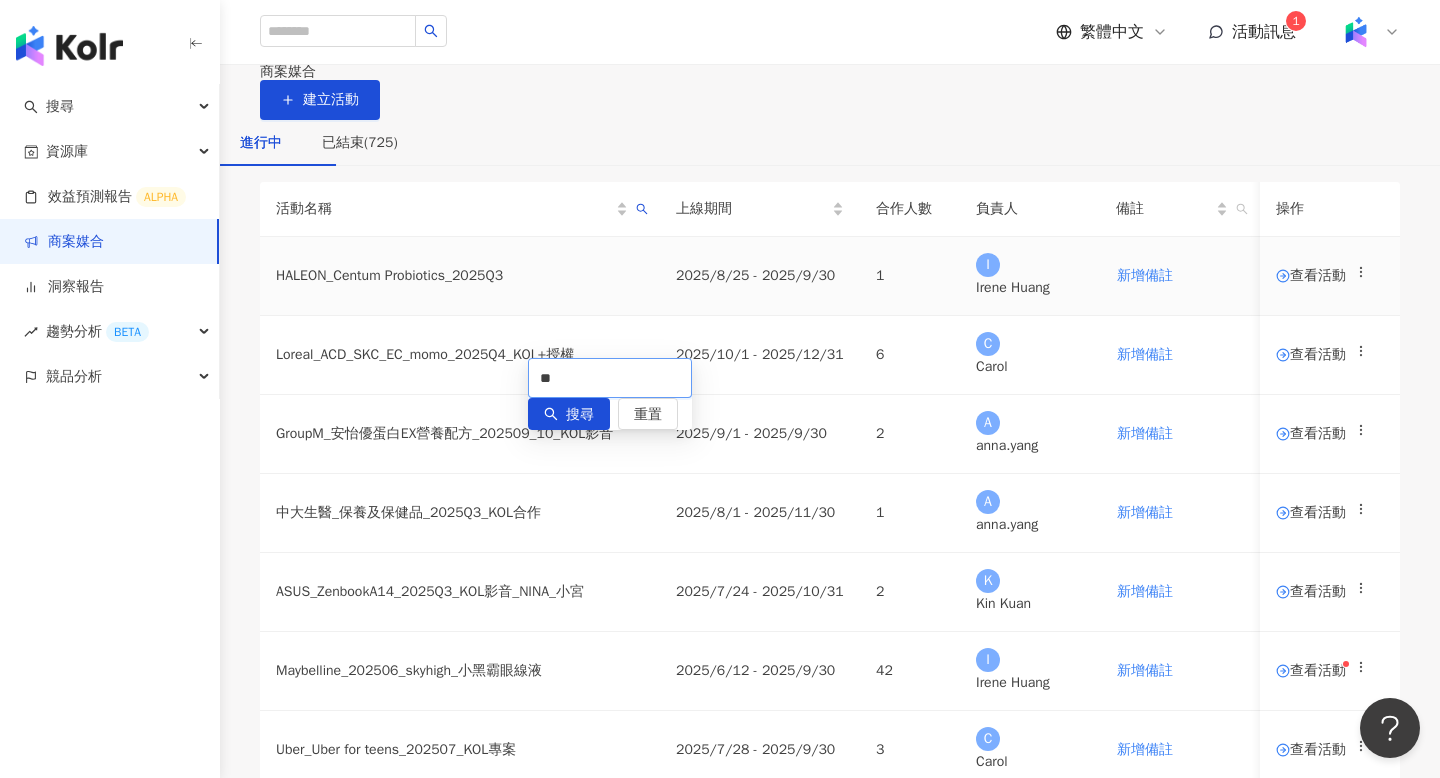 type on "**" 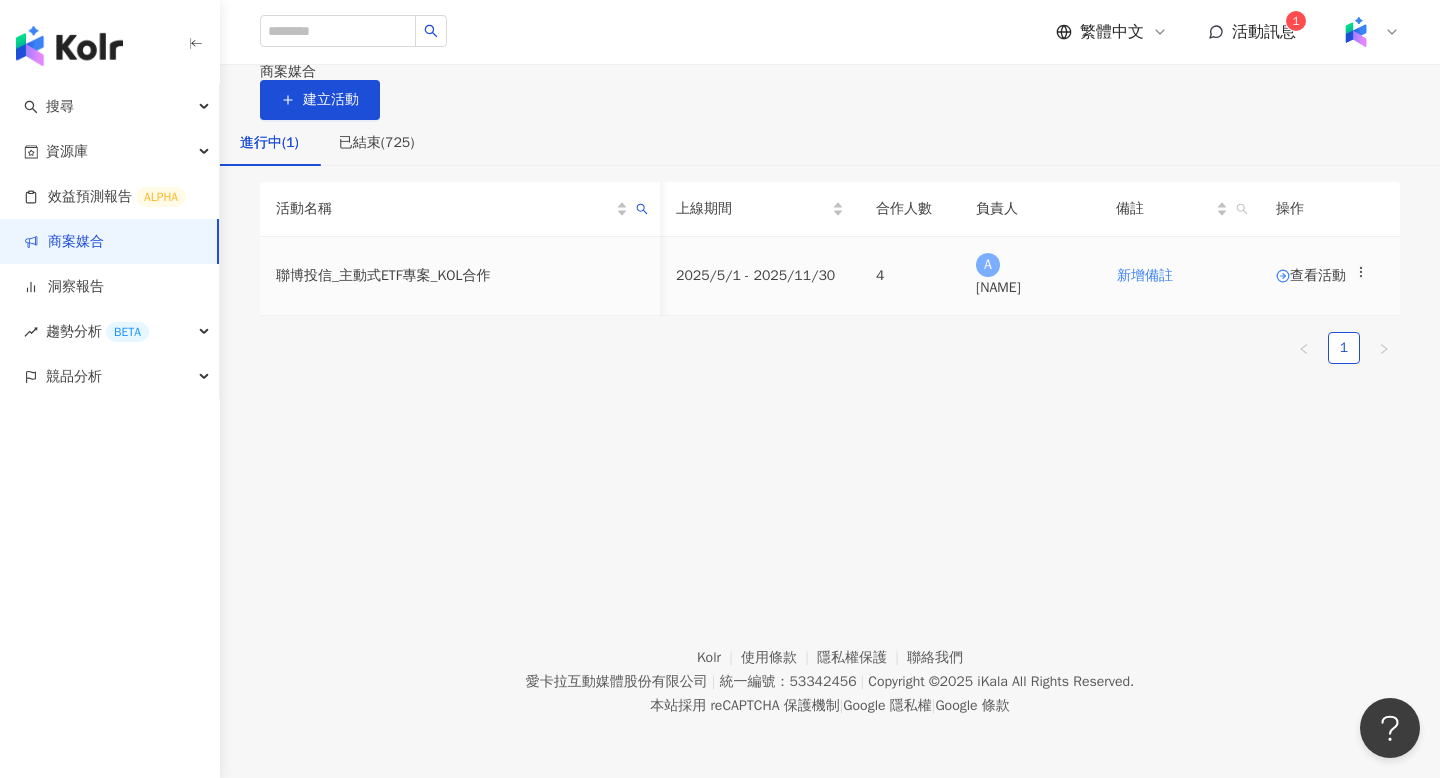 scroll, scrollTop: 0, scrollLeft: 12, axis: horizontal 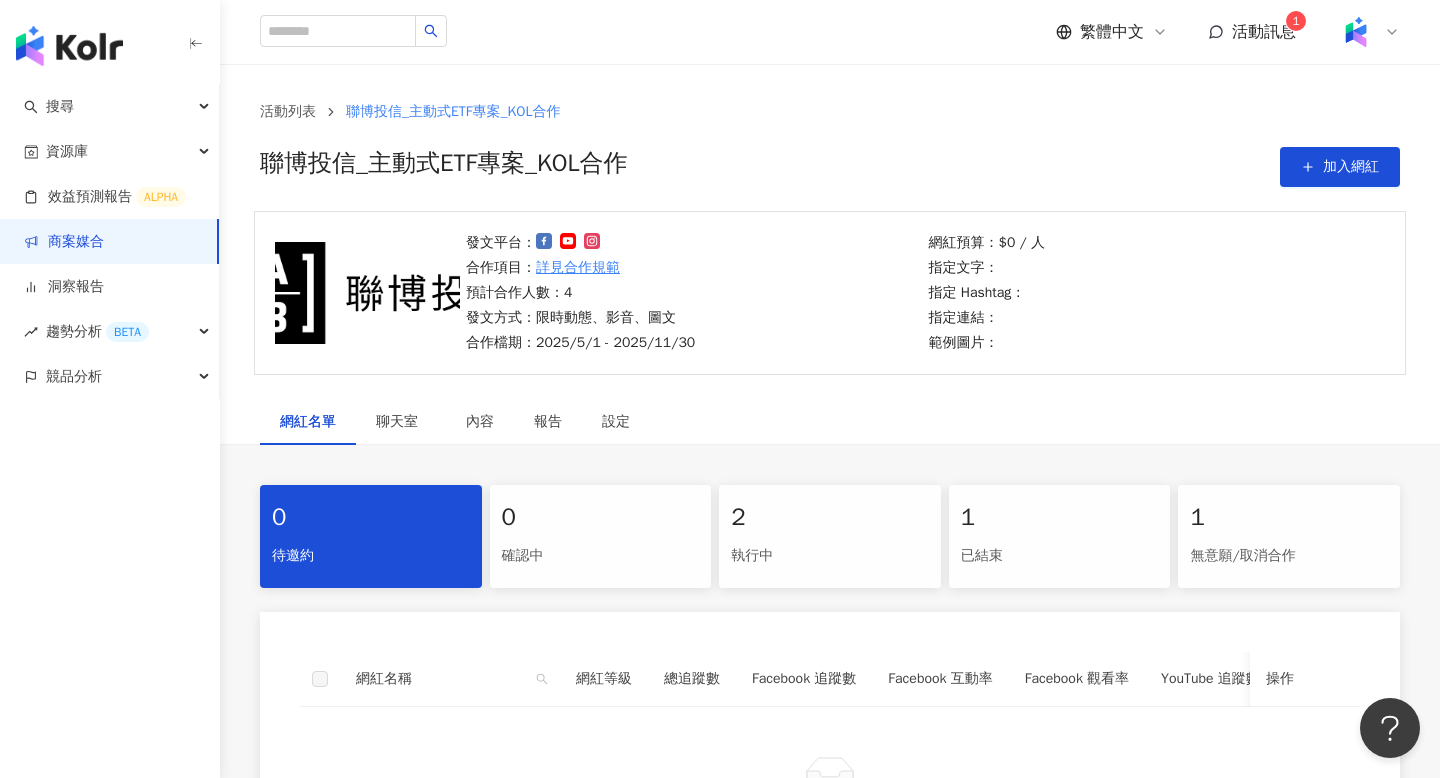 click on "2 執行中" at bounding box center [830, 536] 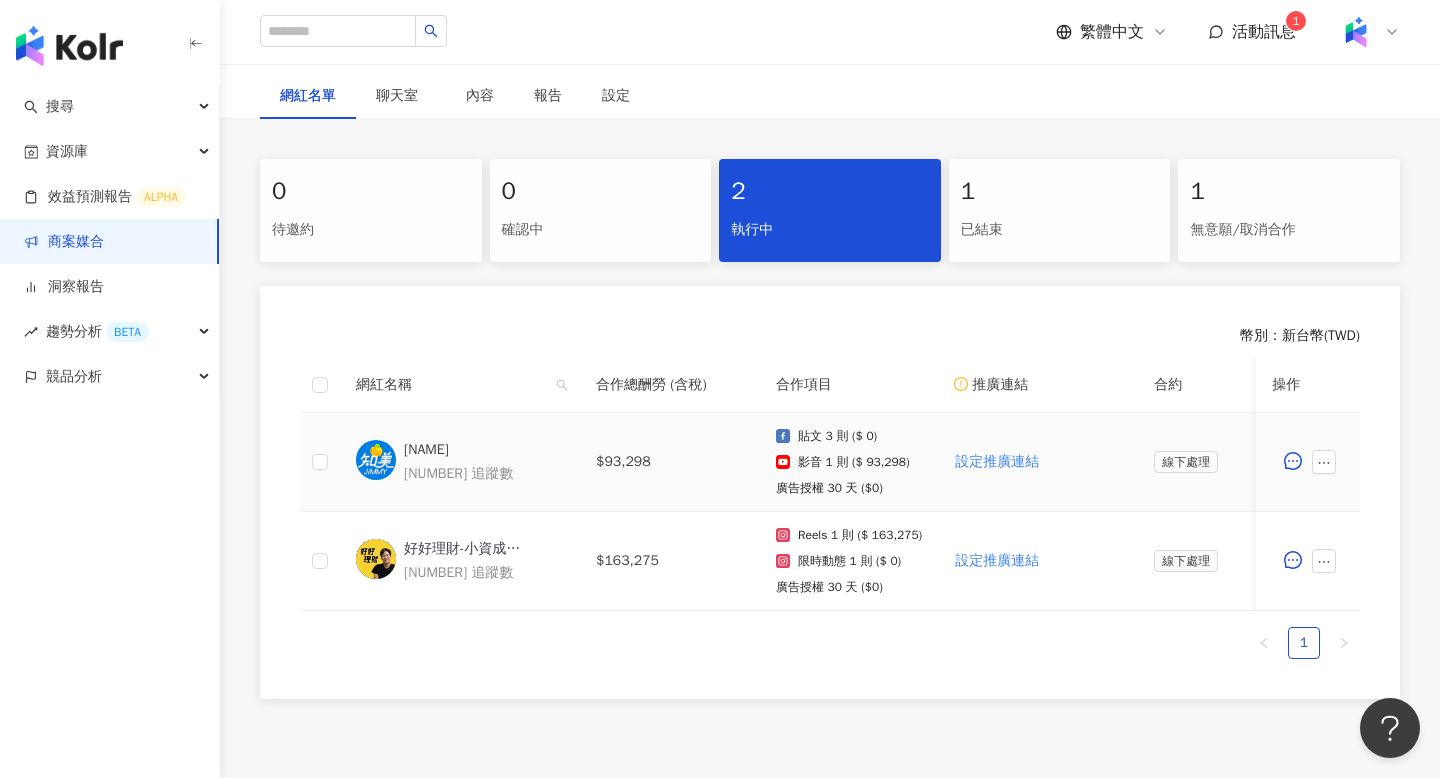 scroll, scrollTop: 336, scrollLeft: 0, axis: vertical 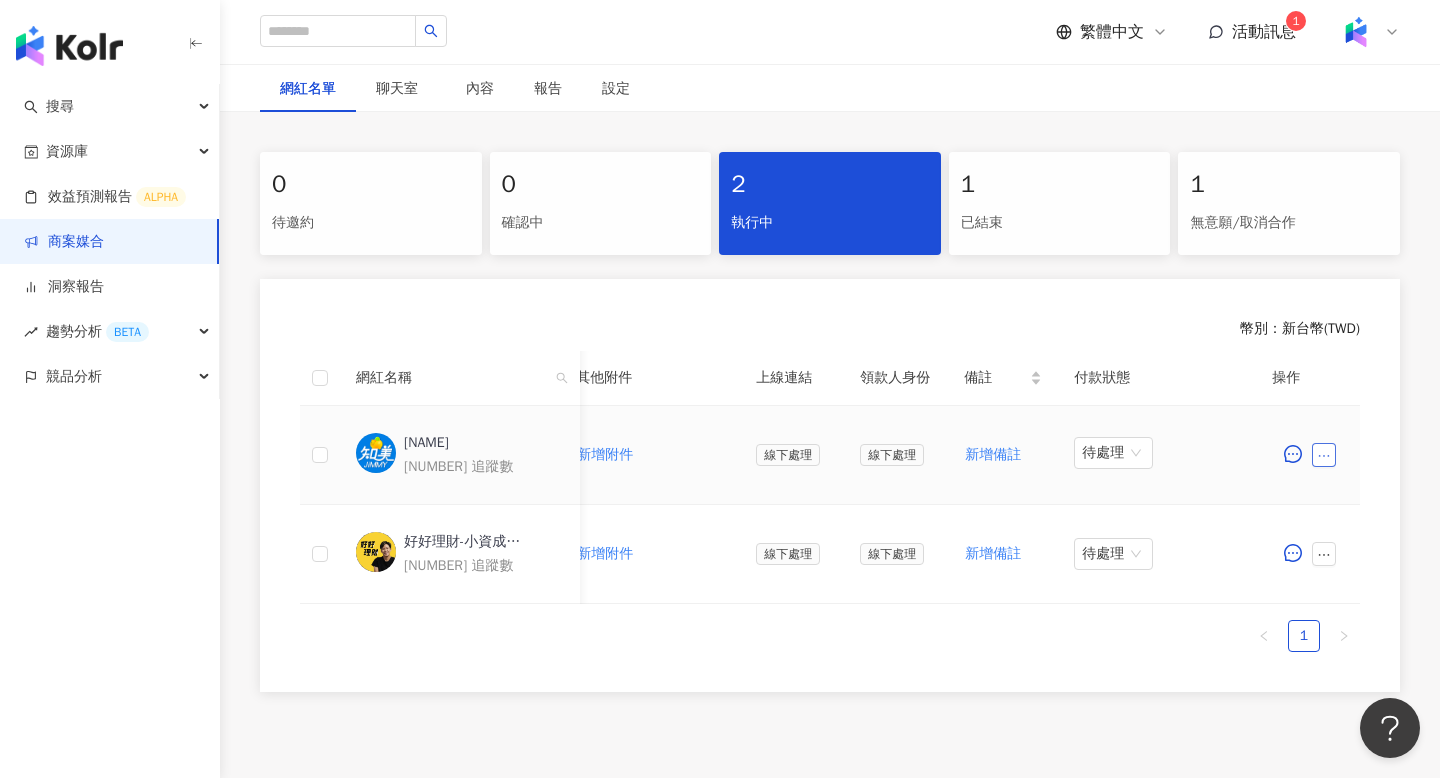 click 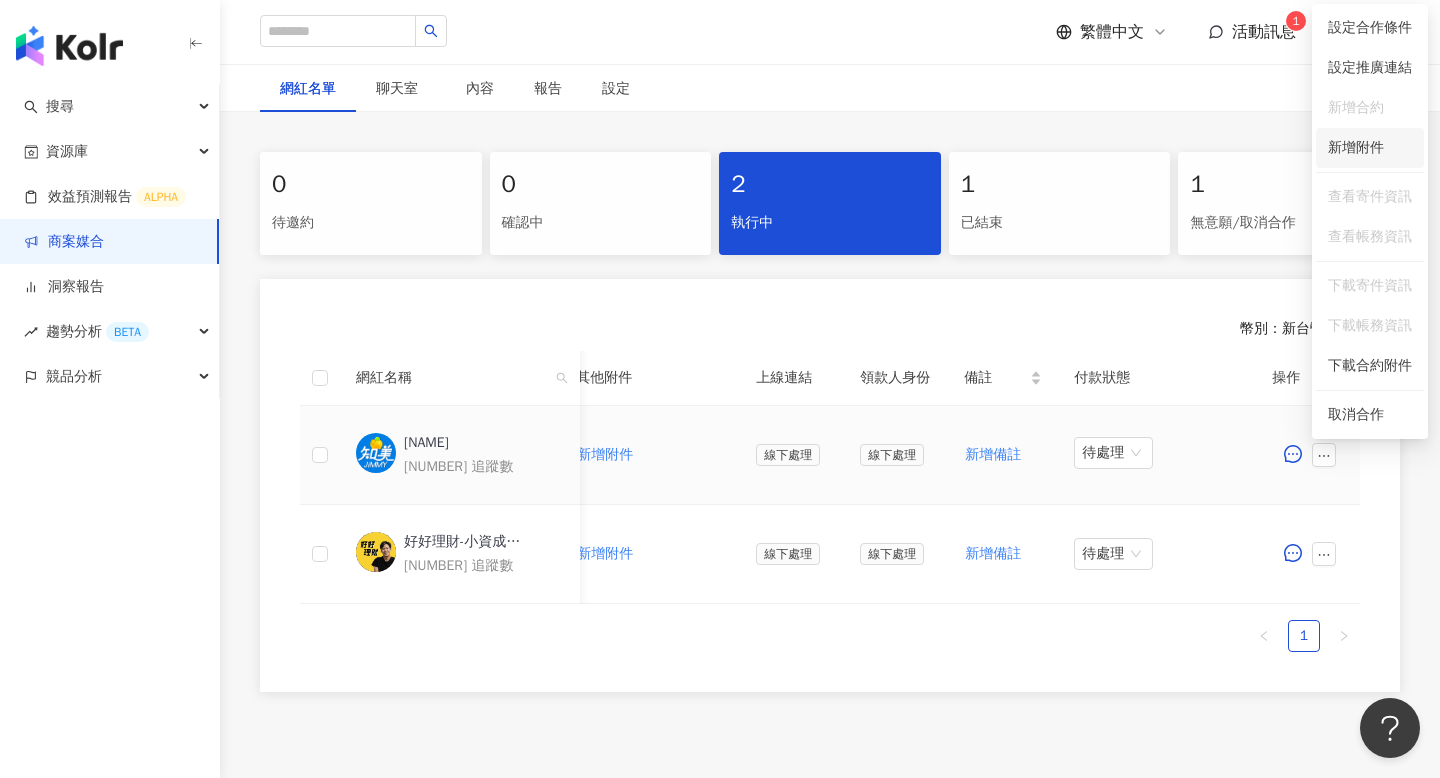 click on "新增附件" at bounding box center (1356, 148) 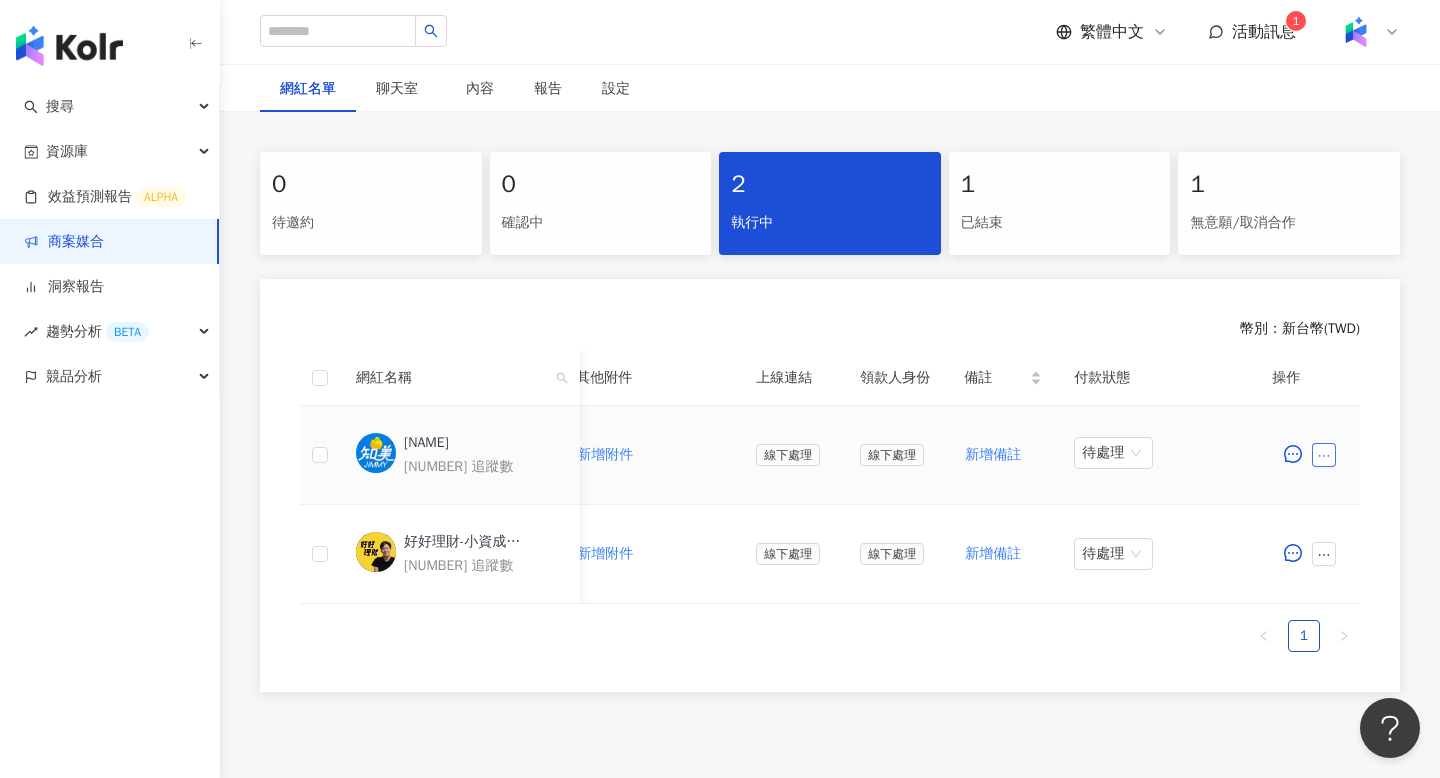 click at bounding box center [1324, 455] 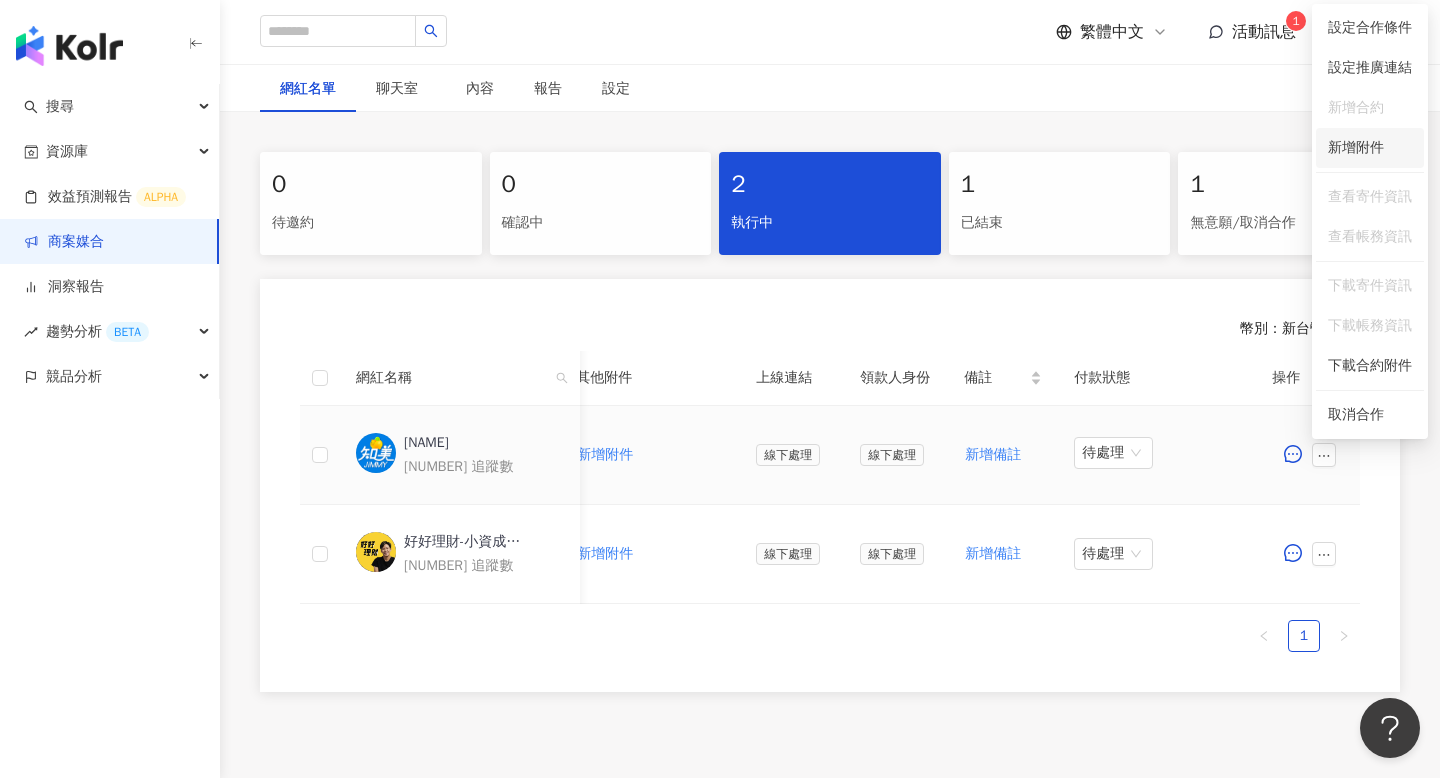 click on "新增附件" at bounding box center (1356, 147) 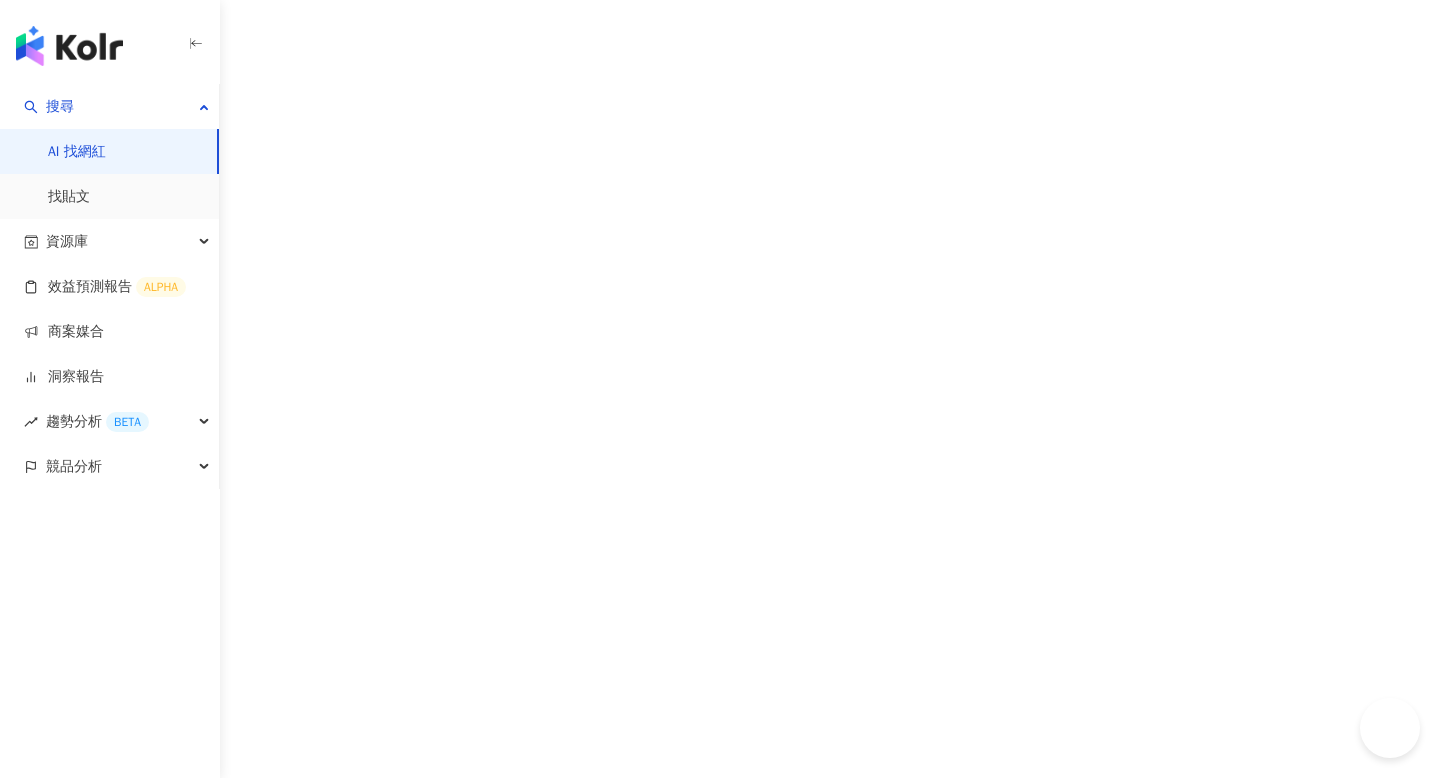 scroll, scrollTop: 0, scrollLeft: 0, axis: both 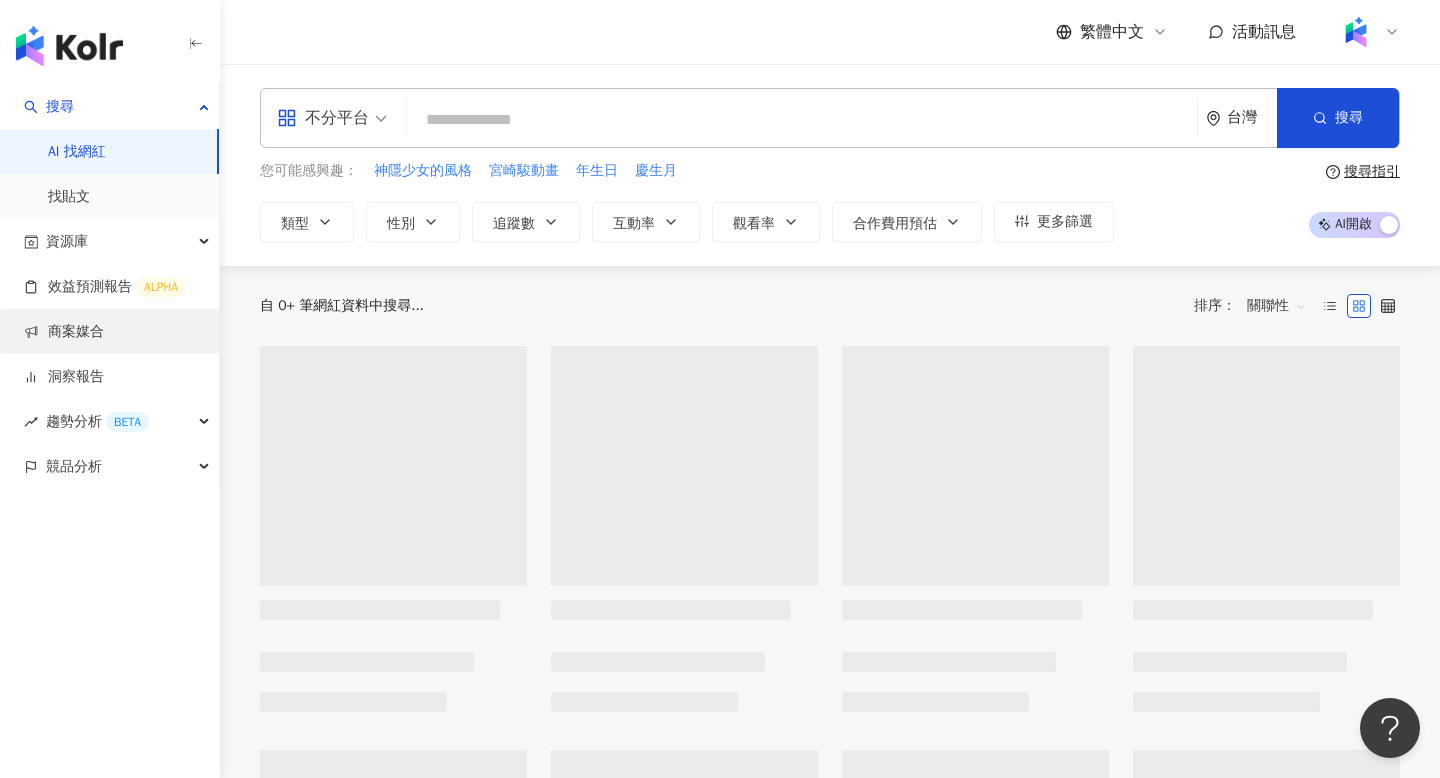 click on "商案媒合" at bounding box center (64, 332) 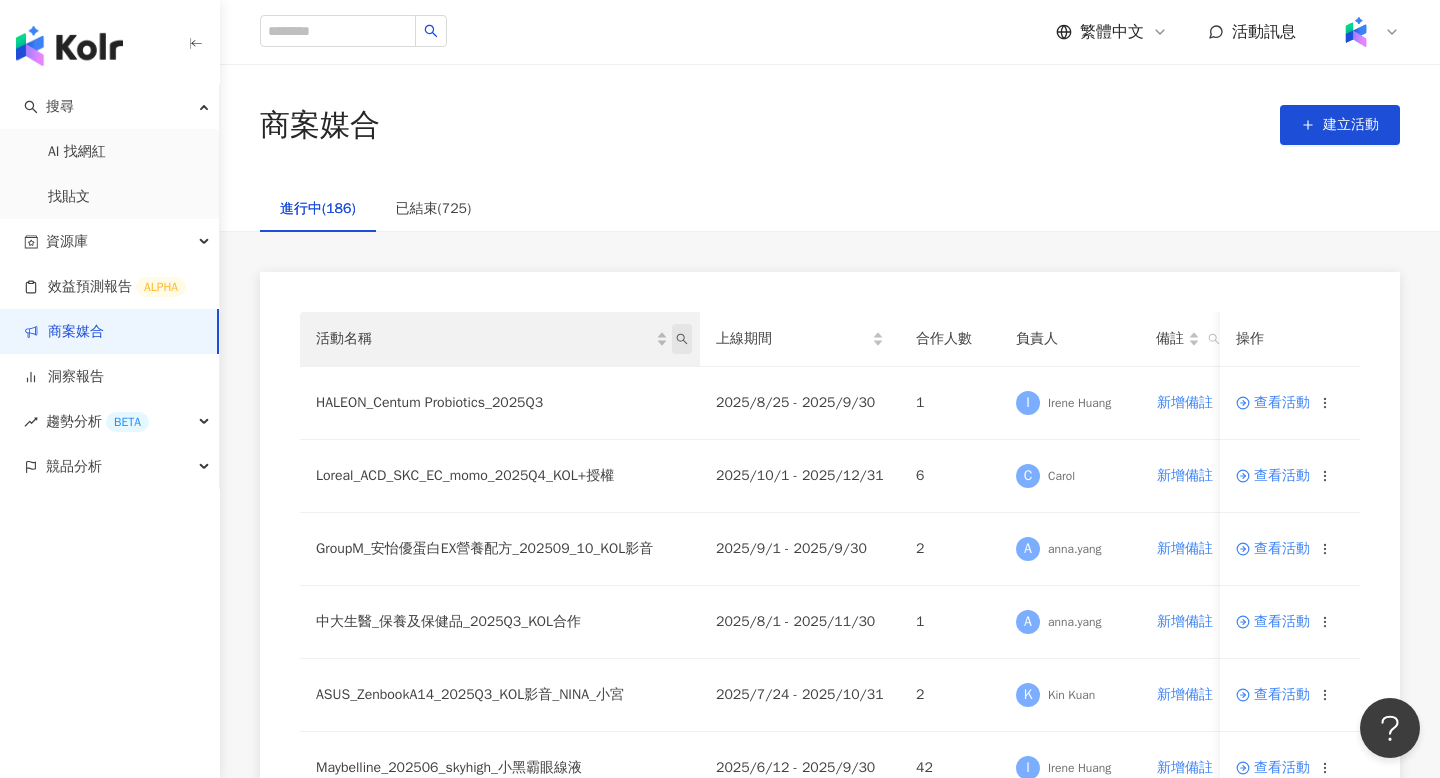 click 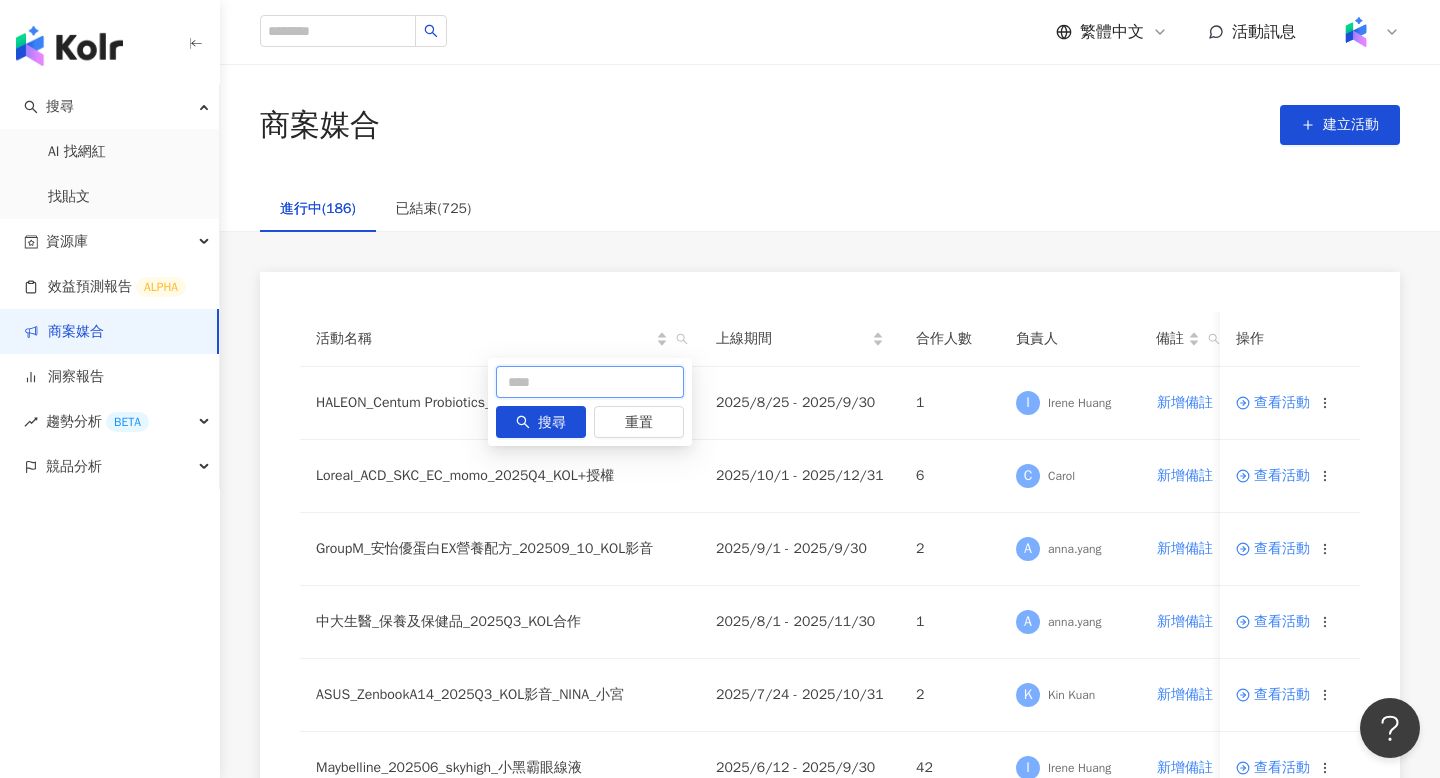 click at bounding box center [590, 382] 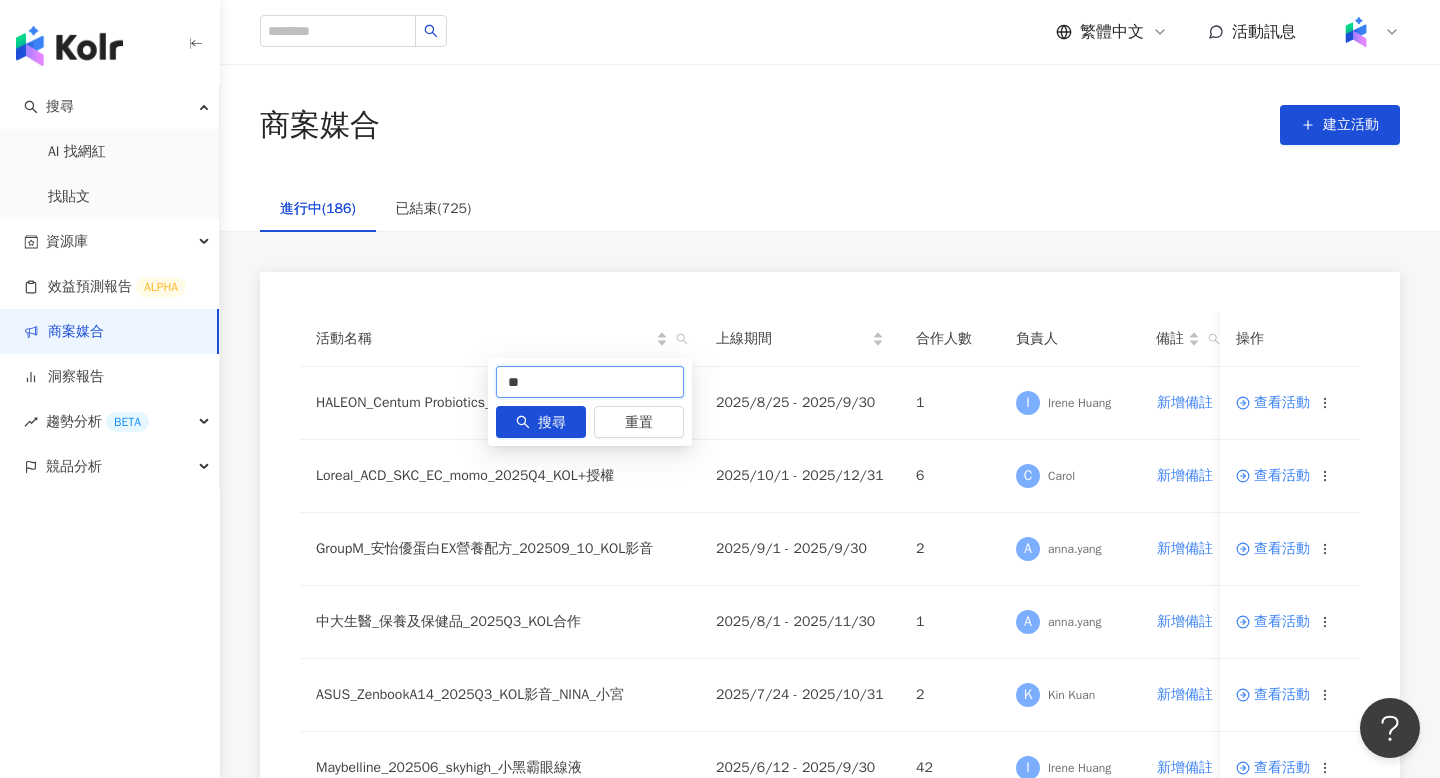 type on "*" 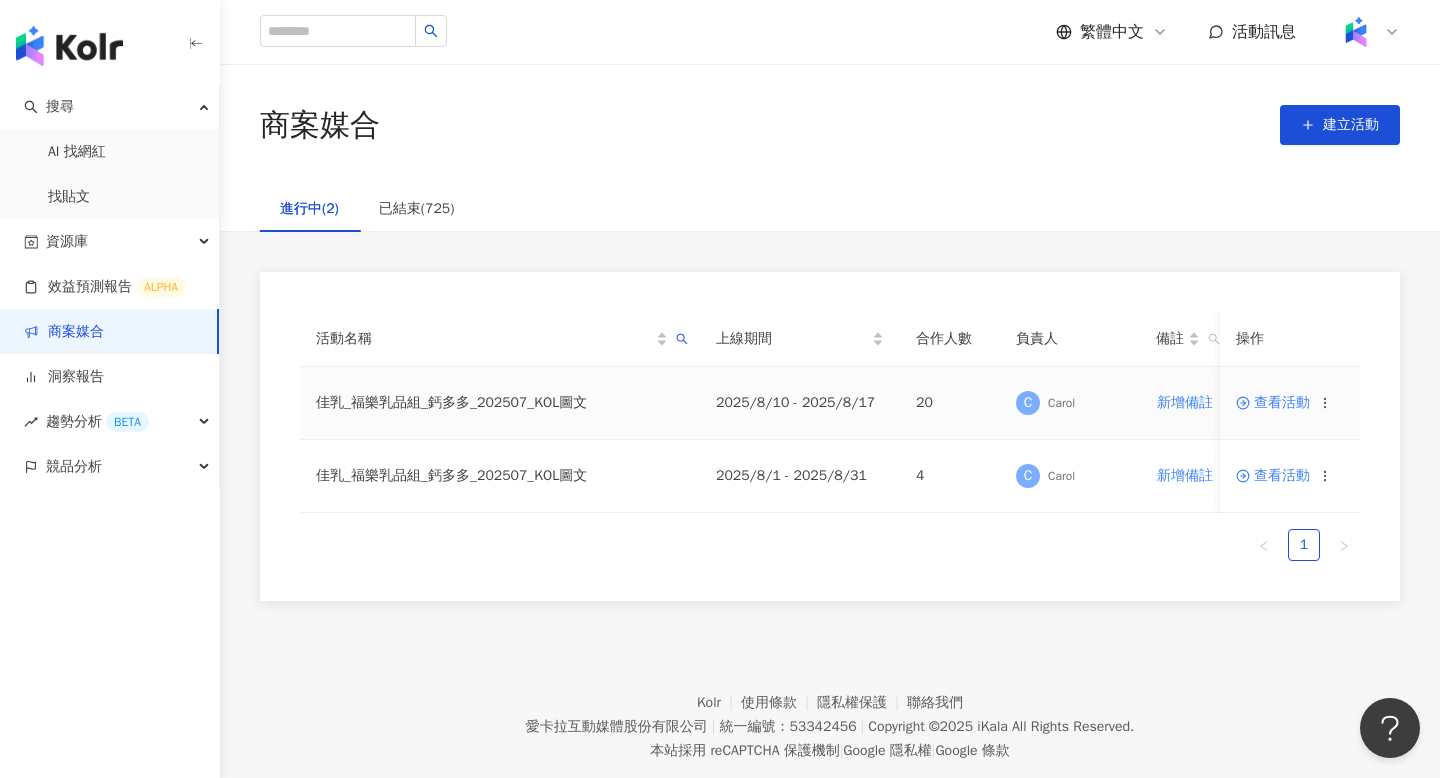click on "查看活動" at bounding box center (1273, 403) 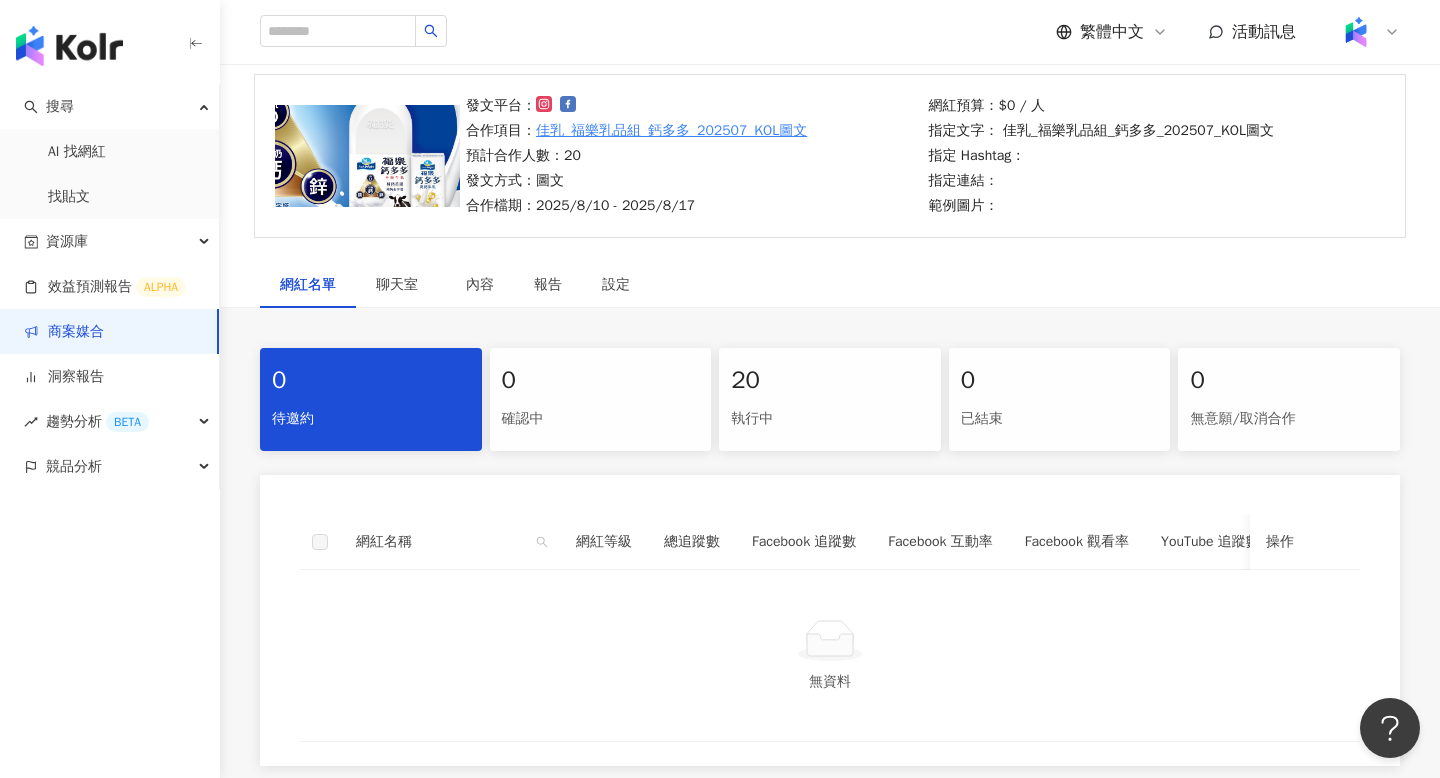 scroll, scrollTop: 141, scrollLeft: 0, axis: vertical 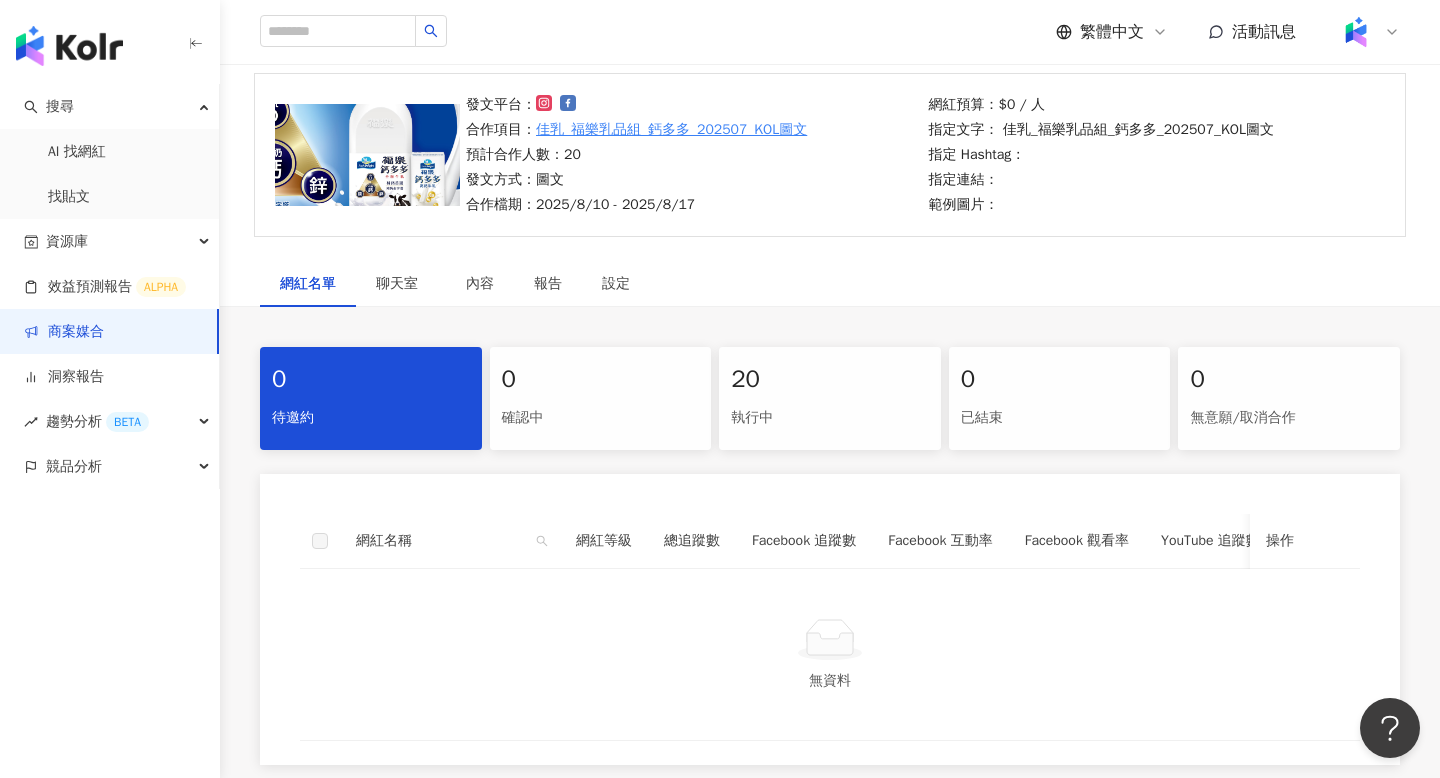 click on "網紅名單 聊天室 內容 報告 設定 0 待邀約 0 確認中 20 執行中 0 已結束 0 無意願/取消合作 網紅名稱 網紅等級 總追蹤數 Facebook 追蹤數 Facebook 互動率 Facebook 觀看率 YouTube 追蹤數 YouTube 互動率 YouTube 觀看率 Instagram 追蹤數 Instagram 互動率 Instagram 觀看率 備註 操作                               無資料" at bounding box center [830, 519] 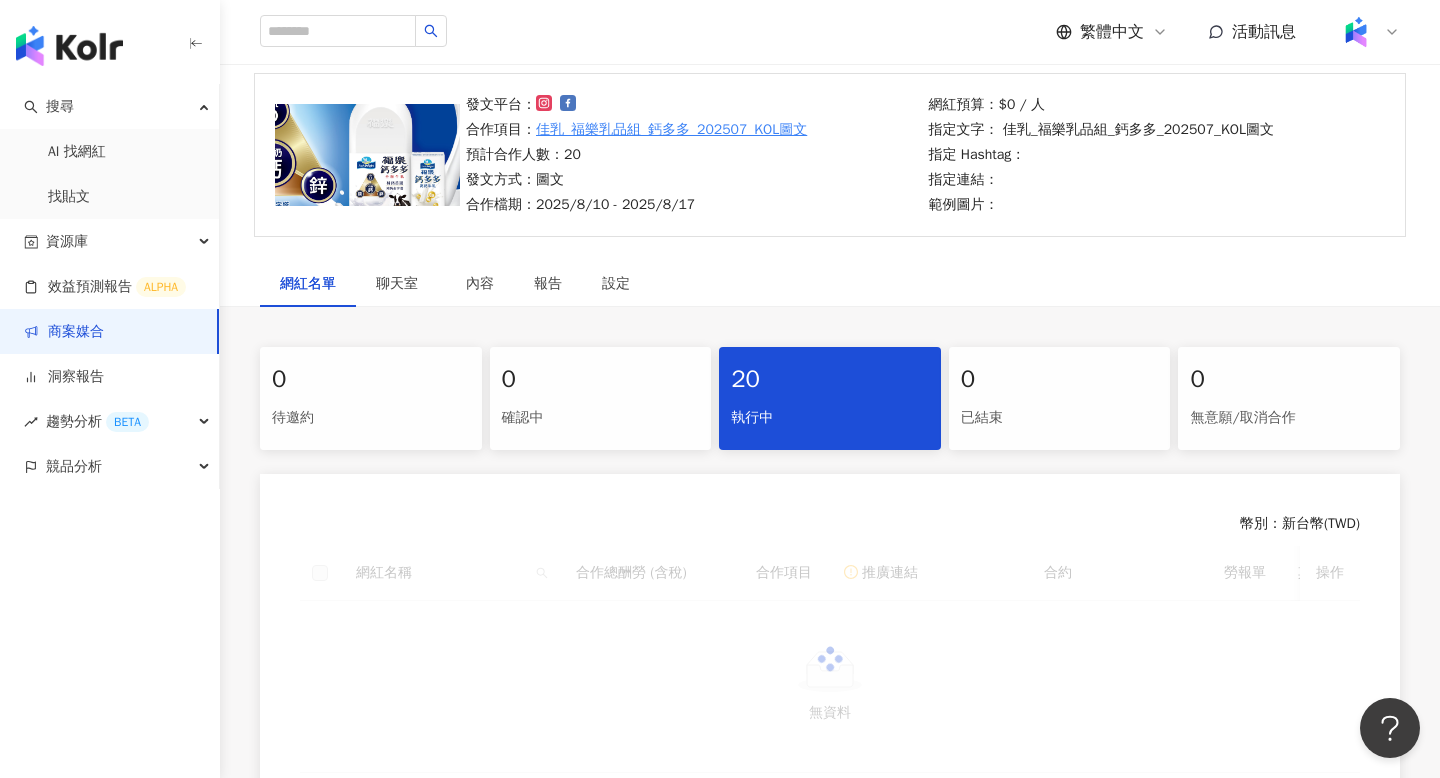 scroll, scrollTop: 394, scrollLeft: 0, axis: vertical 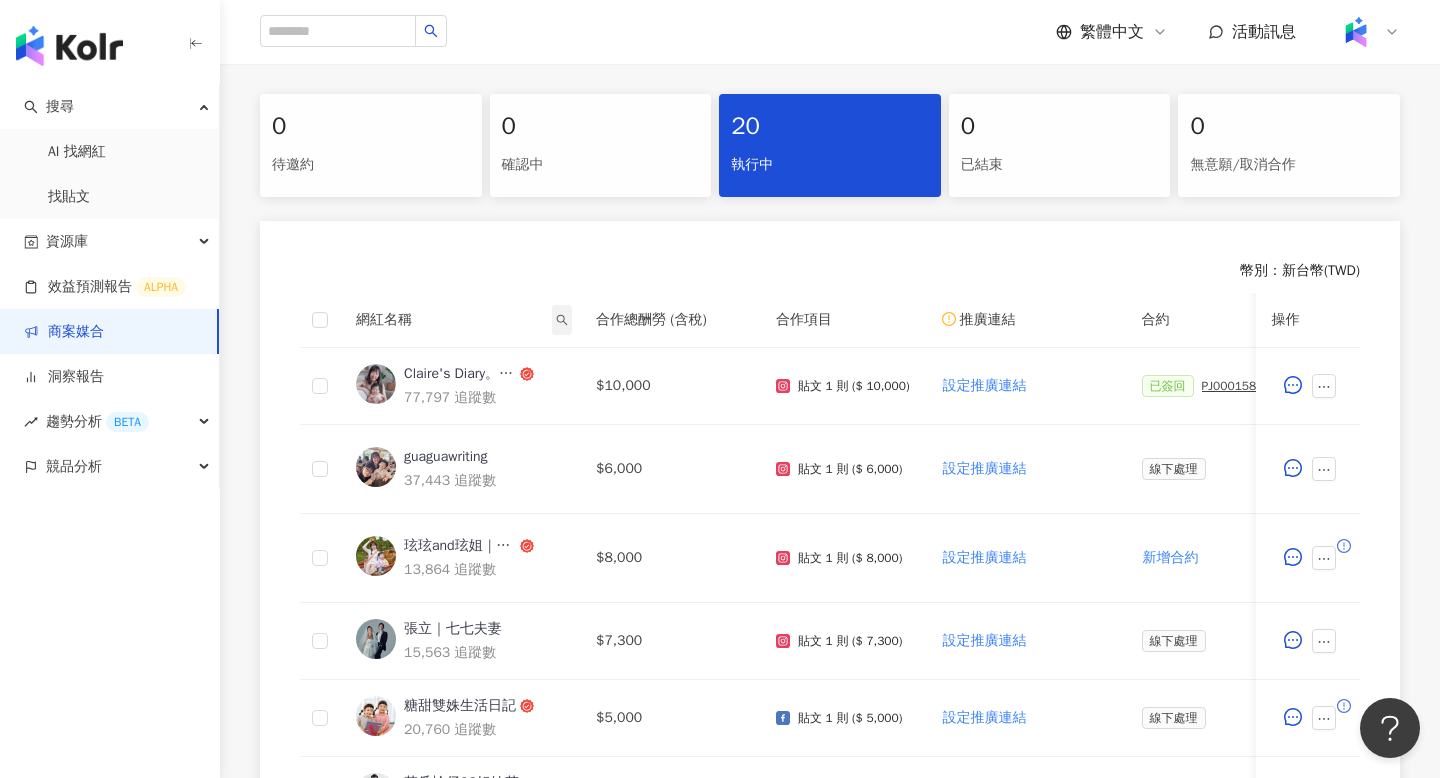 click 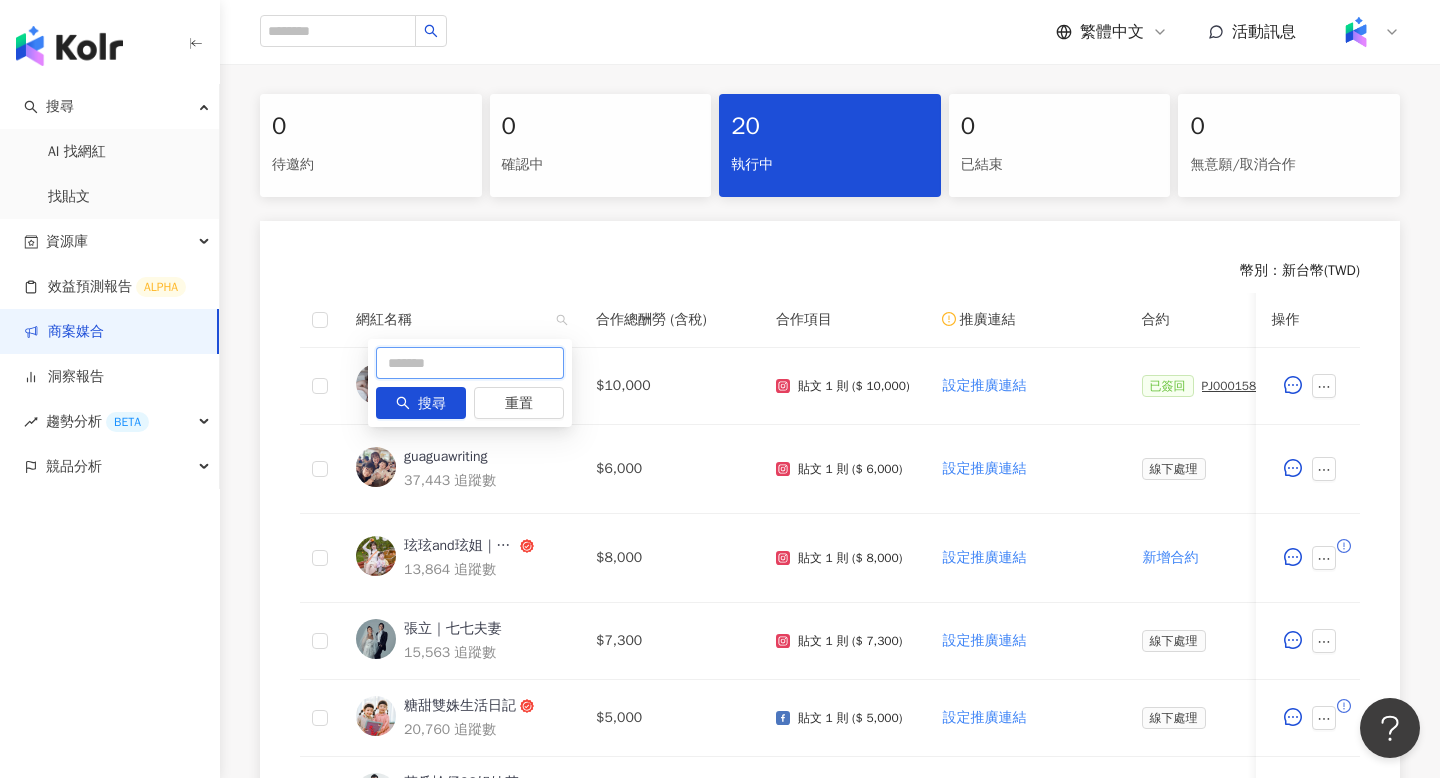 click at bounding box center [470, 363] 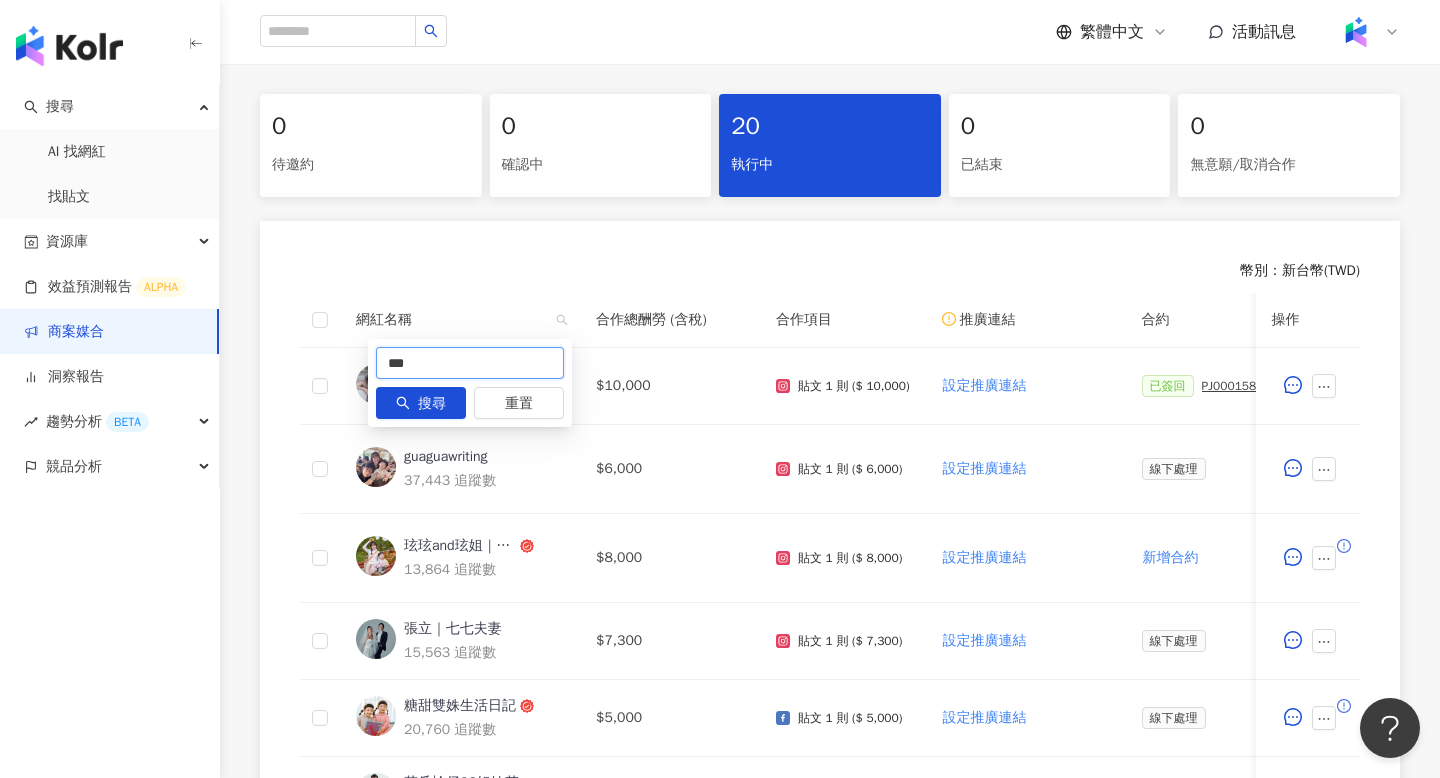type on "***" 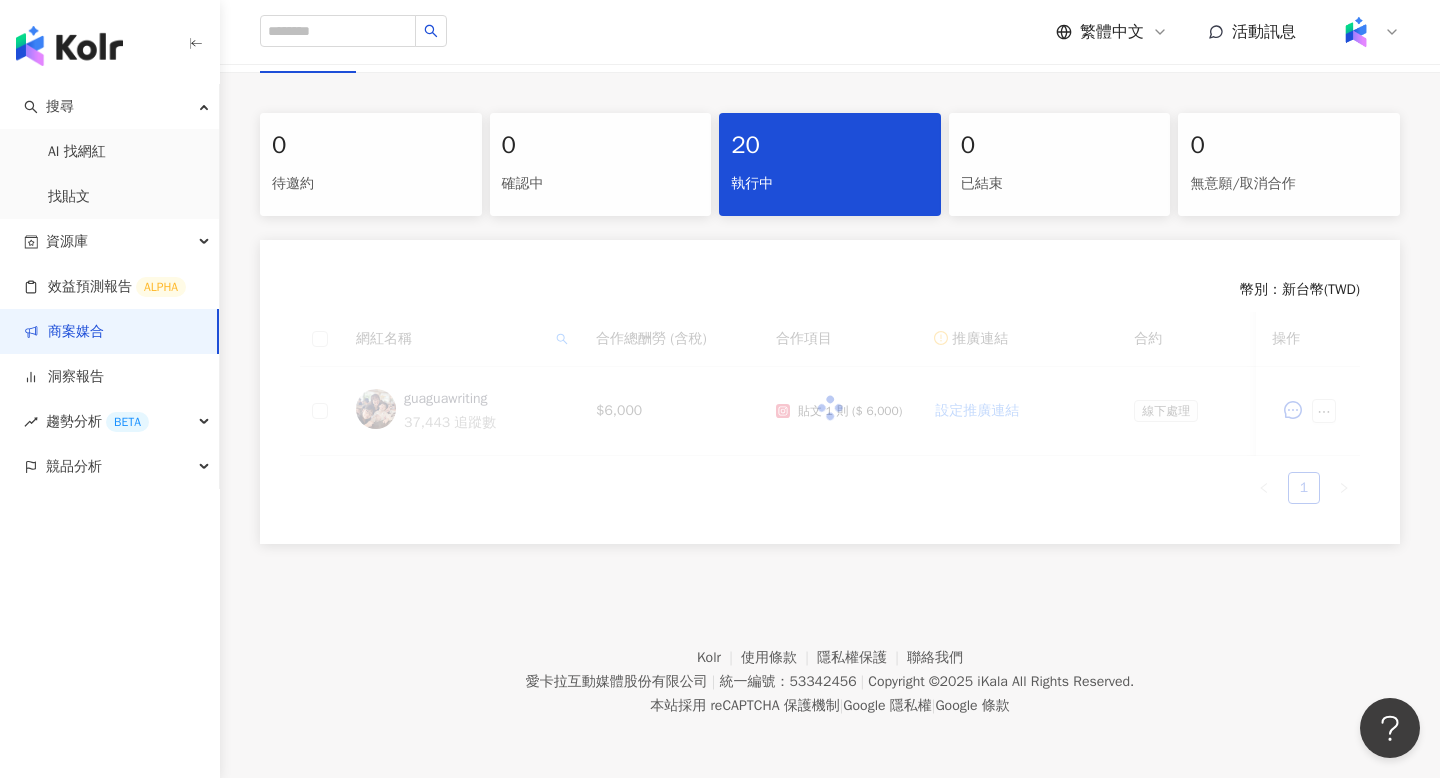 scroll, scrollTop: 375, scrollLeft: 0, axis: vertical 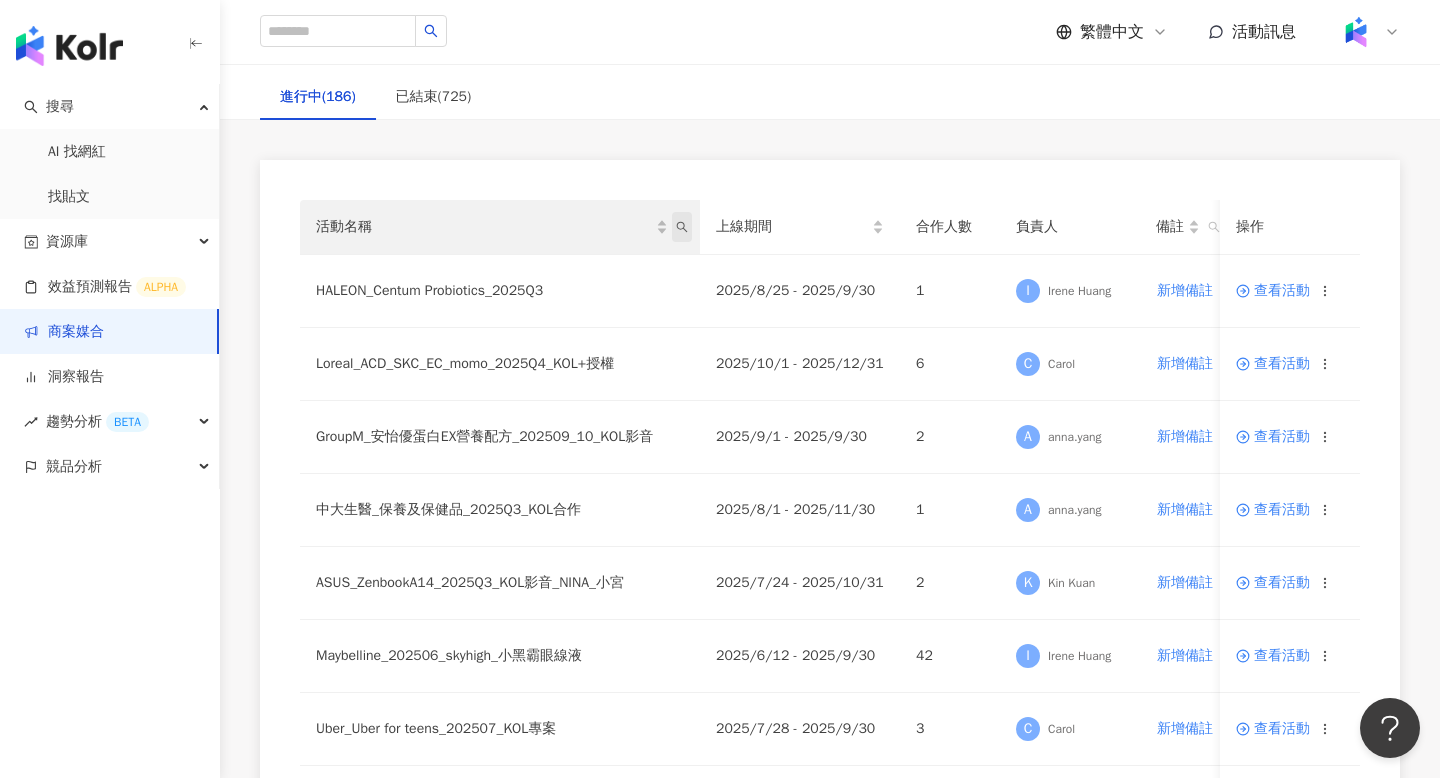 click at bounding box center (682, 227) 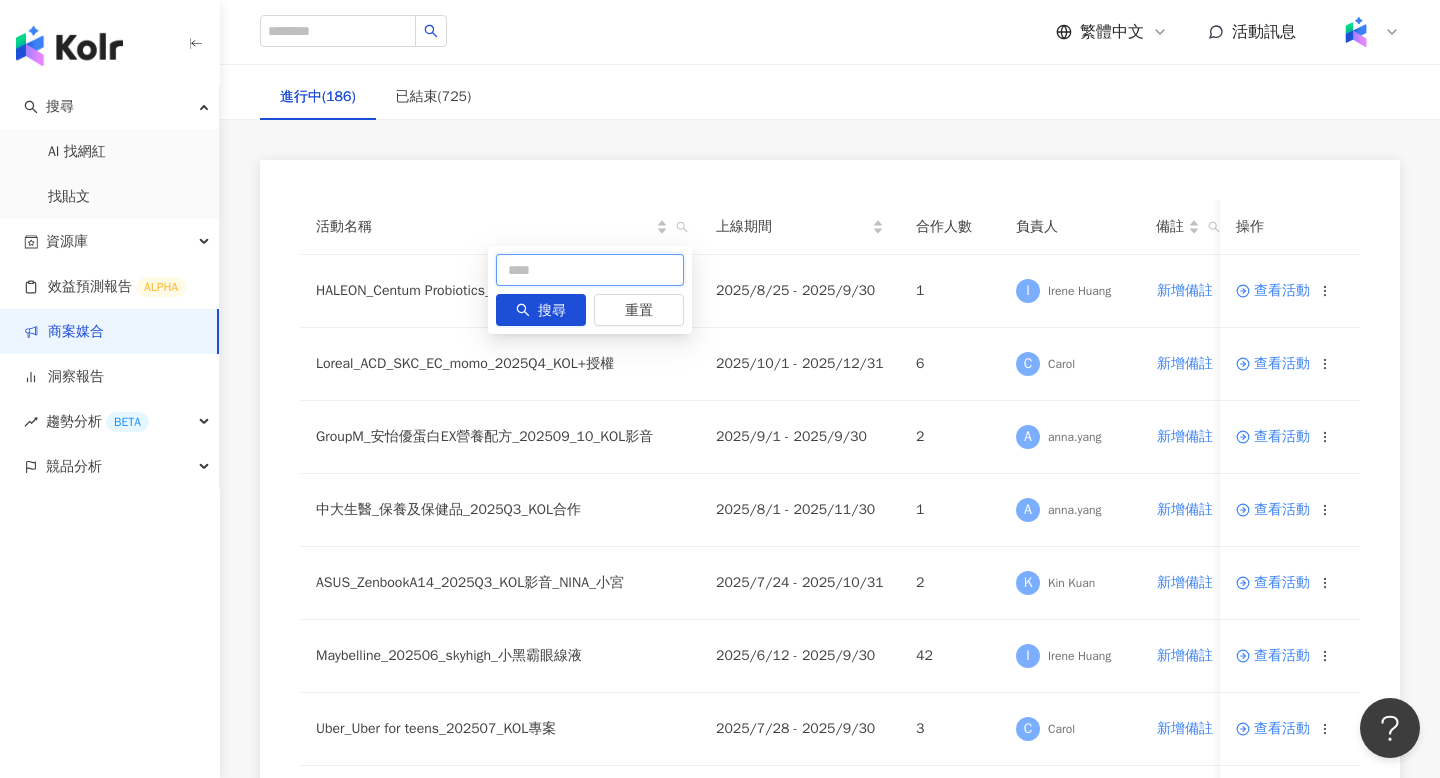 click at bounding box center (590, 270) 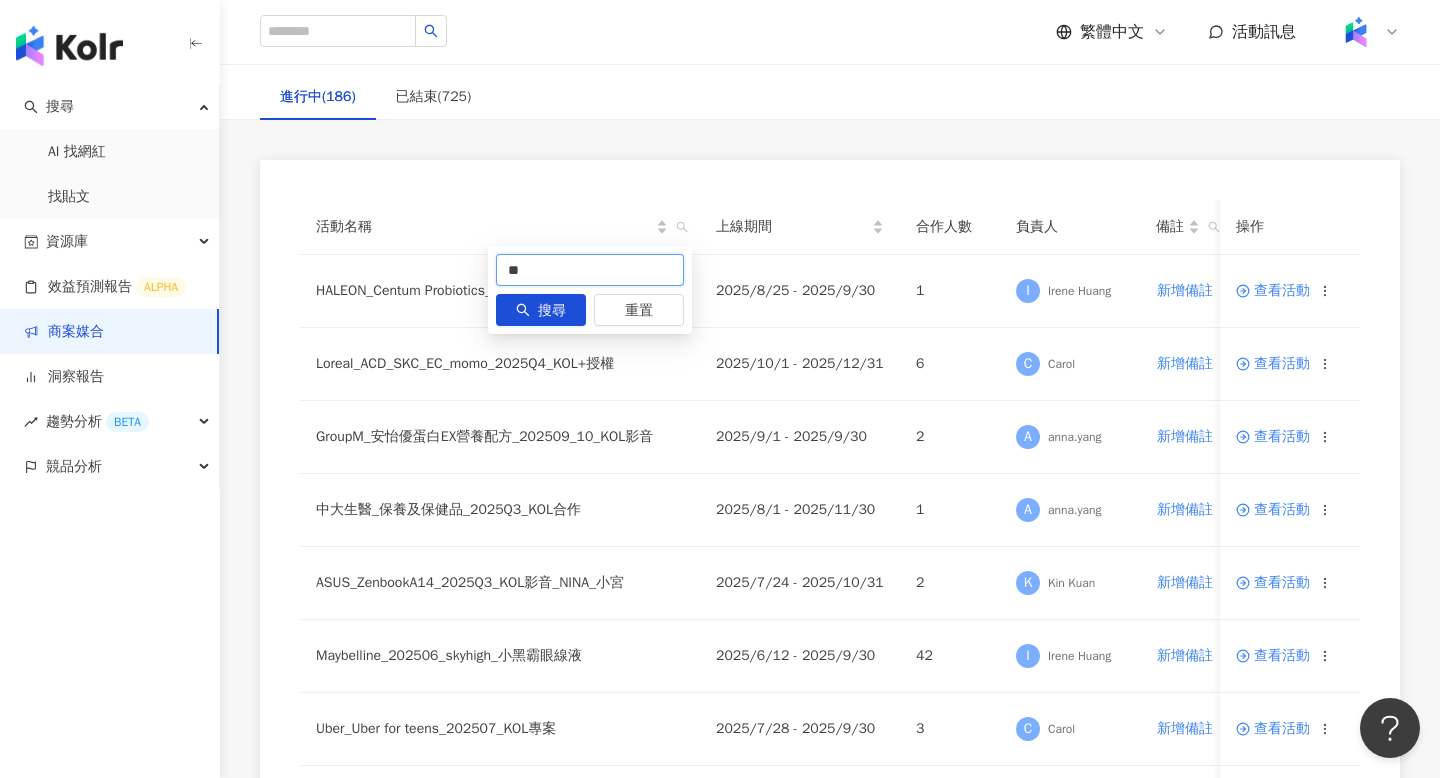 type on "*" 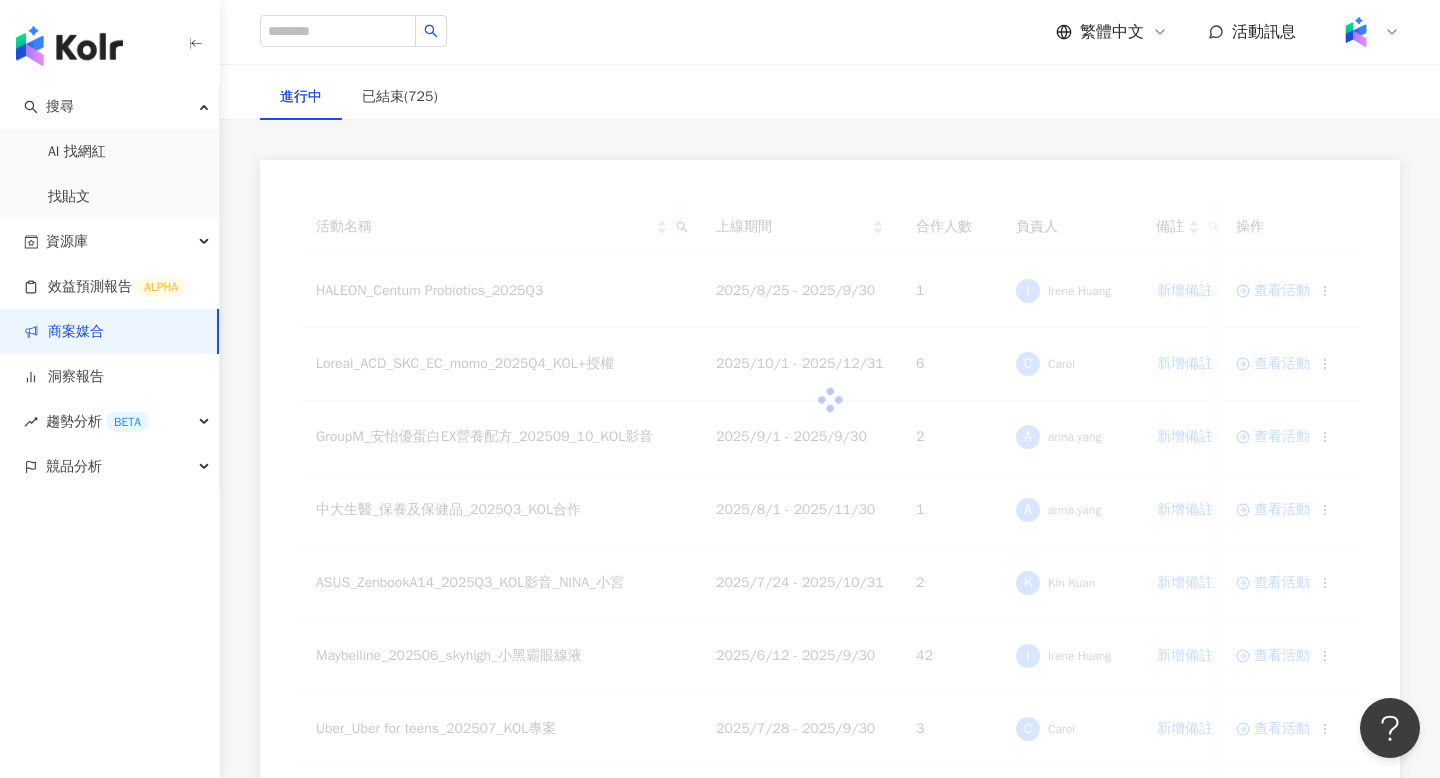scroll, scrollTop: 92, scrollLeft: 0, axis: vertical 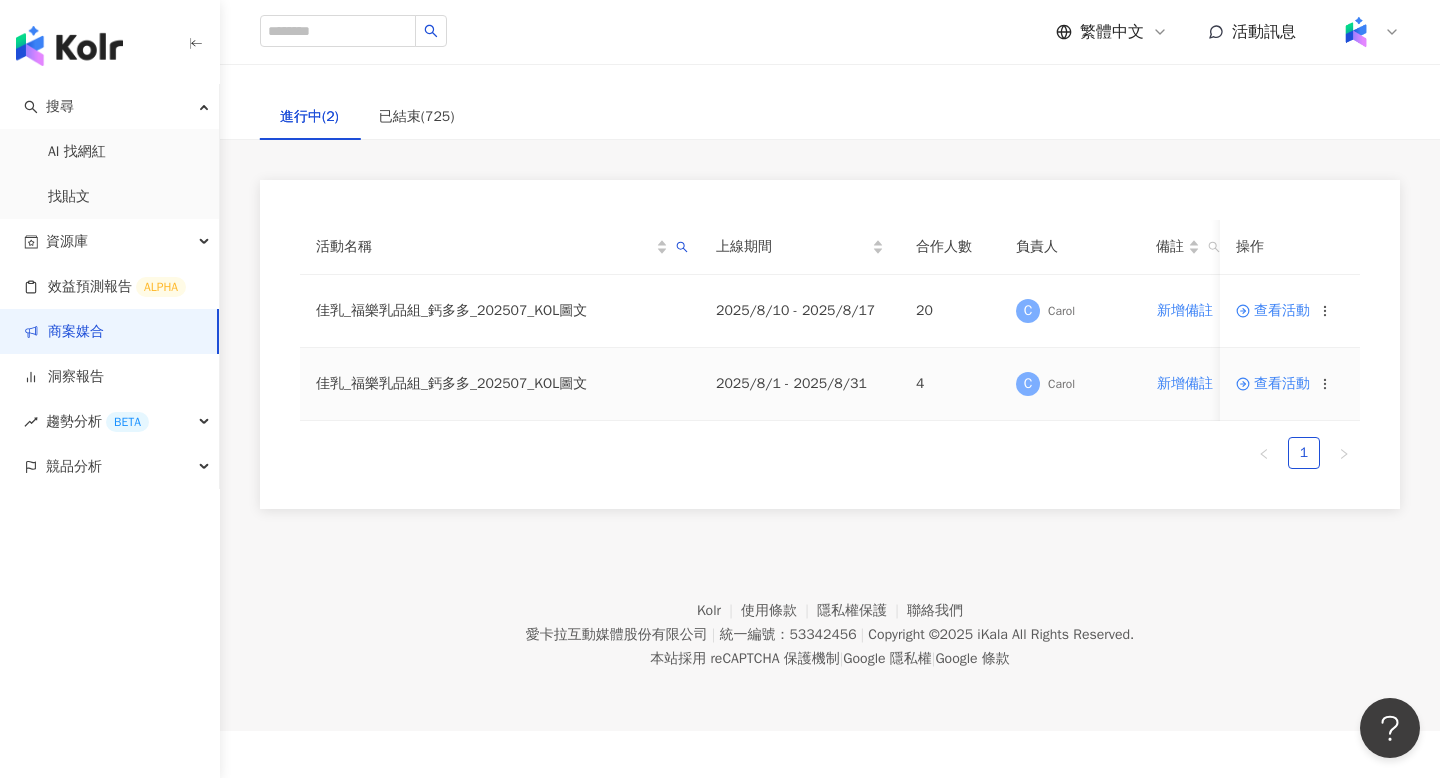 click on "查看活動" at bounding box center [1273, 384] 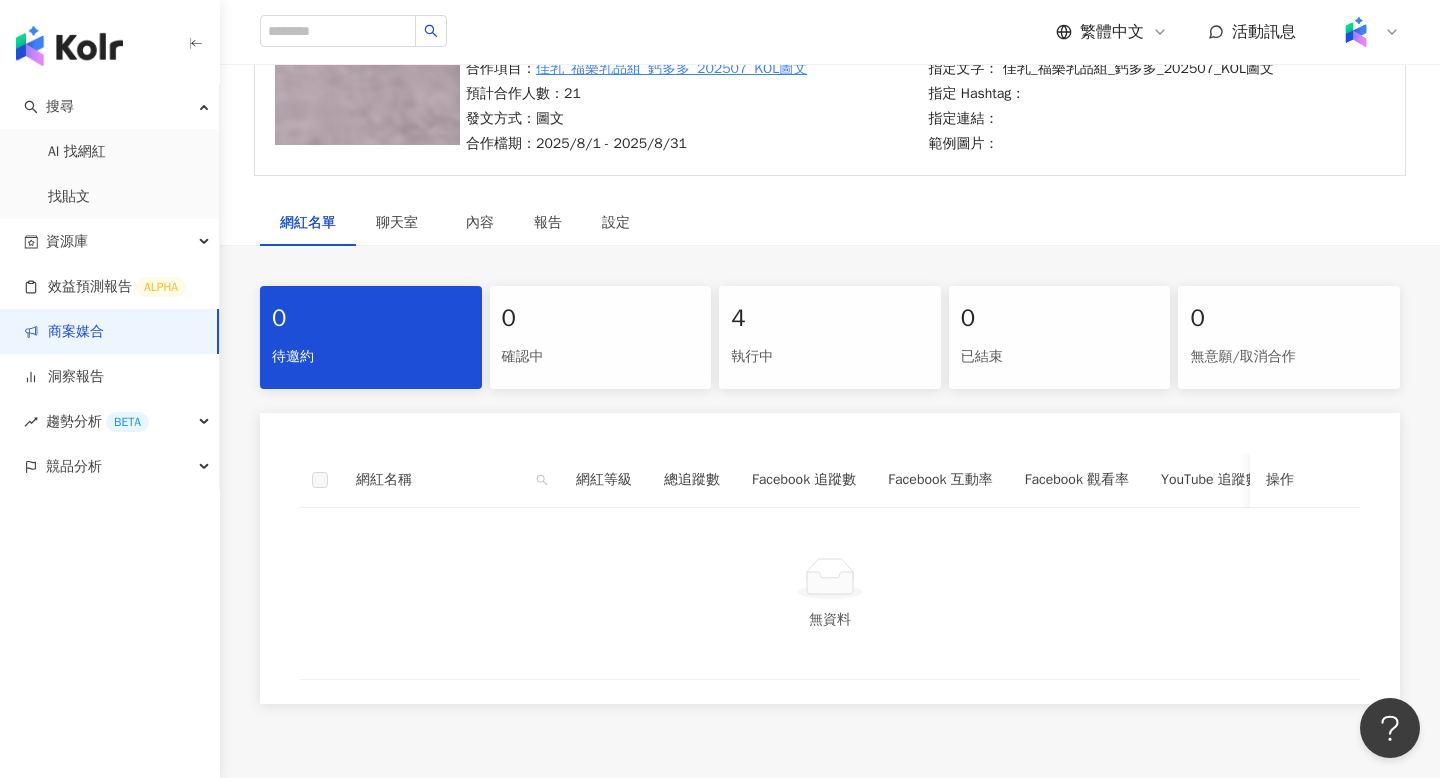 scroll, scrollTop: 227, scrollLeft: 0, axis: vertical 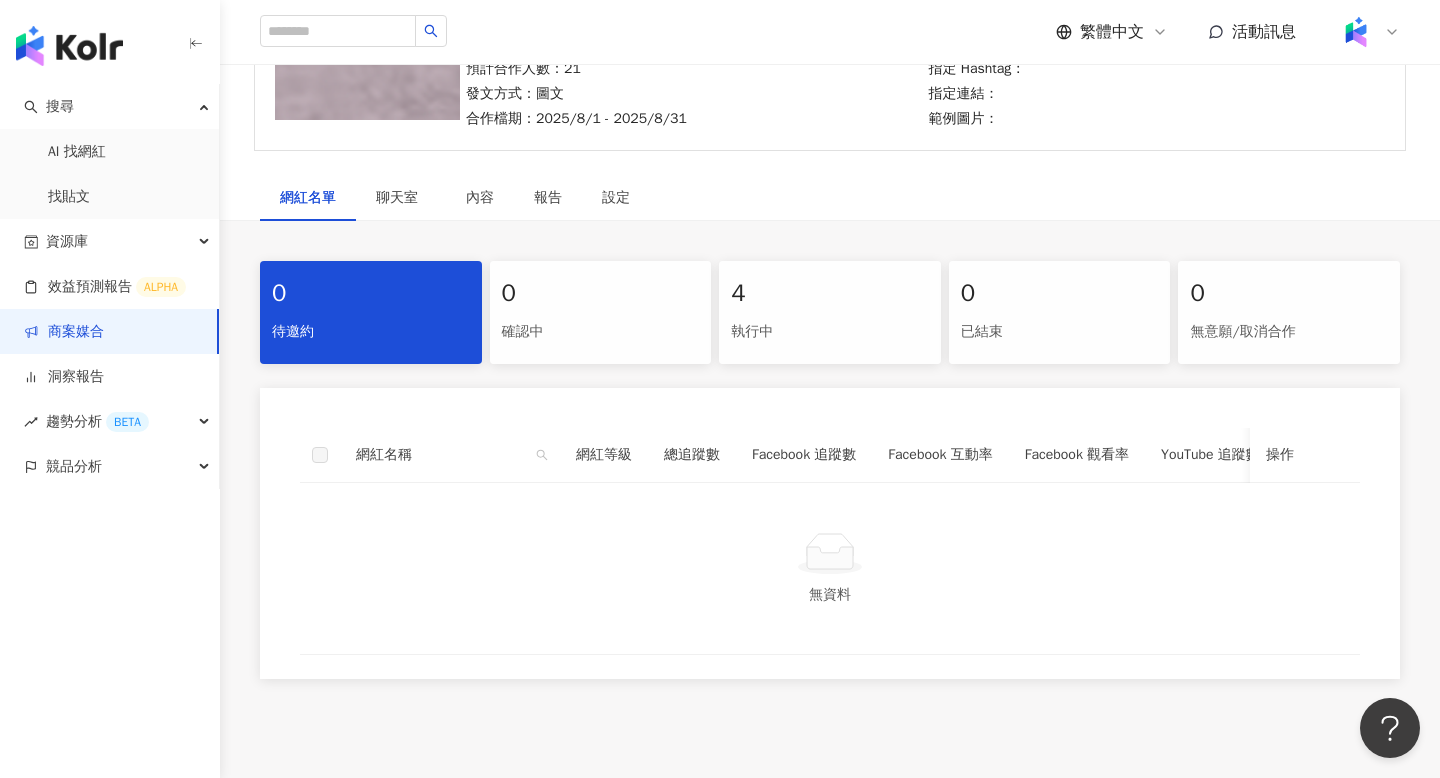 click on "4 執行中" at bounding box center [830, 312] 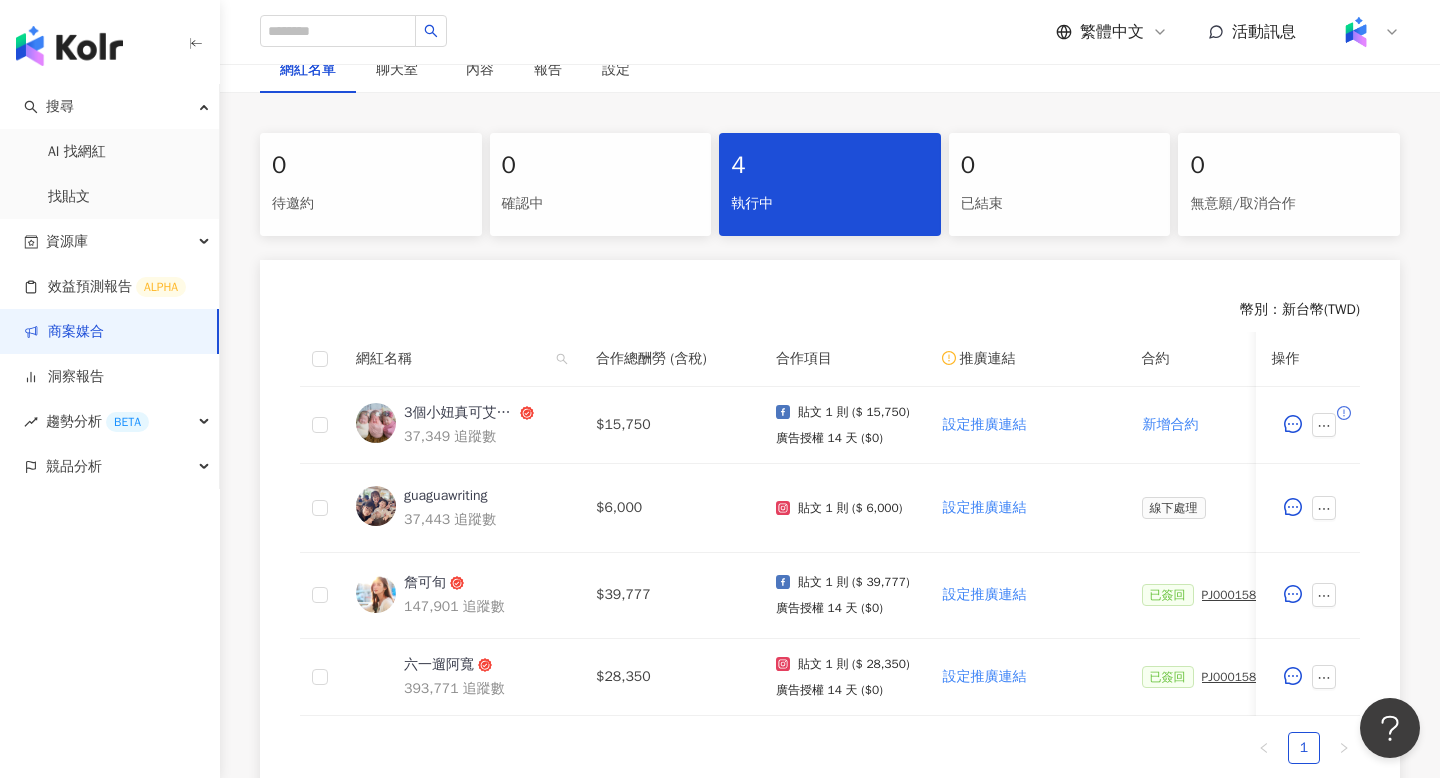 scroll, scrollTop: 371, scrollLeft: 0, axis: vertical 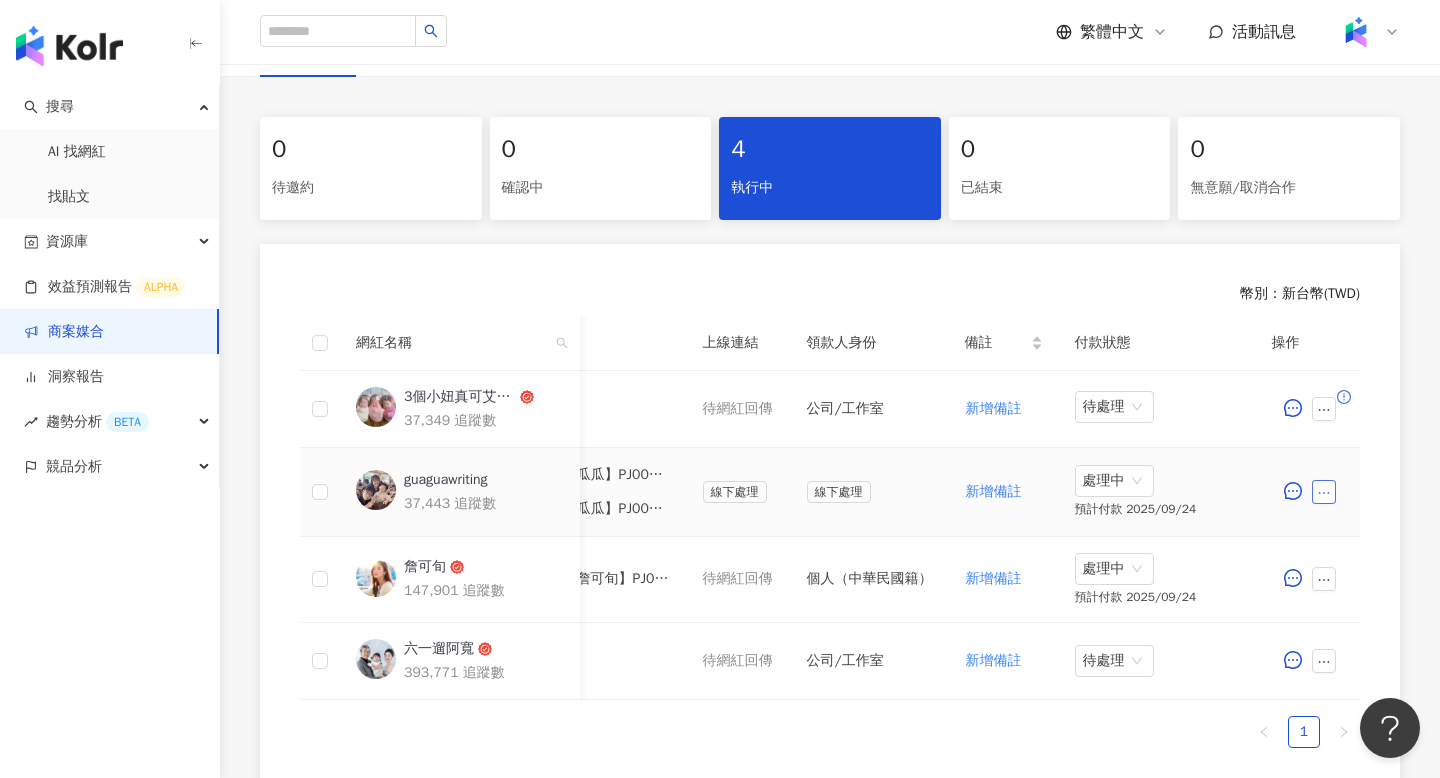click 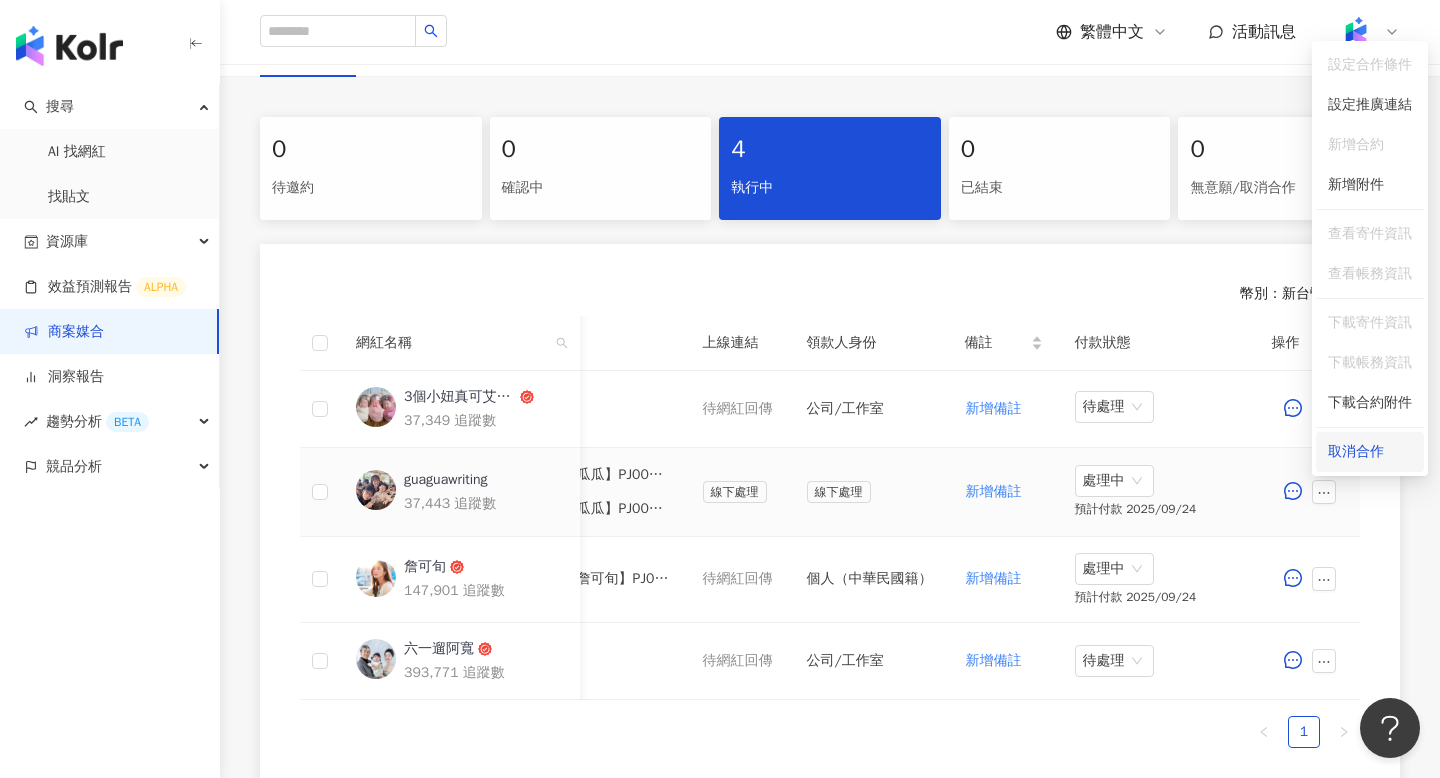 click on "取消合作" at bounding box center [1370, 452] 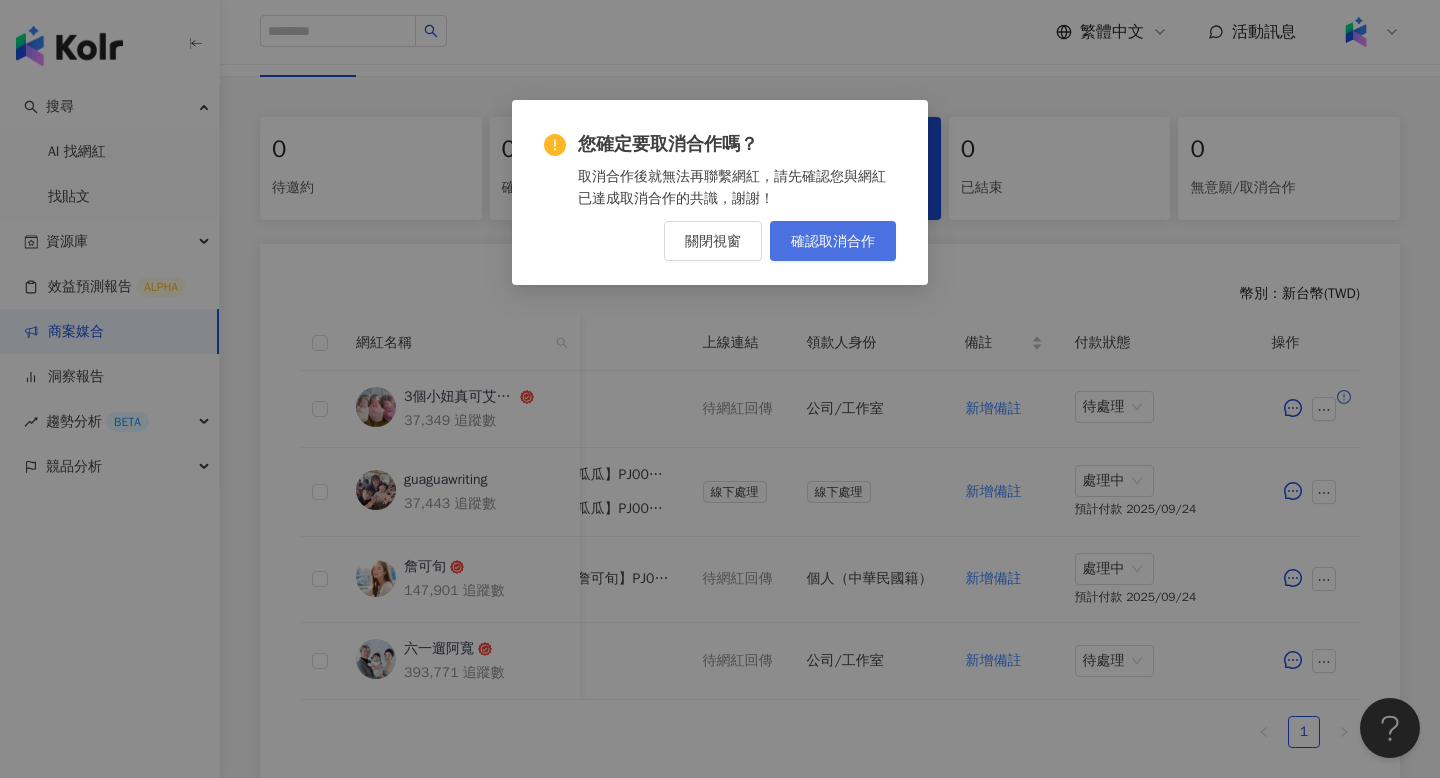 click on "確認取消合作" at bounding box center (833, 241) 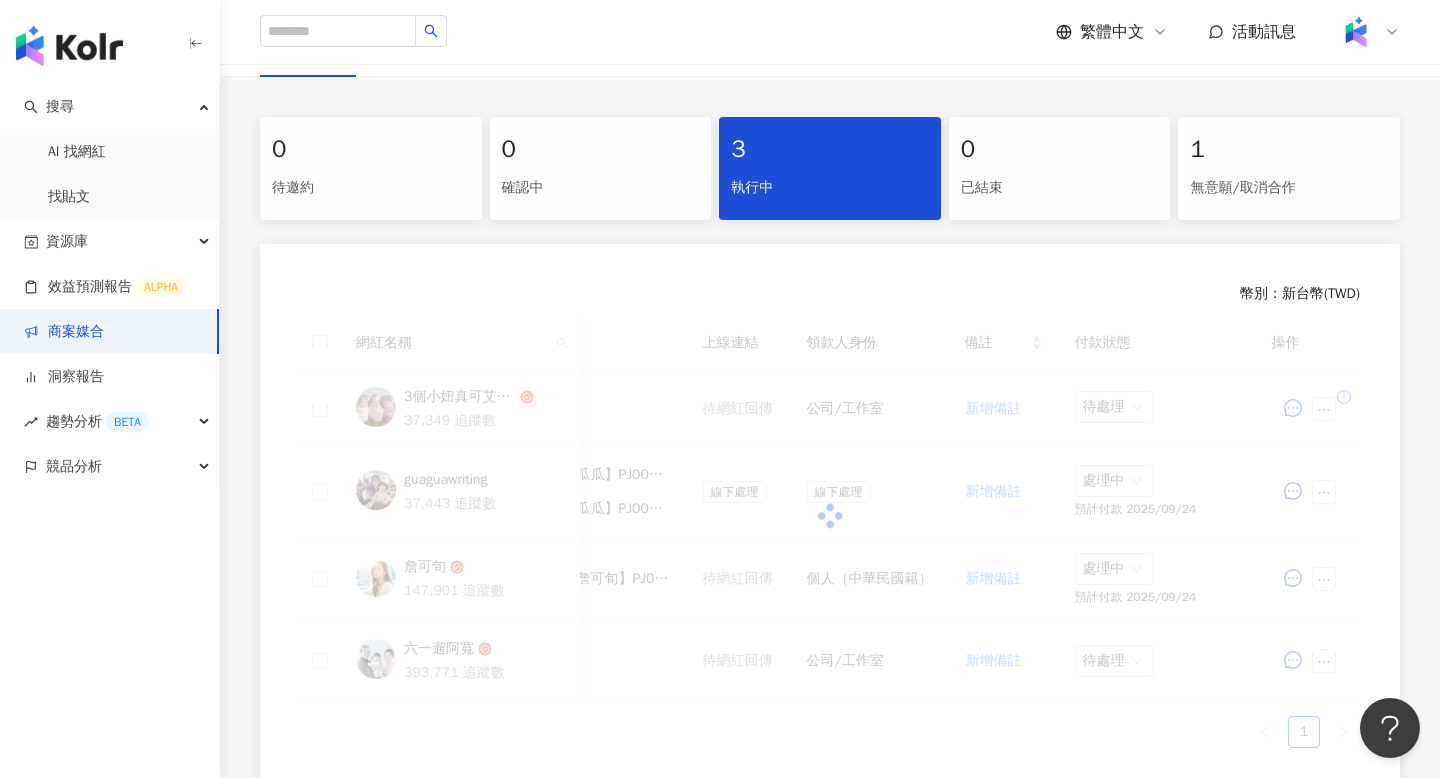 scroll, scrollTop: 0, scrollLeft: 949, axis: horizontal 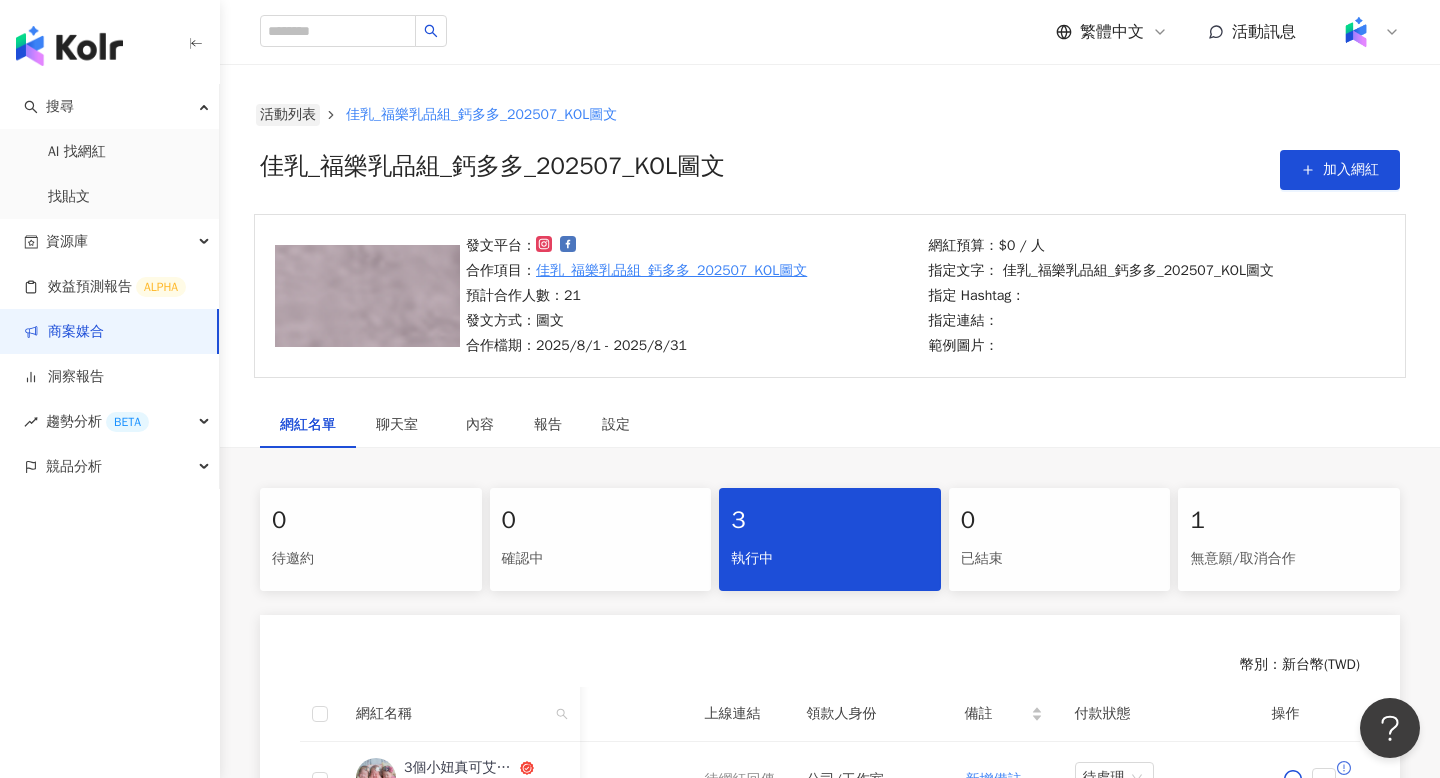 click on "活動列表" at bounding box center (288, 115) 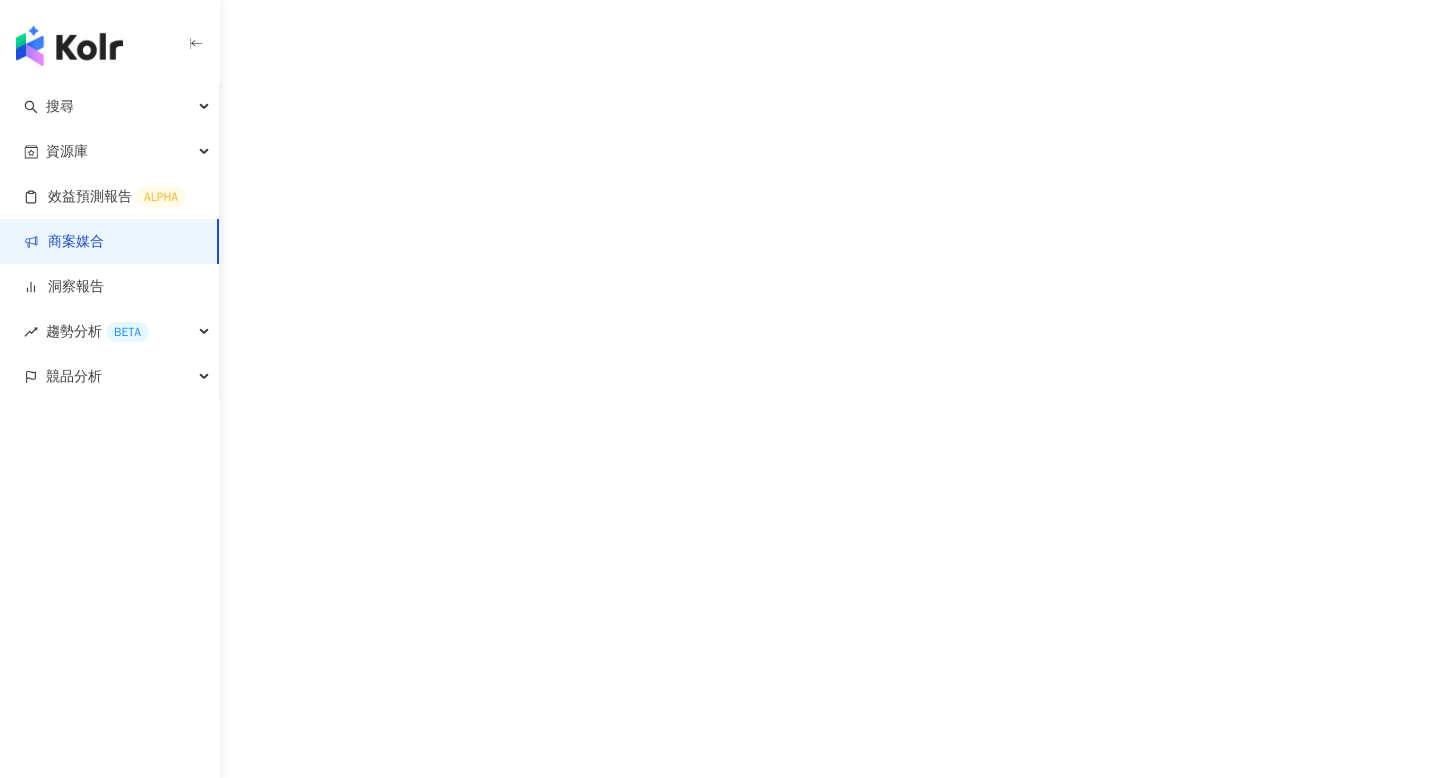 scroll, scrollTop: 0, scrollLeft: 0, axis: both 